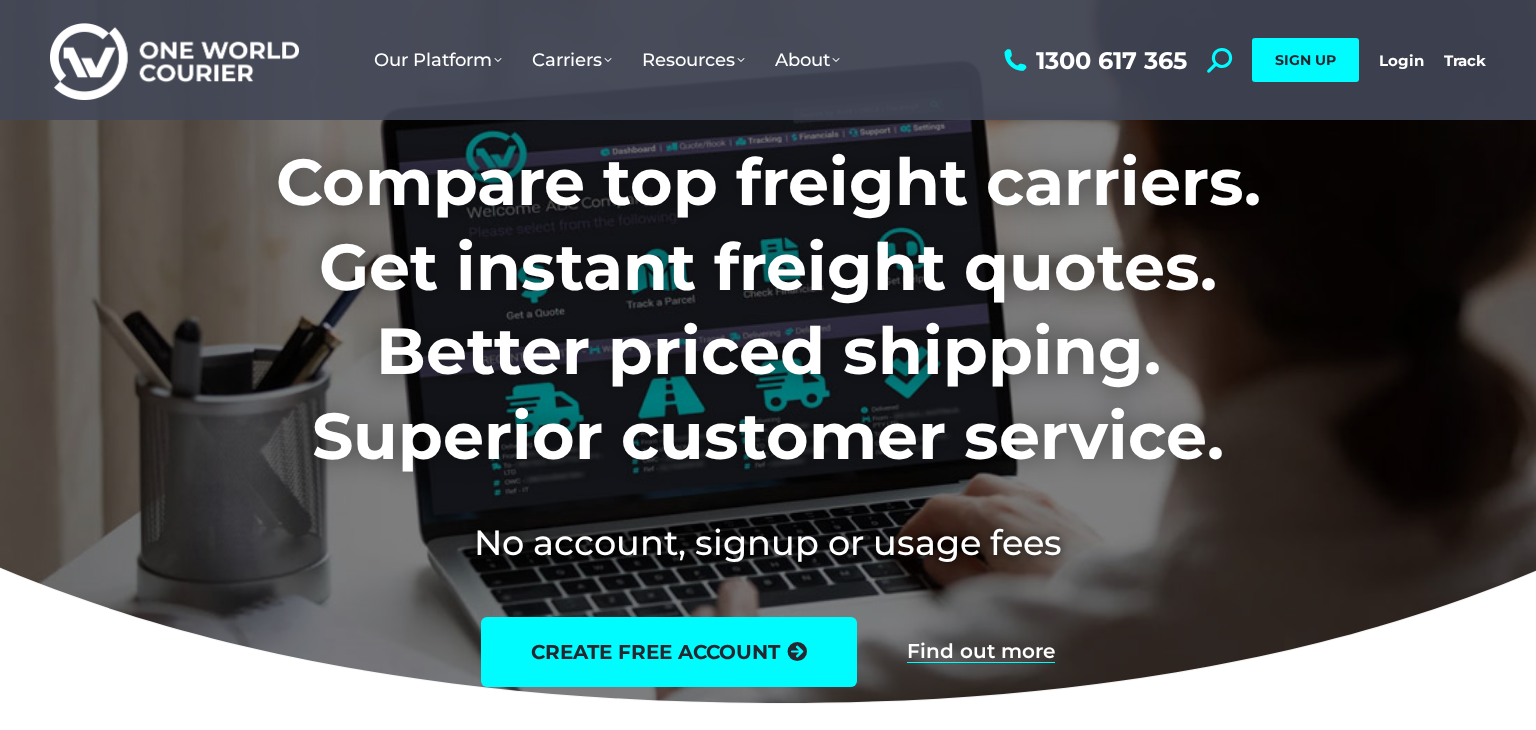 scroll, scrollTop: 0, scrollLeft: 0, axis: both 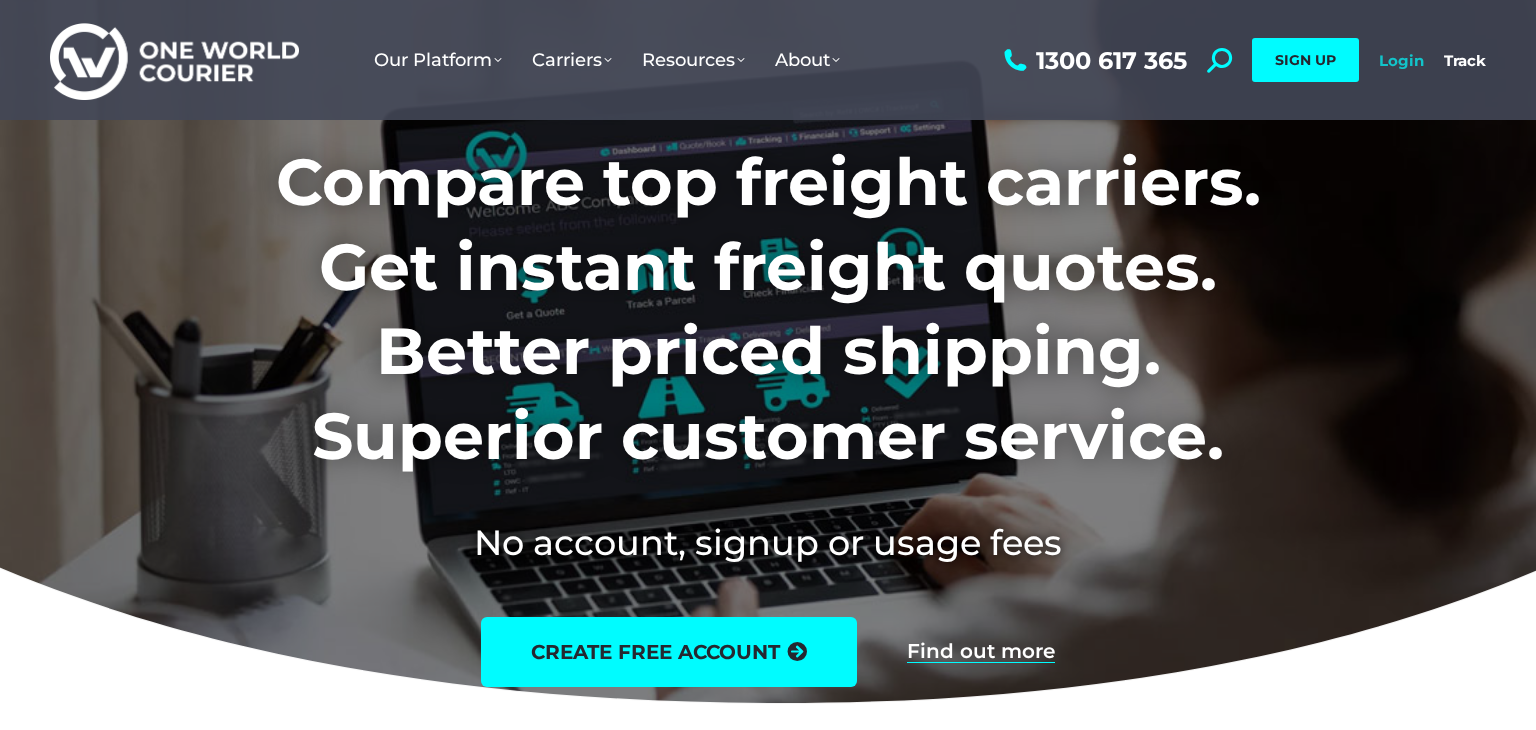 click on "Login" at bounding box center (1401, 60) 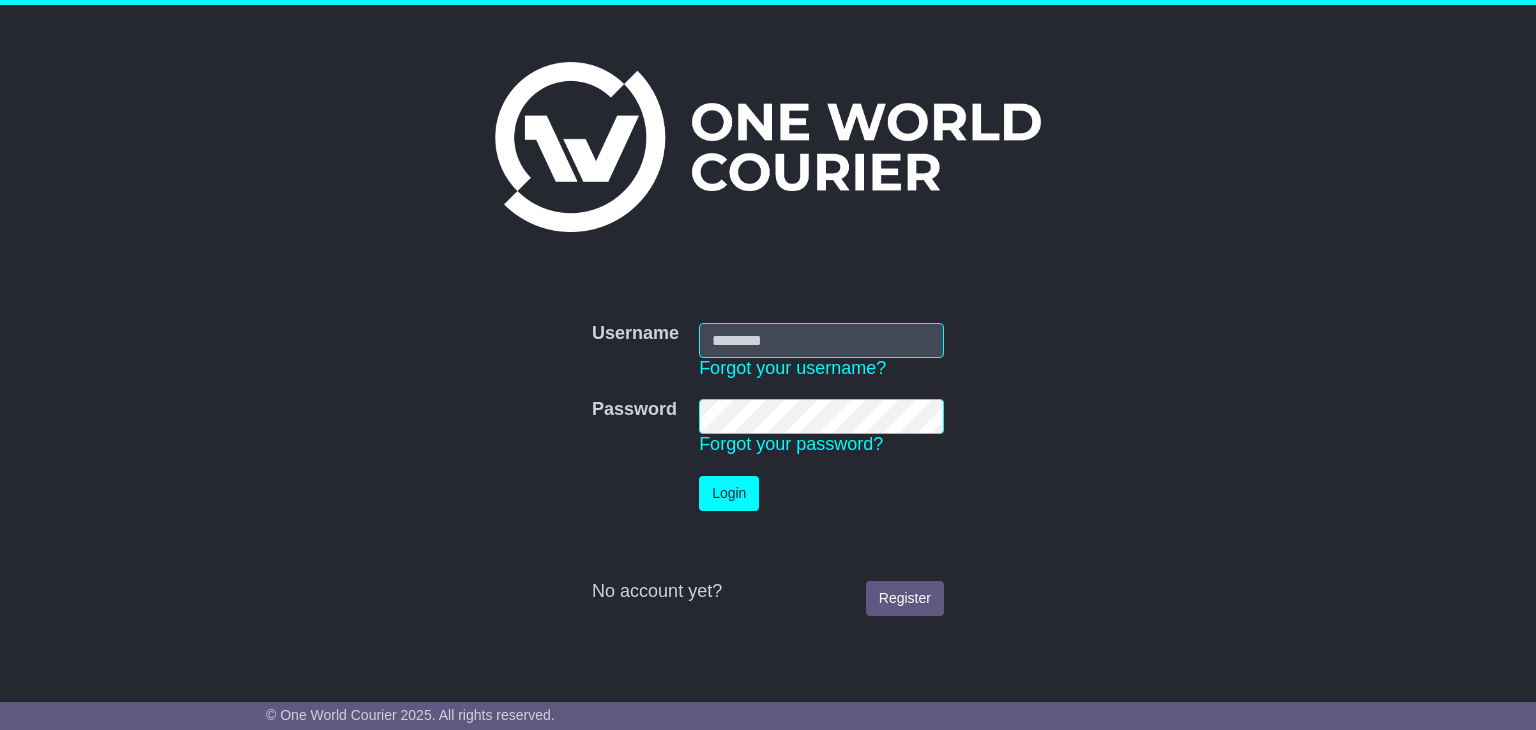 scroll, scrollTop: 0, scrollLeft: 0, axis: both 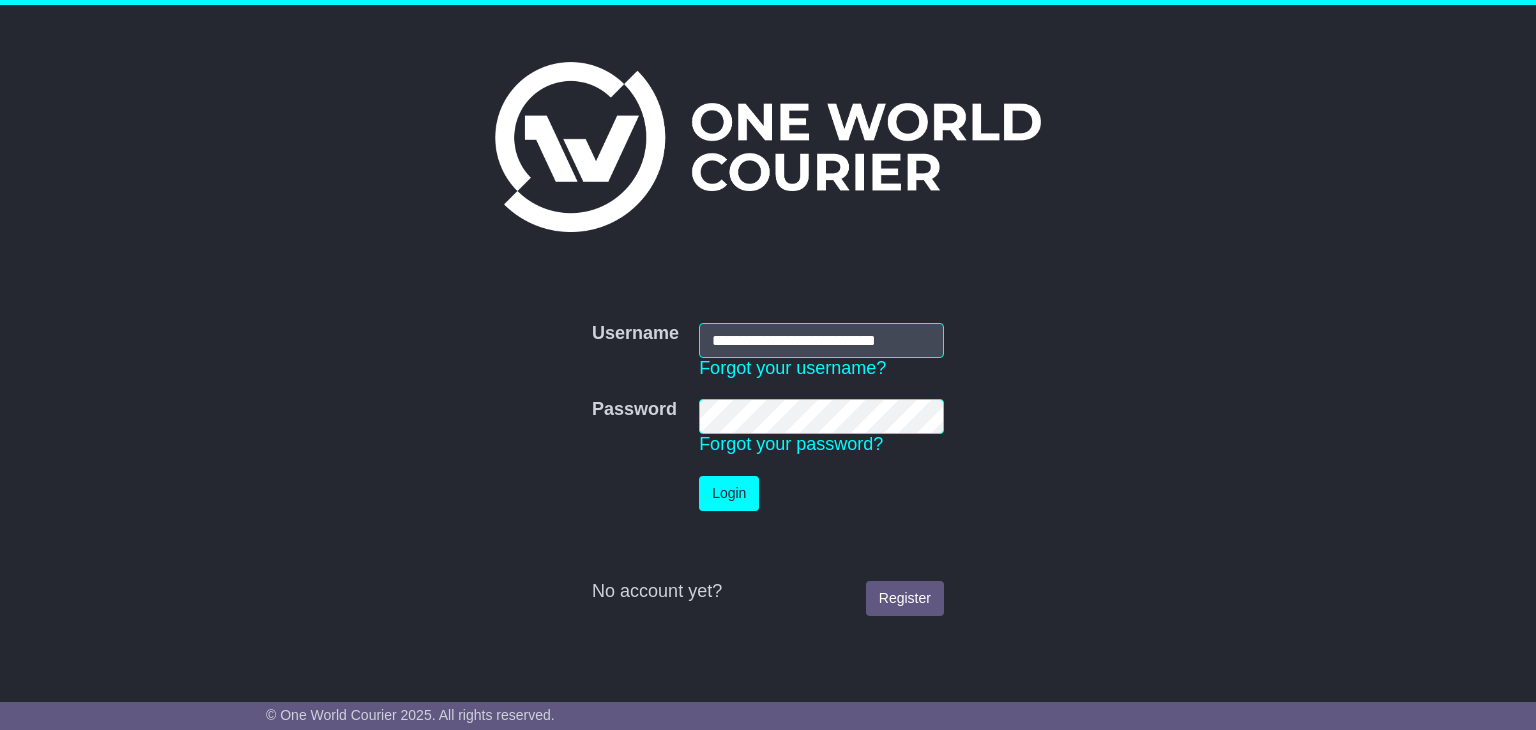 click on "Login" at bounding box center [729, 493] 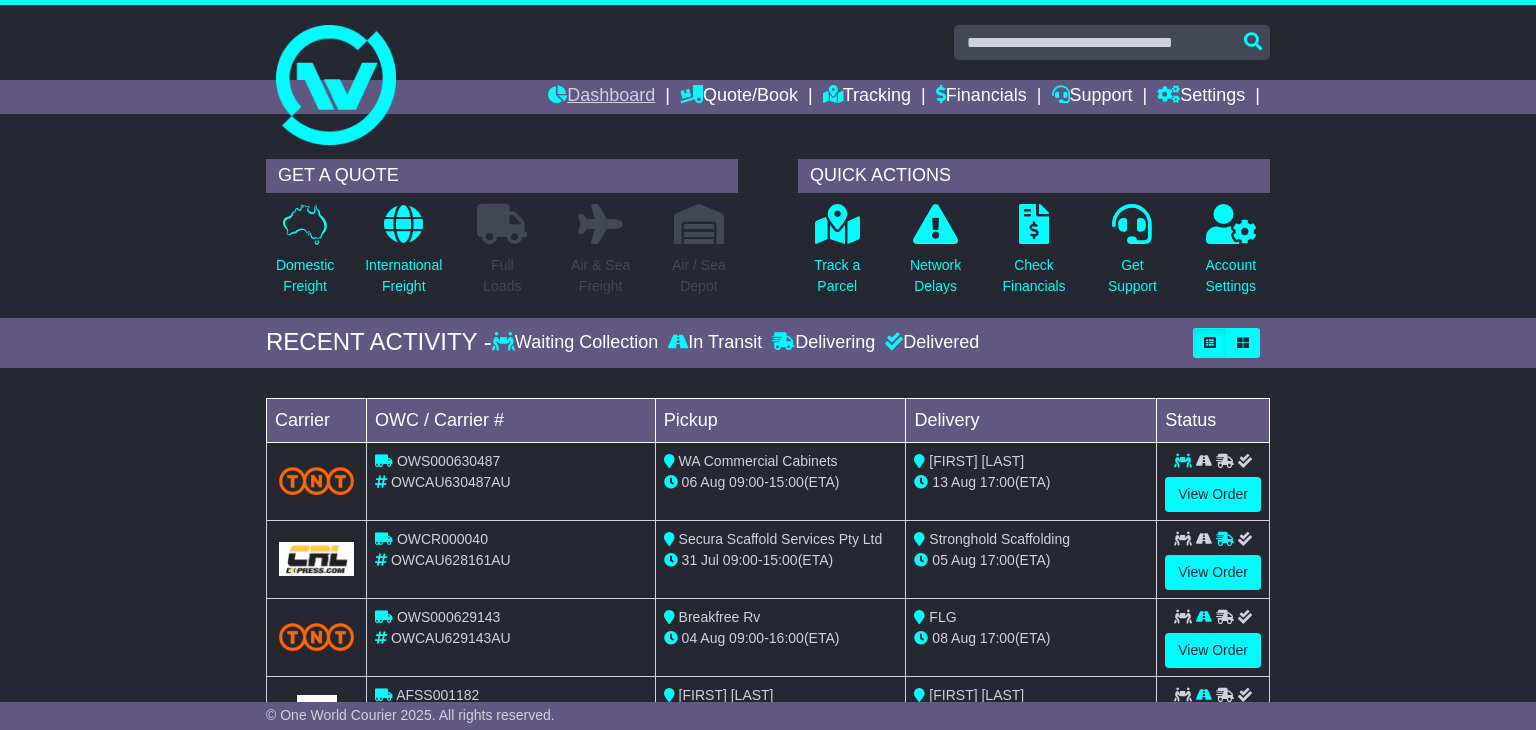 scroll, scrollTop: 0, scrollLeft: 0, axis: both 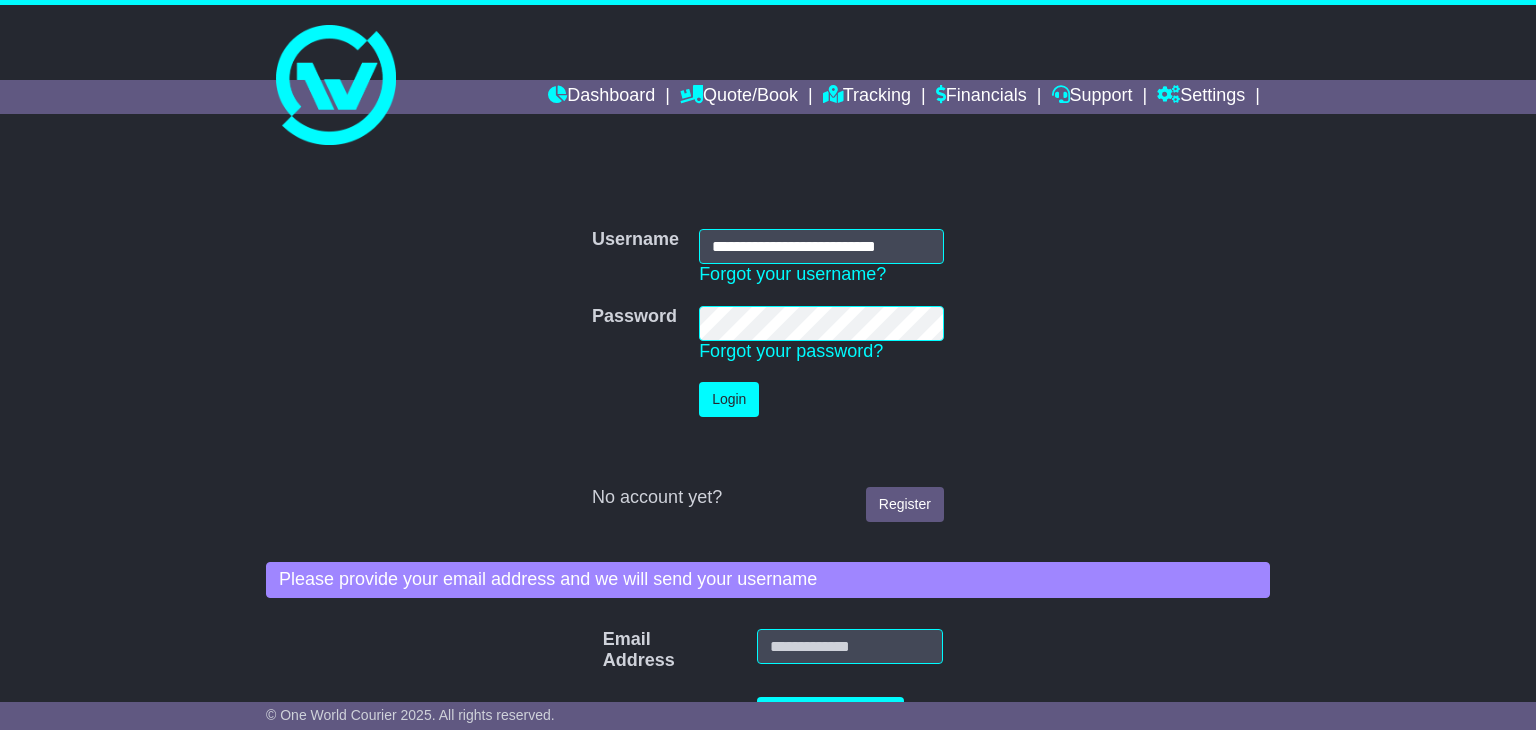 click on "Login" at bounding box center [729, 399] 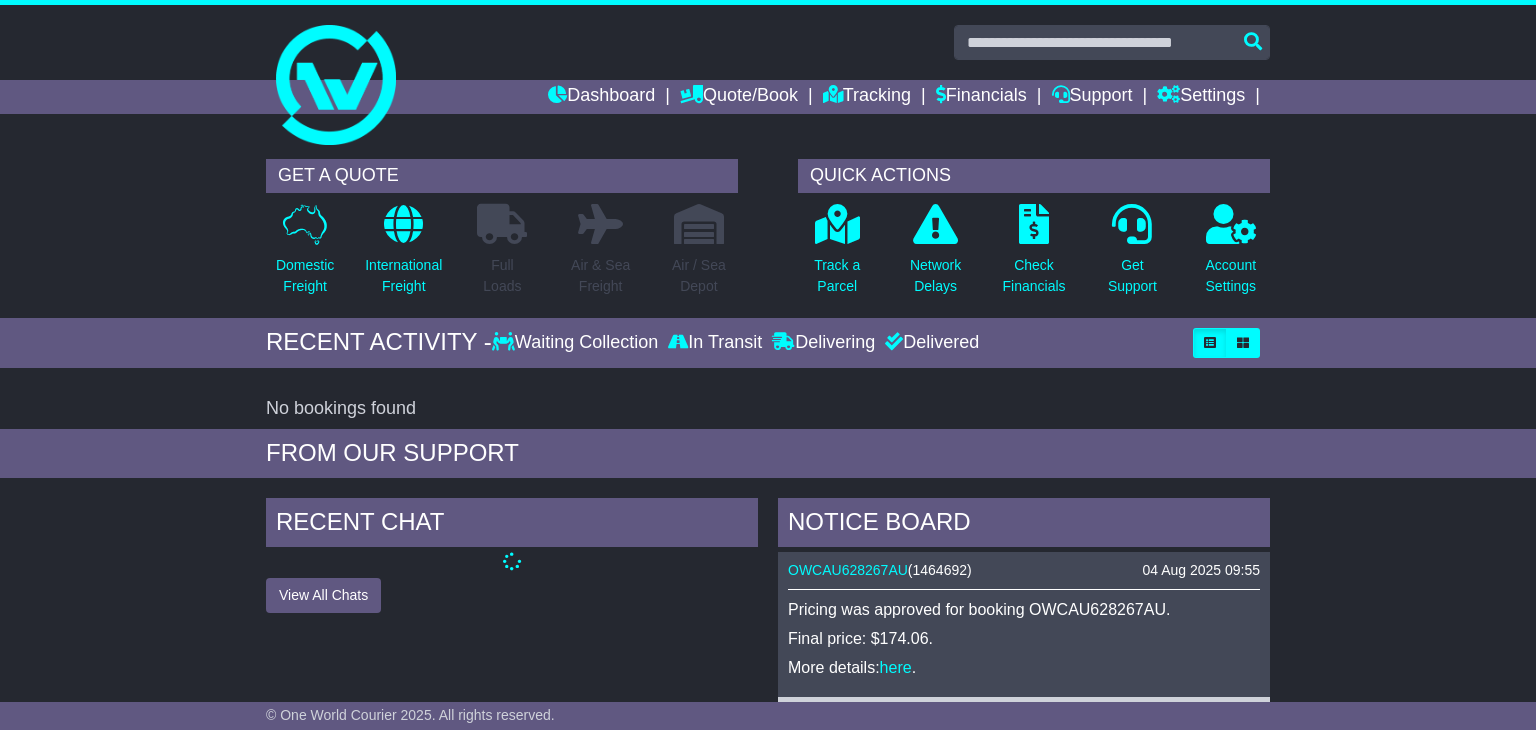 scroll, scrollTop: 0, scrollLeft: 0, axis: both 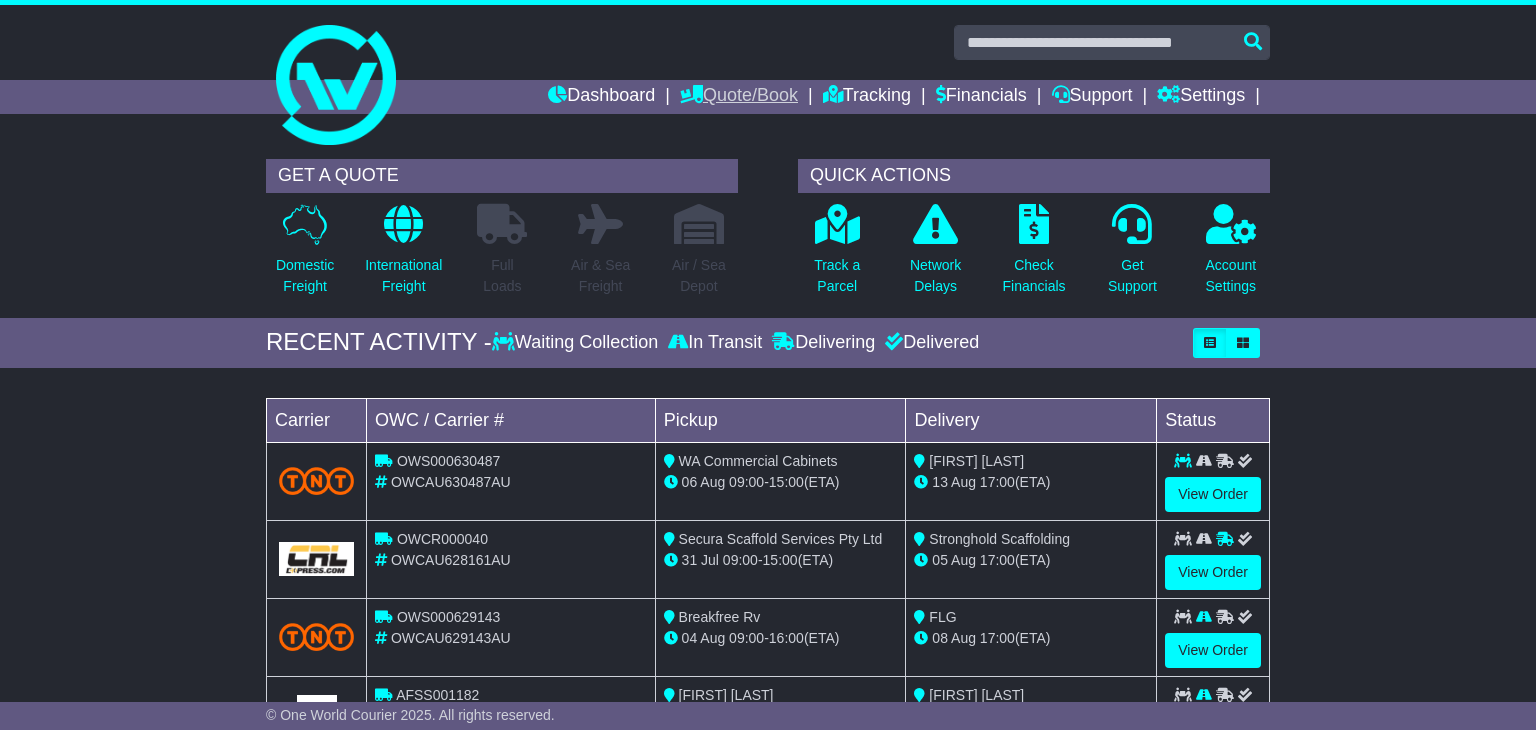 click on "Quote/Book" at bounding box center [739, 97] 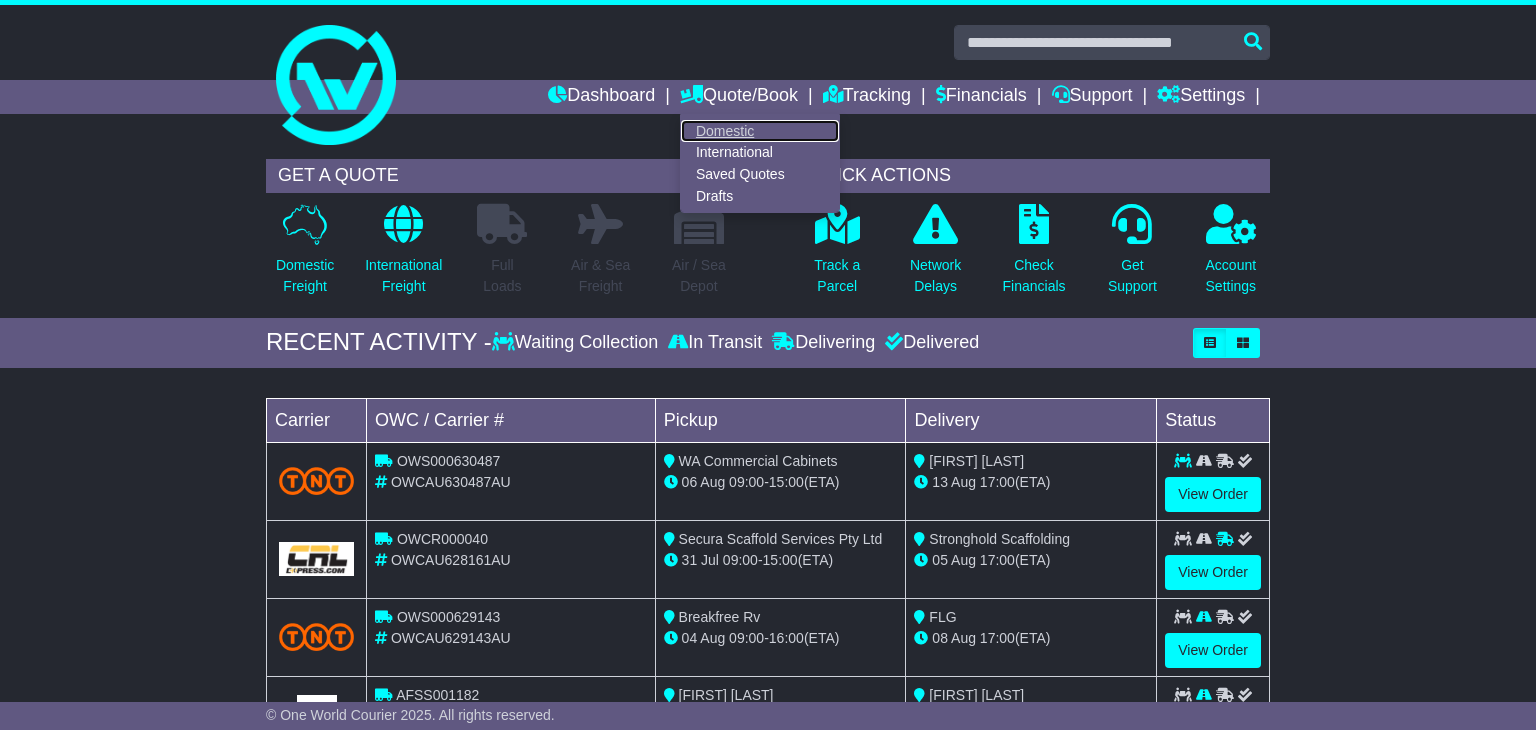 click on "Domestic" at bounding box center (760, 131) 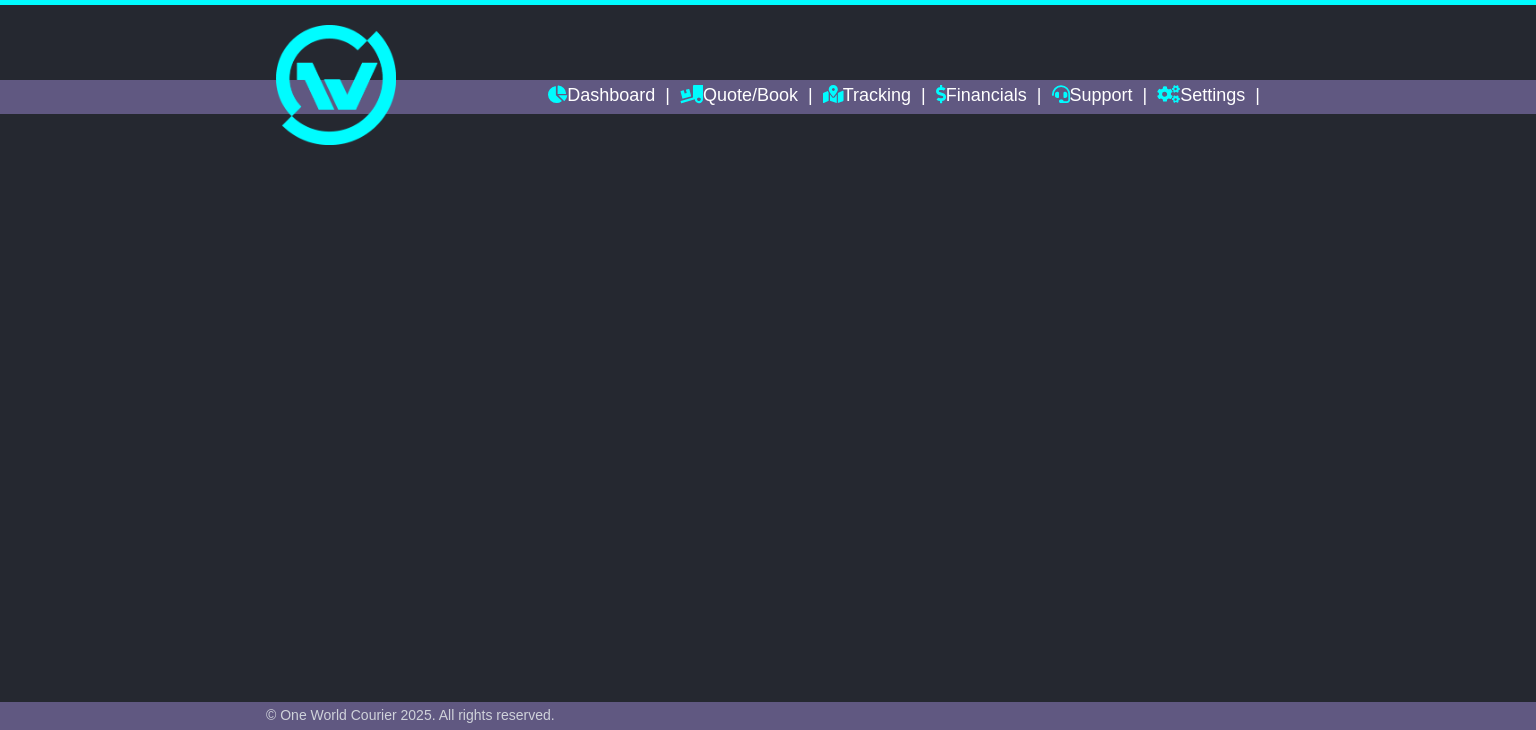 scroll, scrollTop: 0, scrollLeft: 0, axis: both 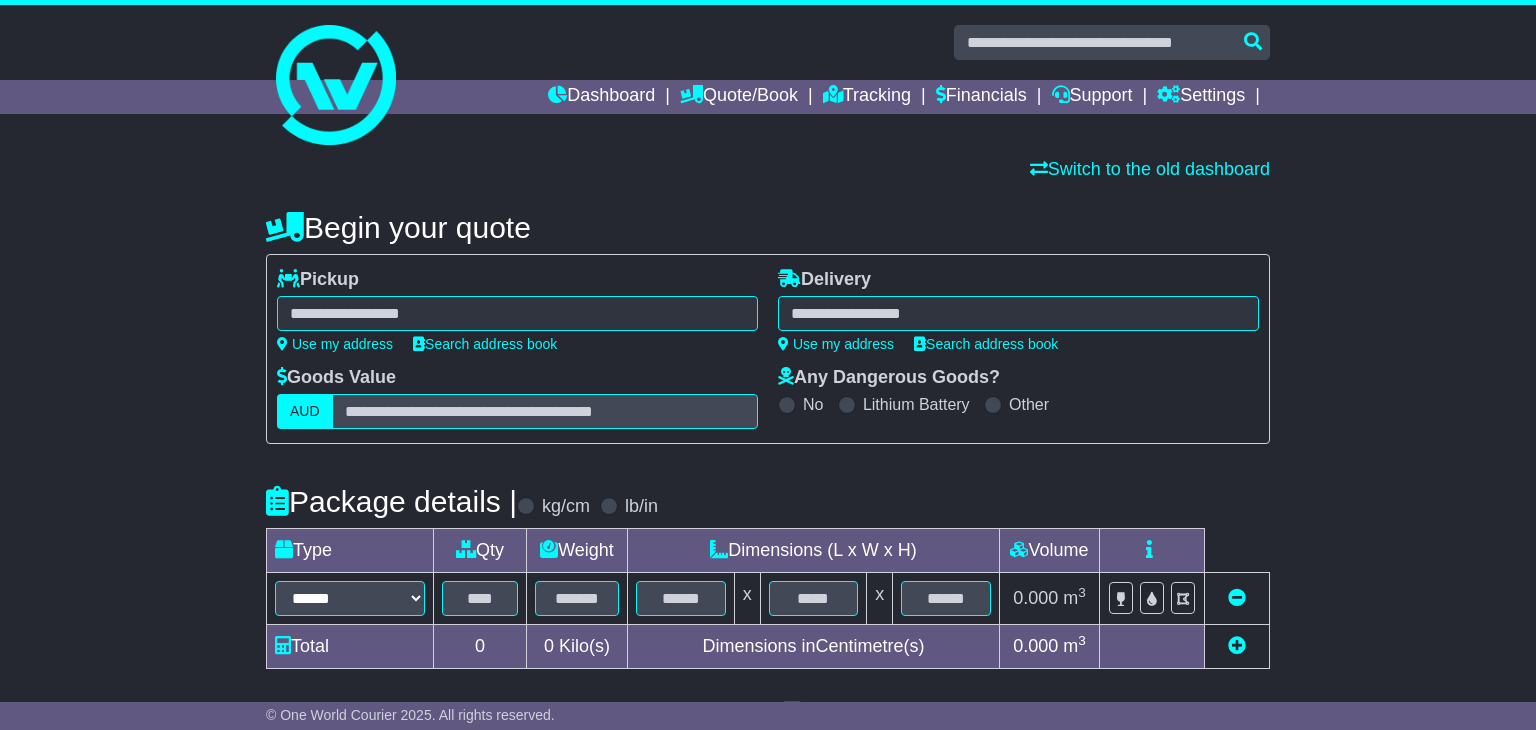 click at bounding box center (517, 313) 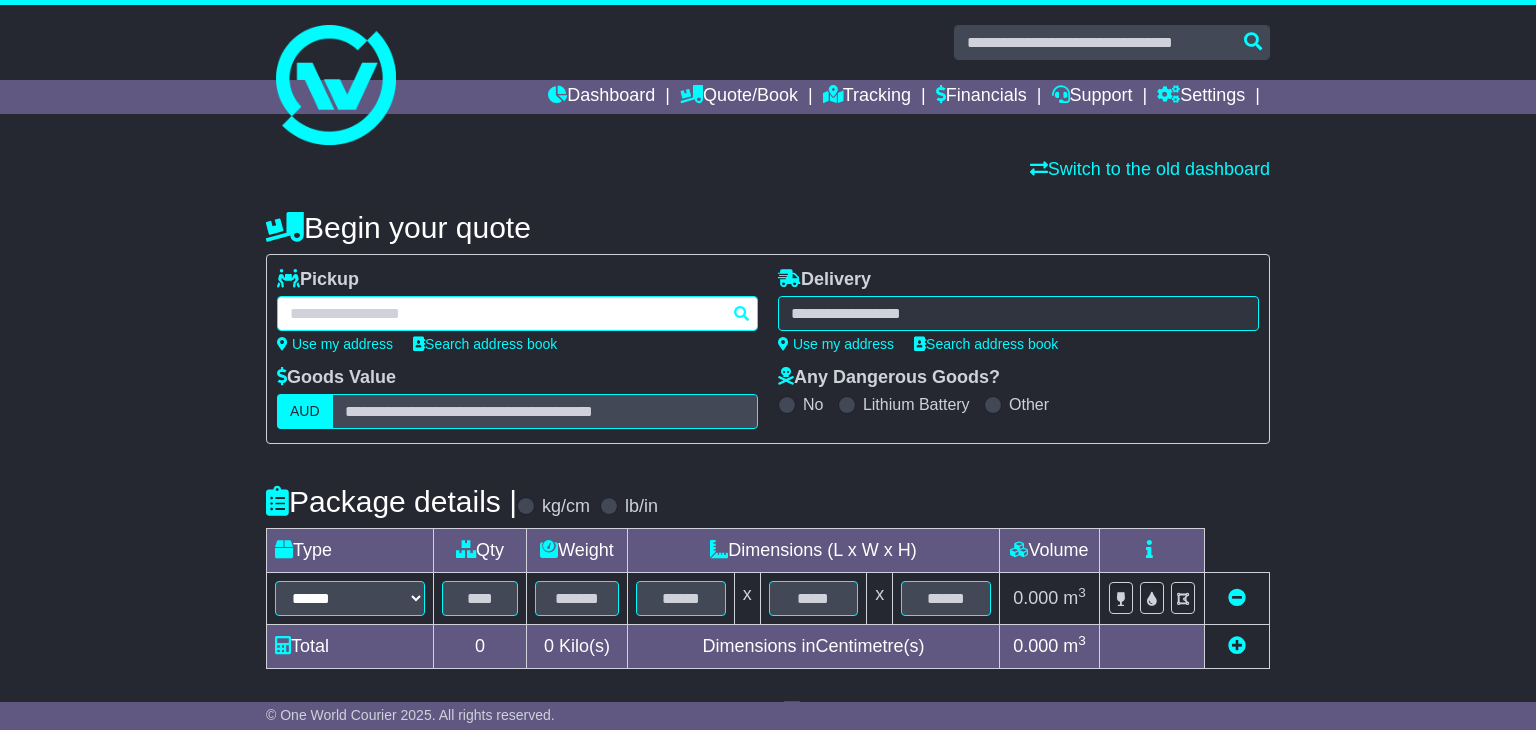 paste on "**********" 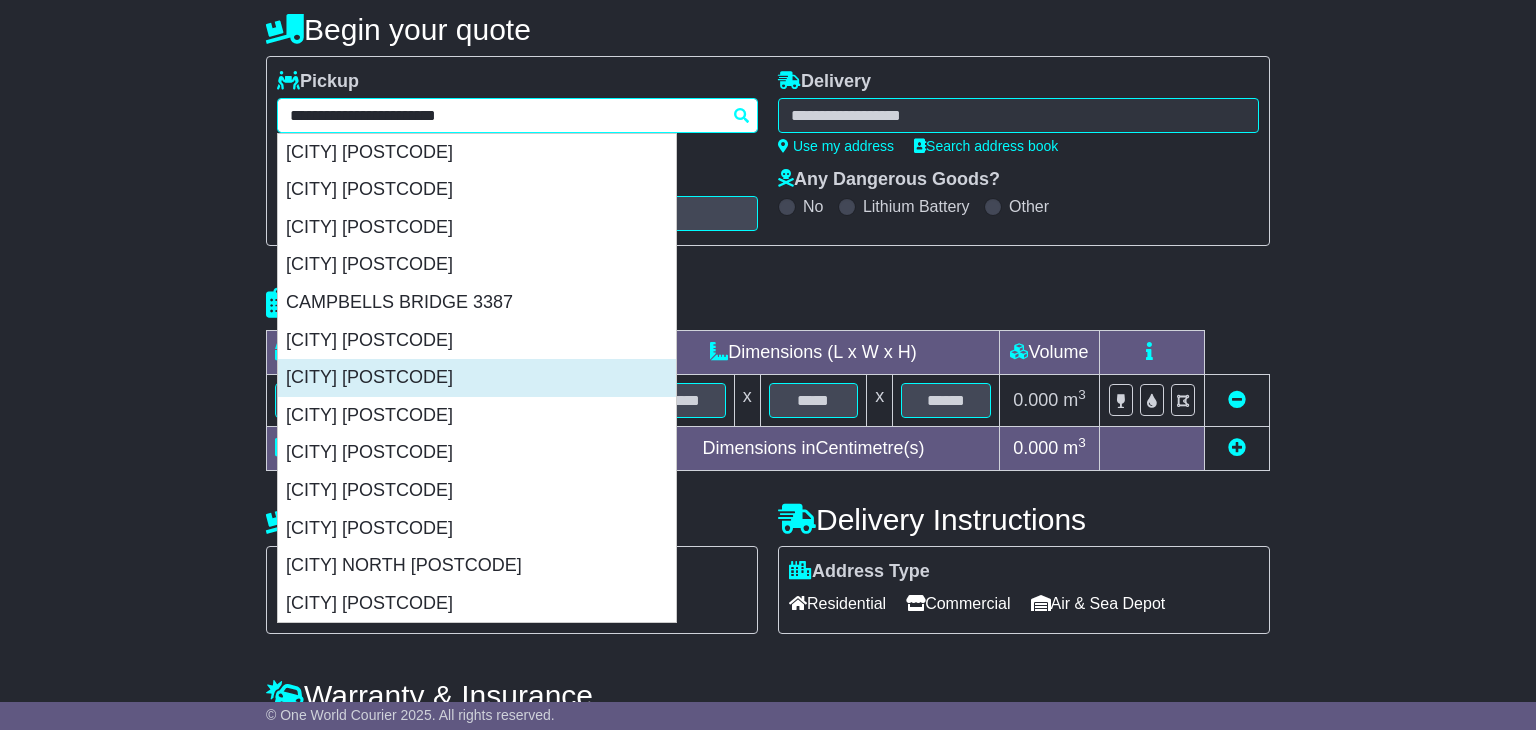 scroll, scrollTop: 199, scrollLeft: 0, axis: vertical 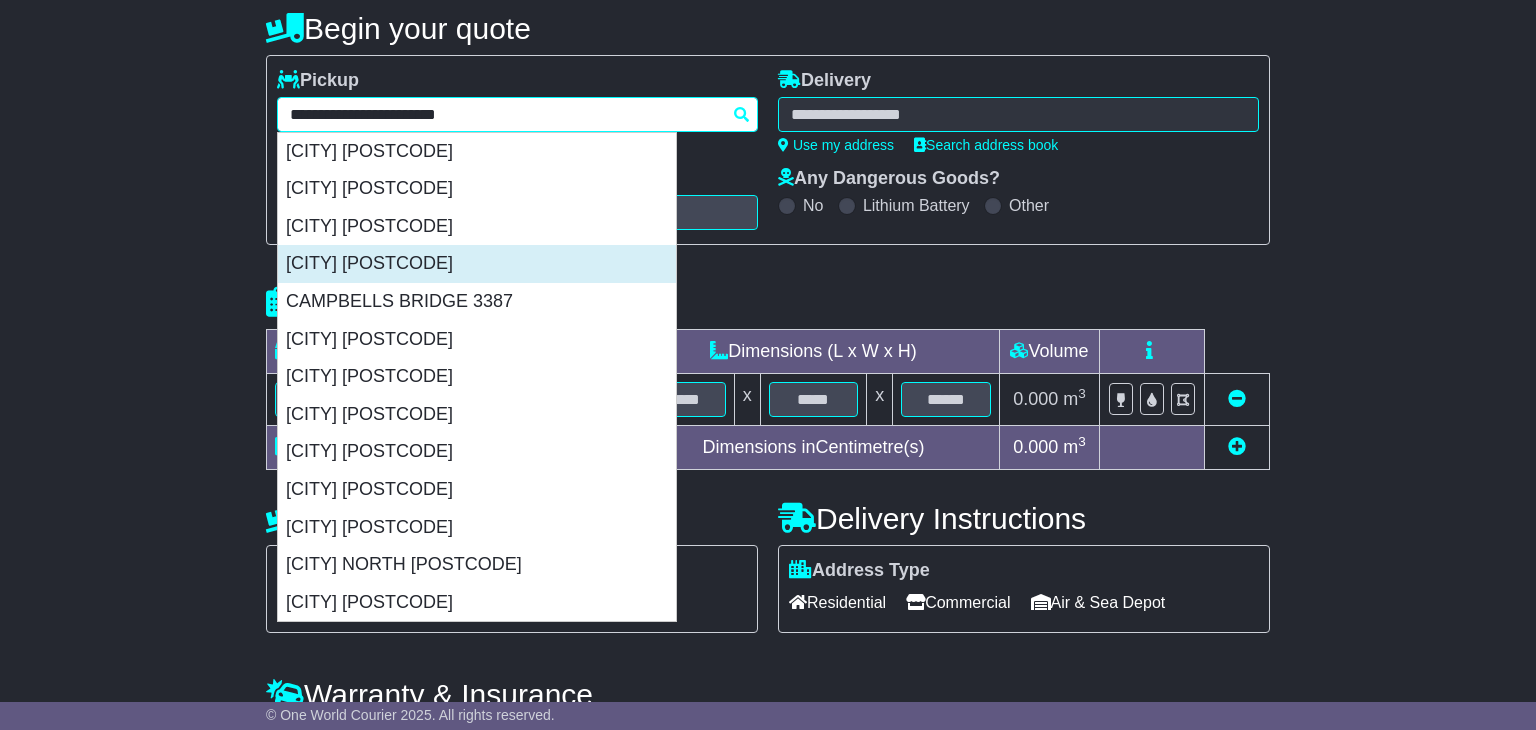 click on "[CITY] [POSTCODE]" at bounding box center (477, 264) 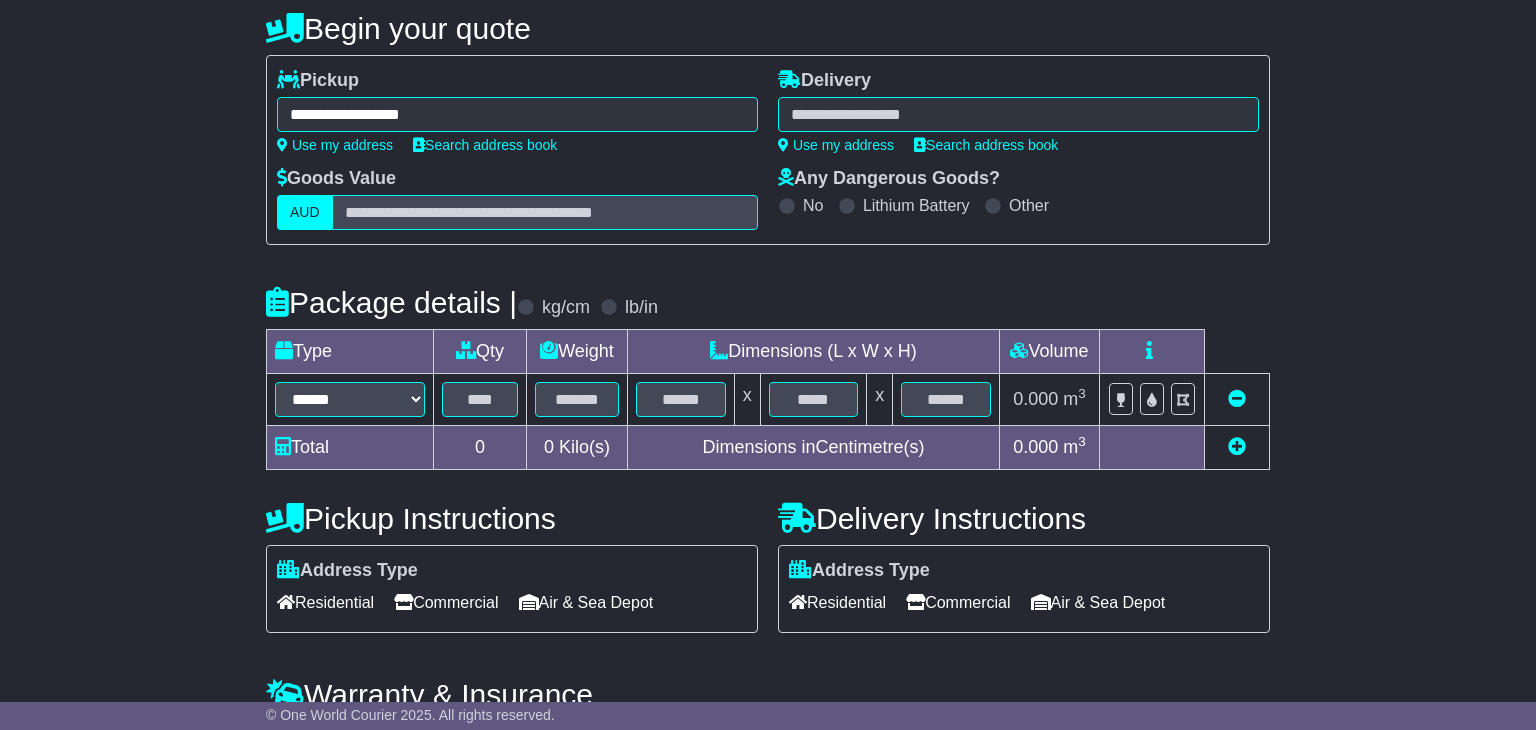 type on "**********" 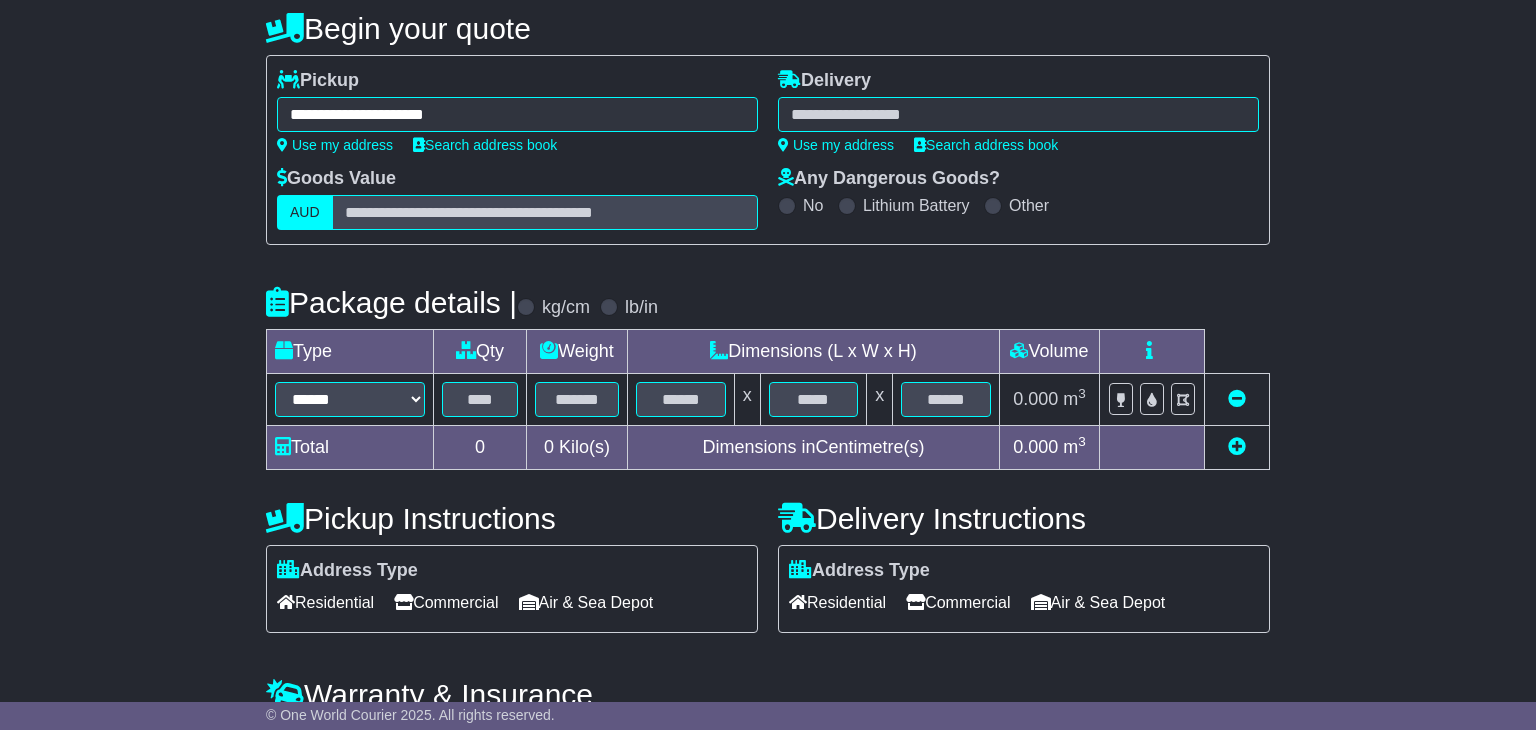 click at bounding box center (1018, 114) 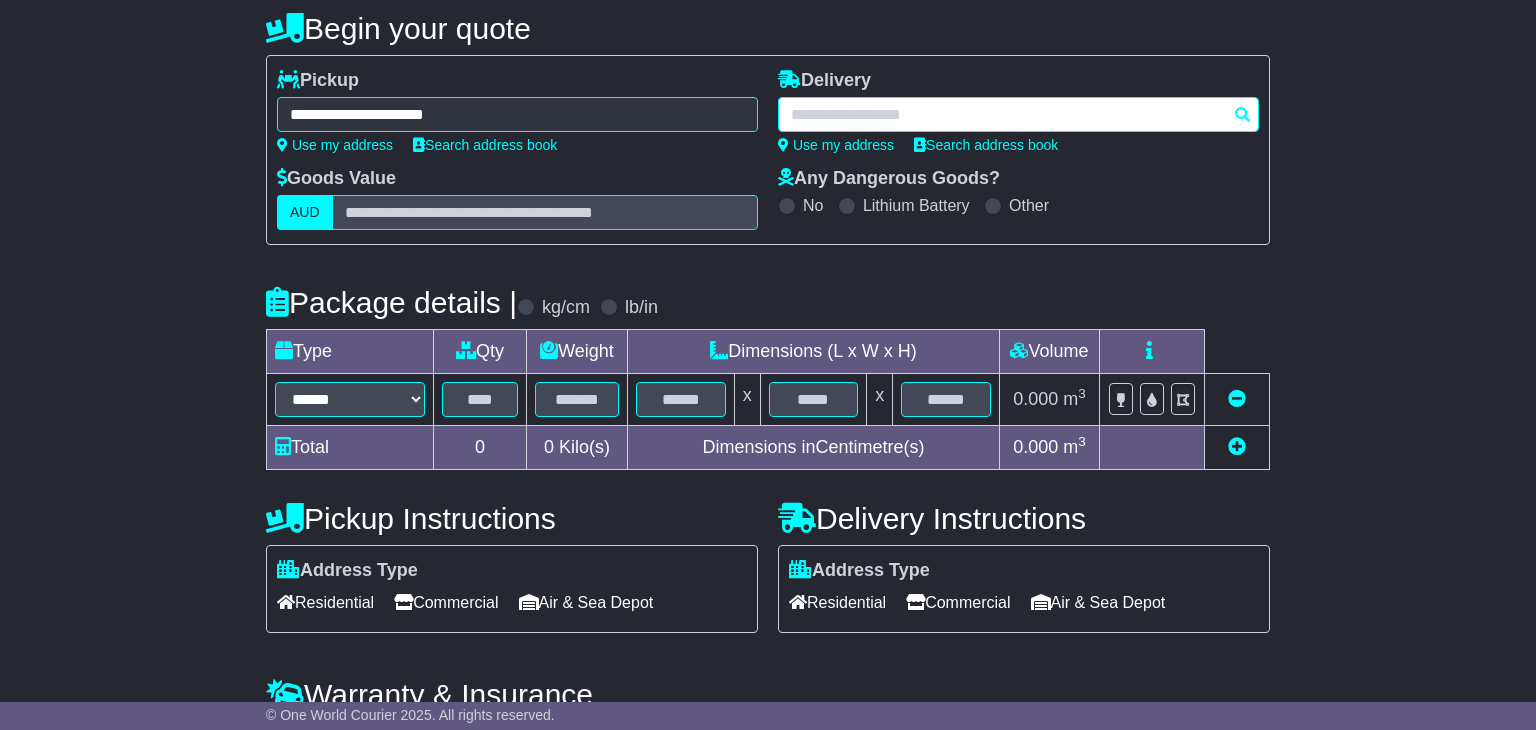 paste on "**********" 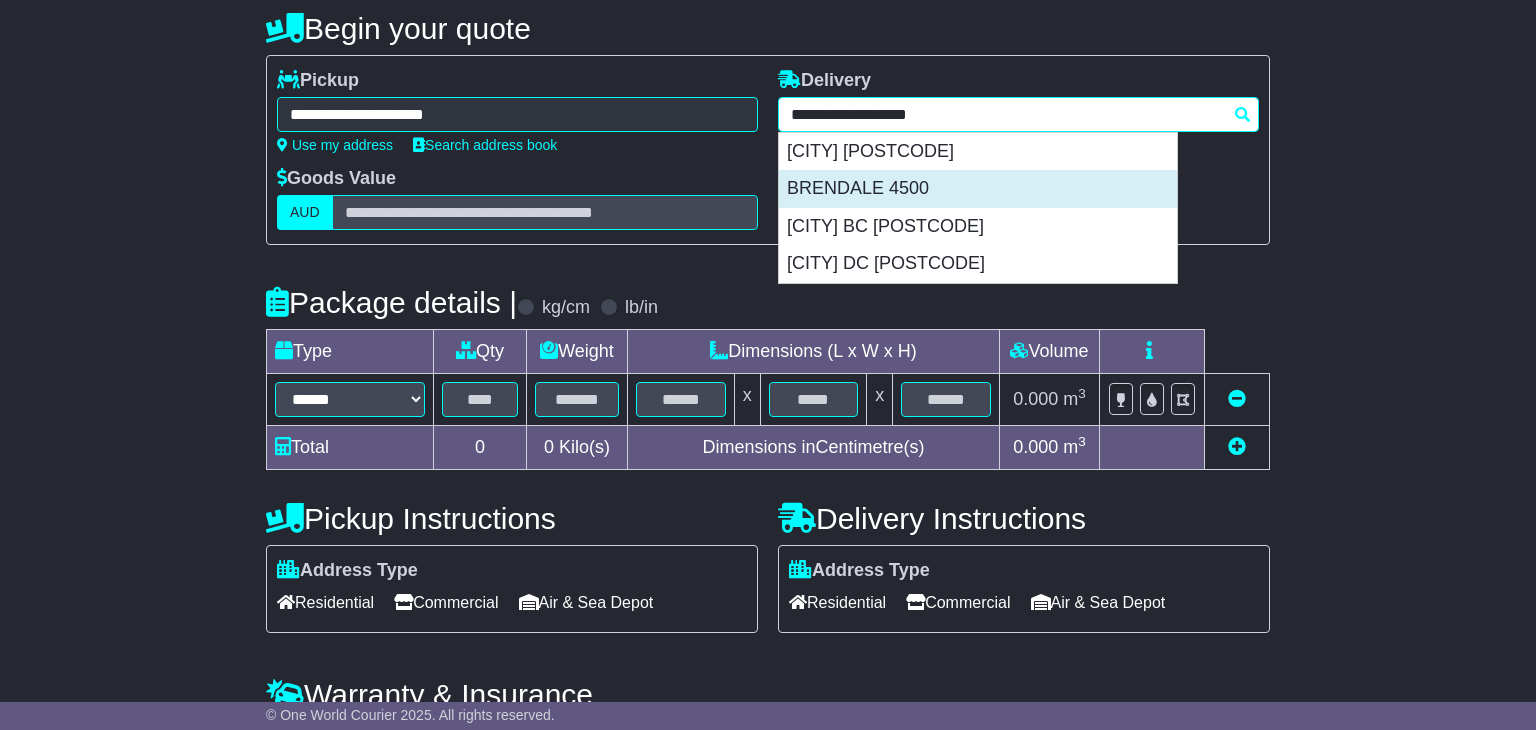 click on "BRENDALE 4500" at bounding box center (978, 189) 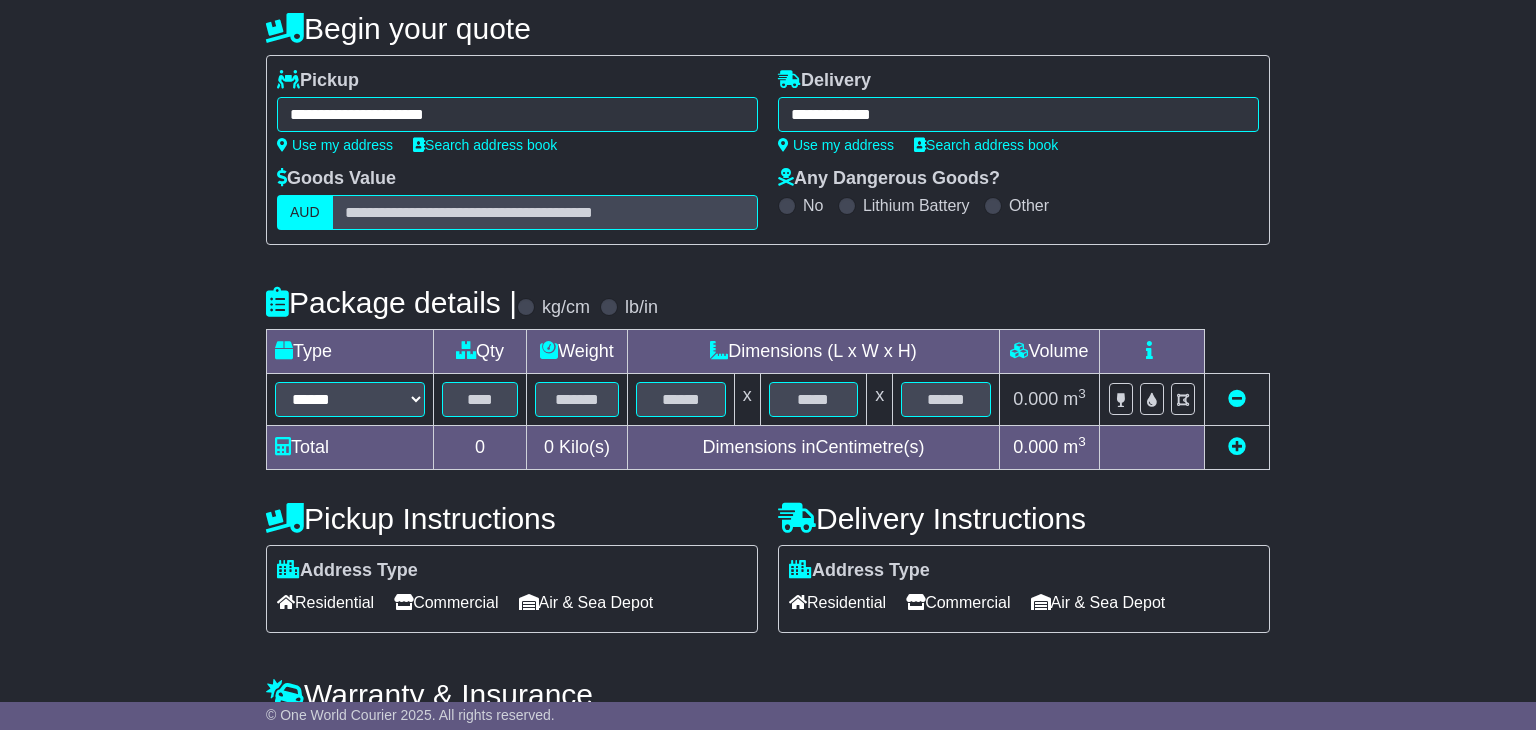 type on "**********" 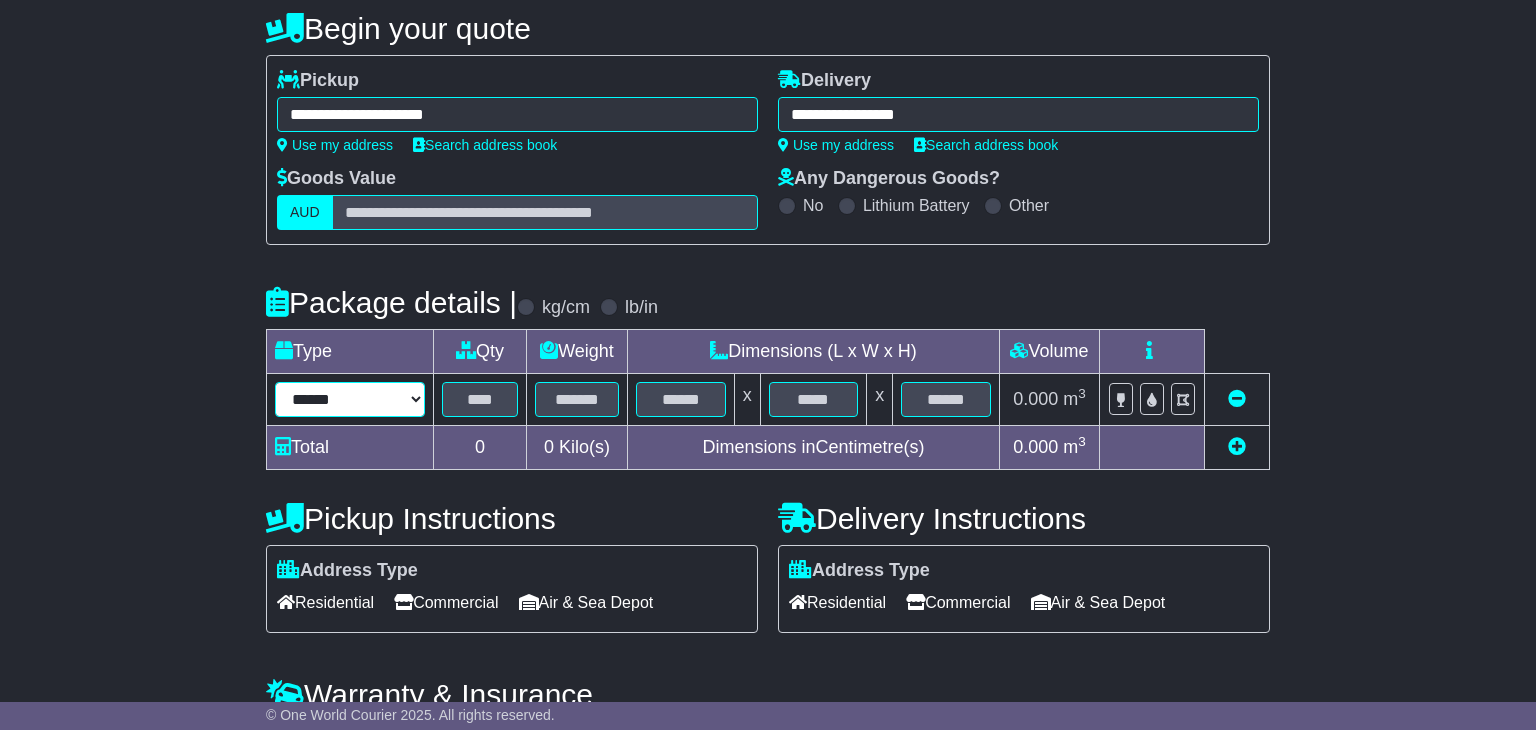 click on "****** ****** *** ******** ***** **** **** ****** *** *******" at bounding box center [350, 399] 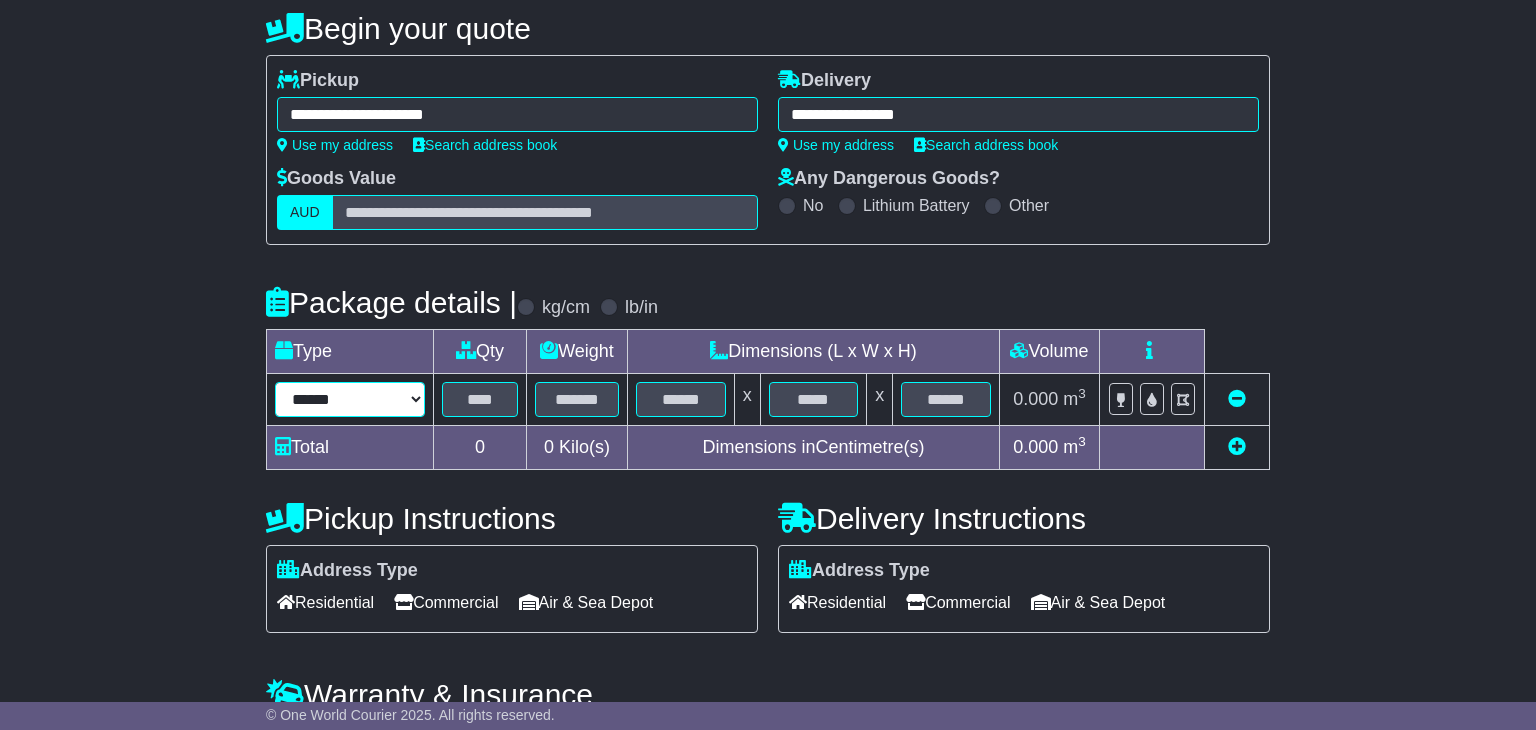 select on "*****" 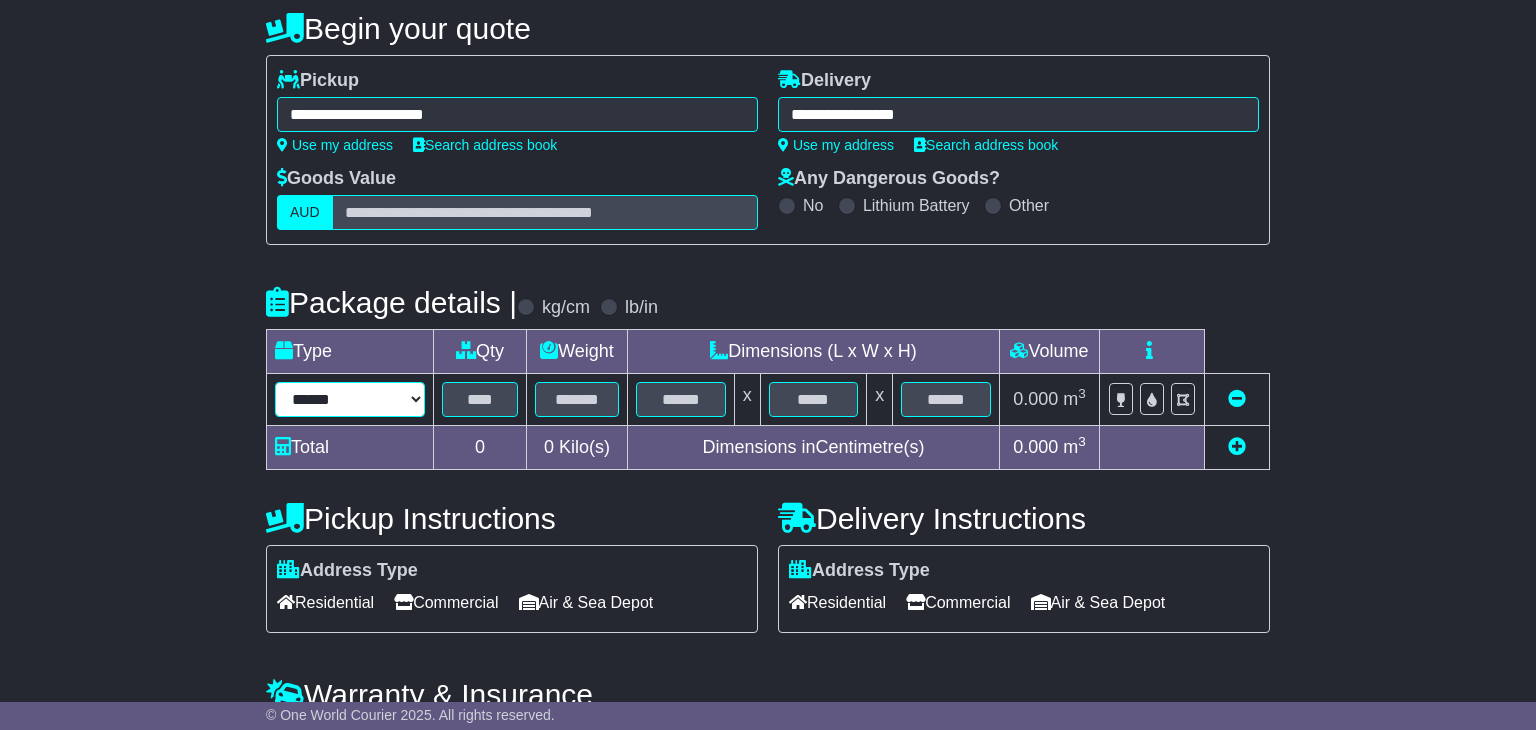 click on "****** ****** *** ******** ***** **** **** ****** *** *******" at bounding box center (350, 399) 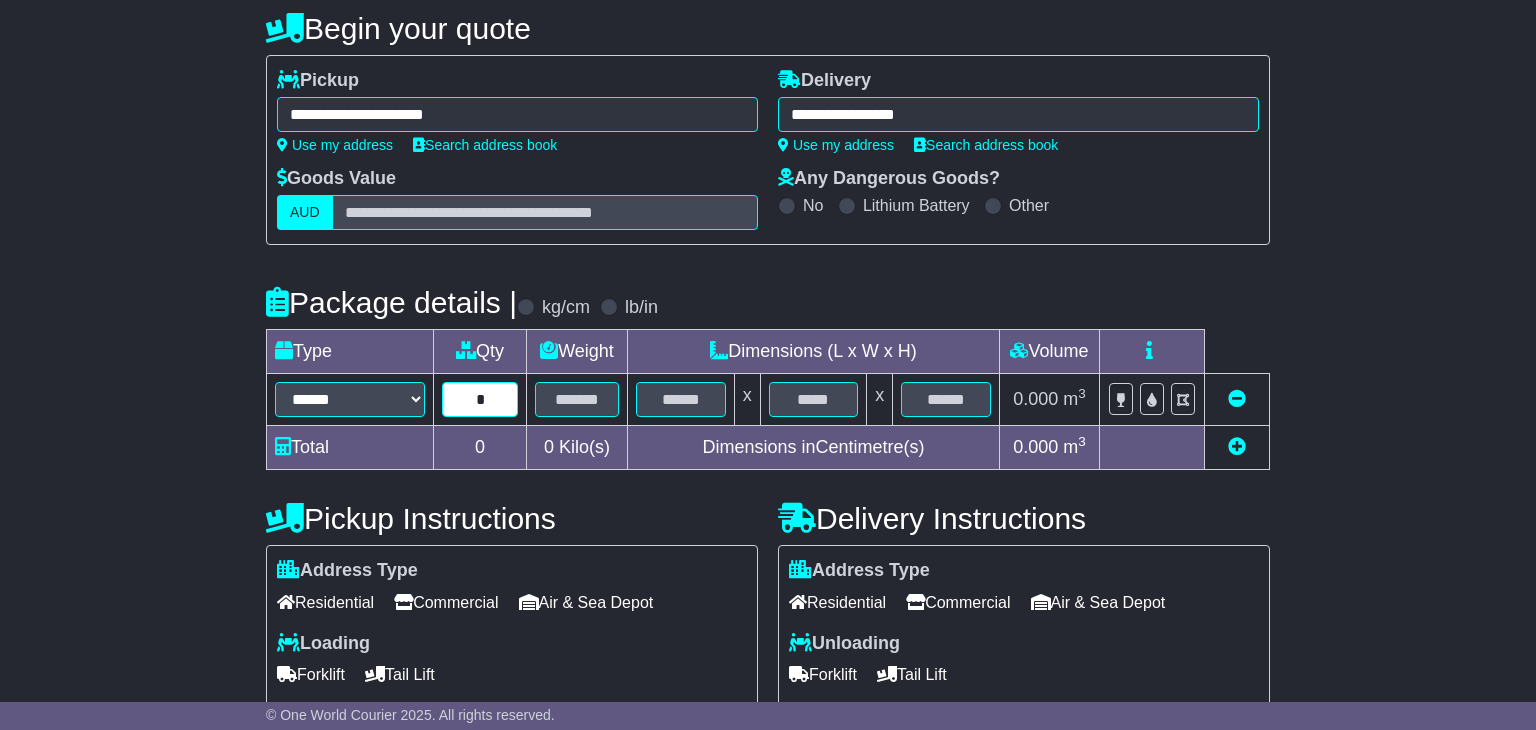 type on "*" 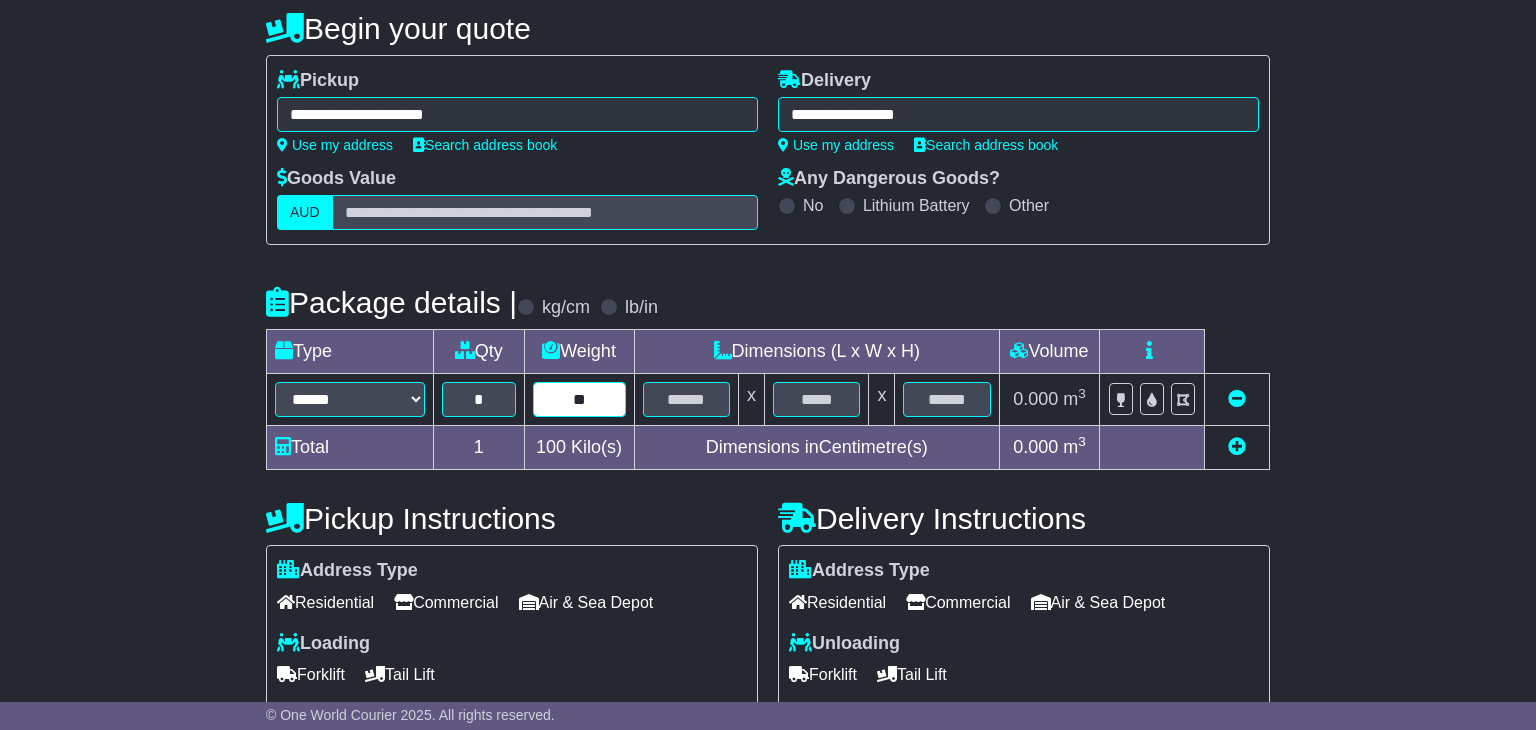type on "*" 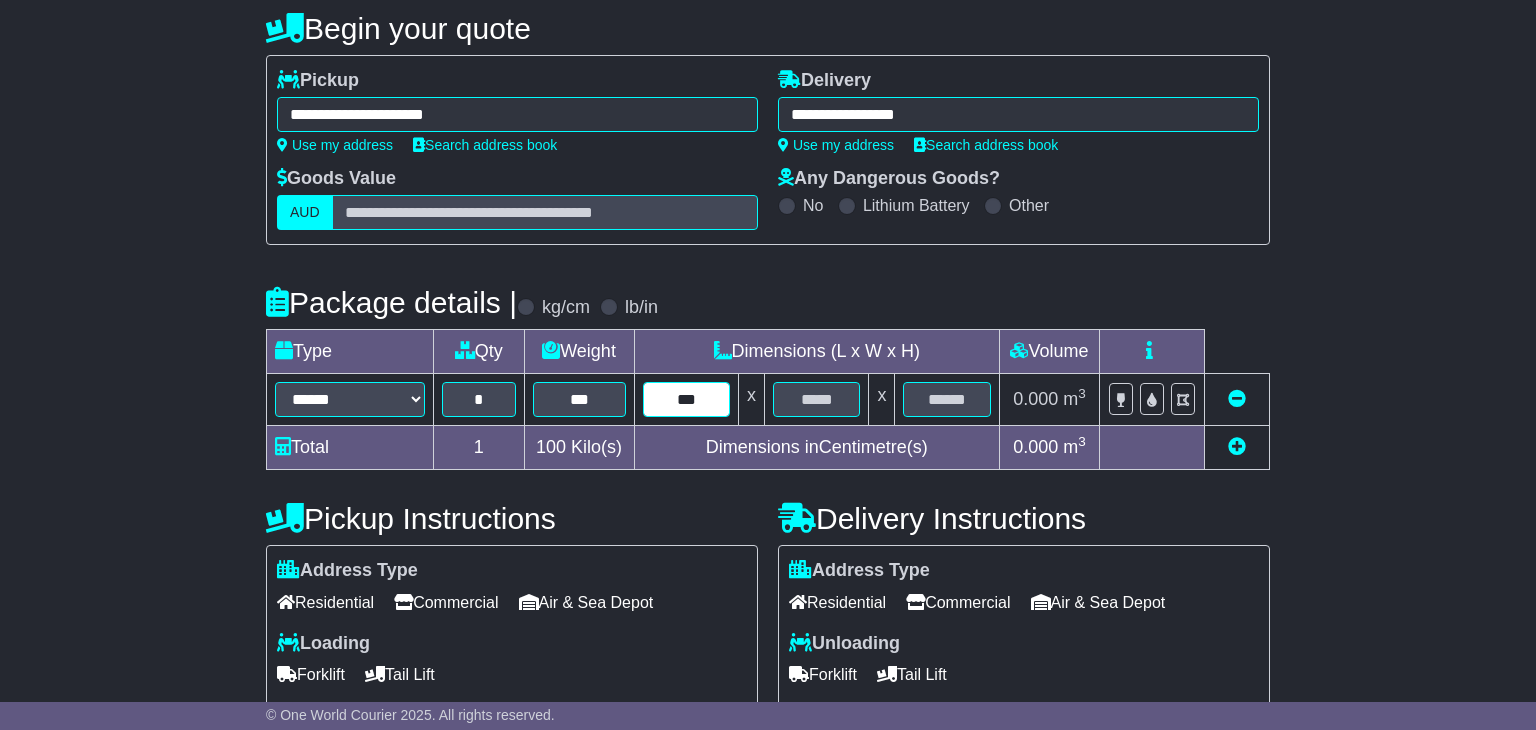 type on "***" 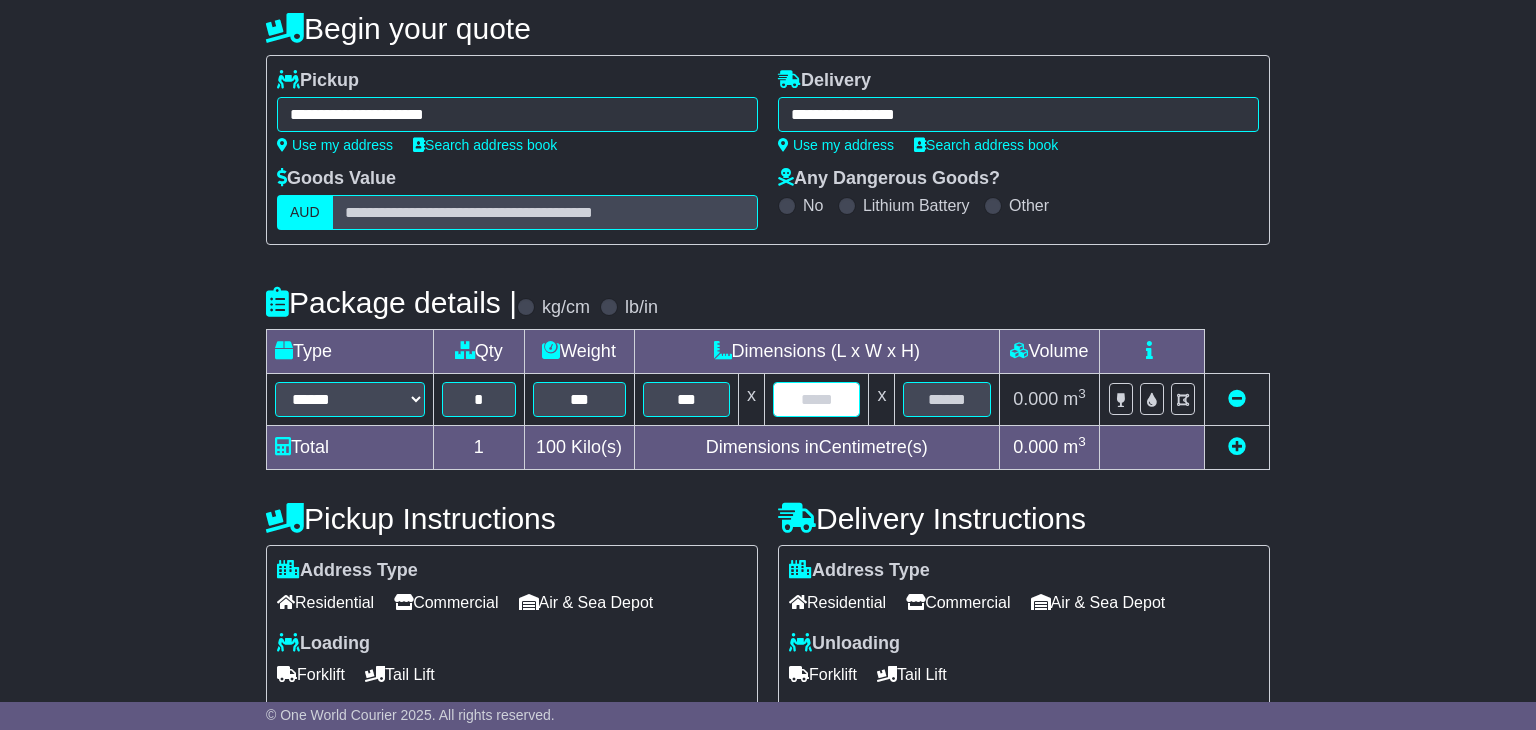 type on "*" 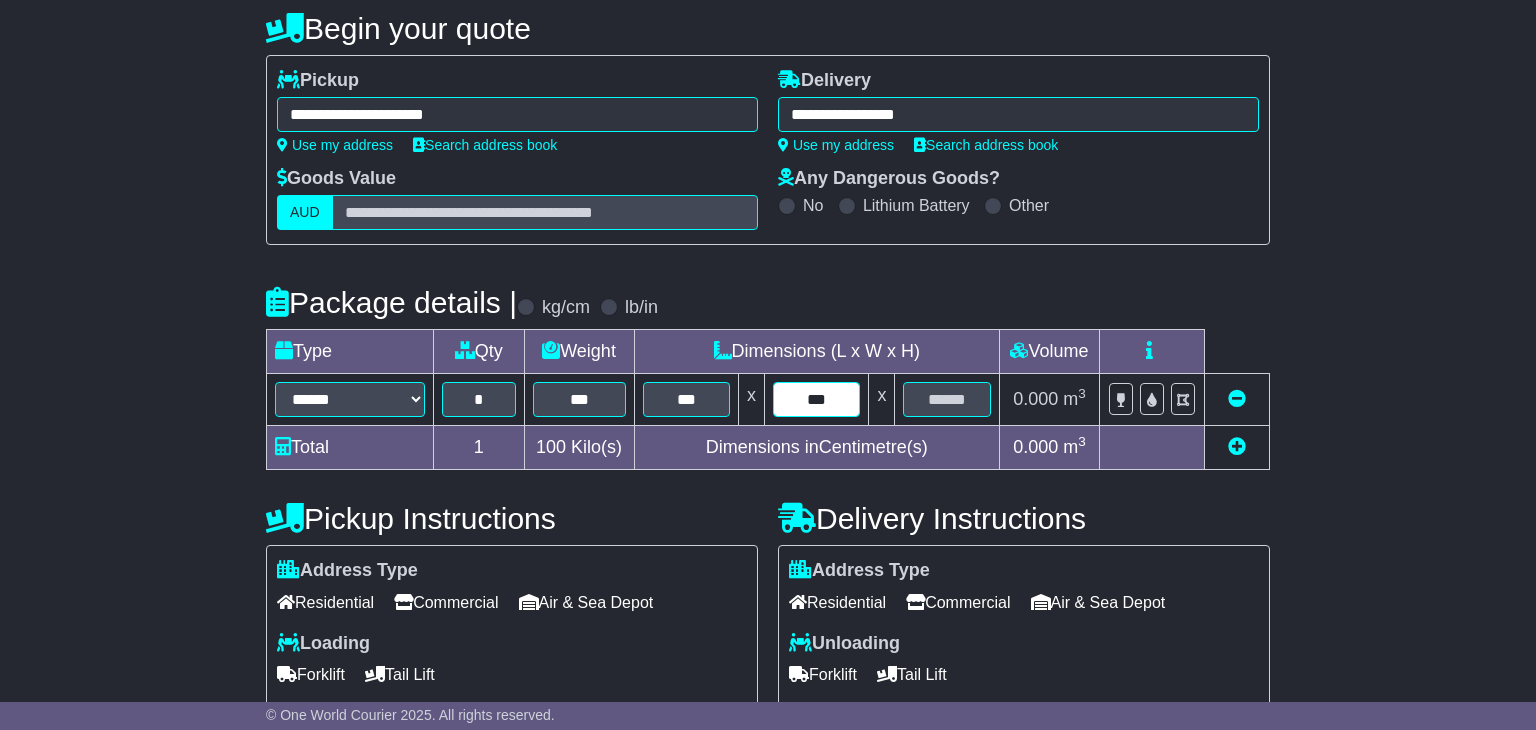 type on "***" 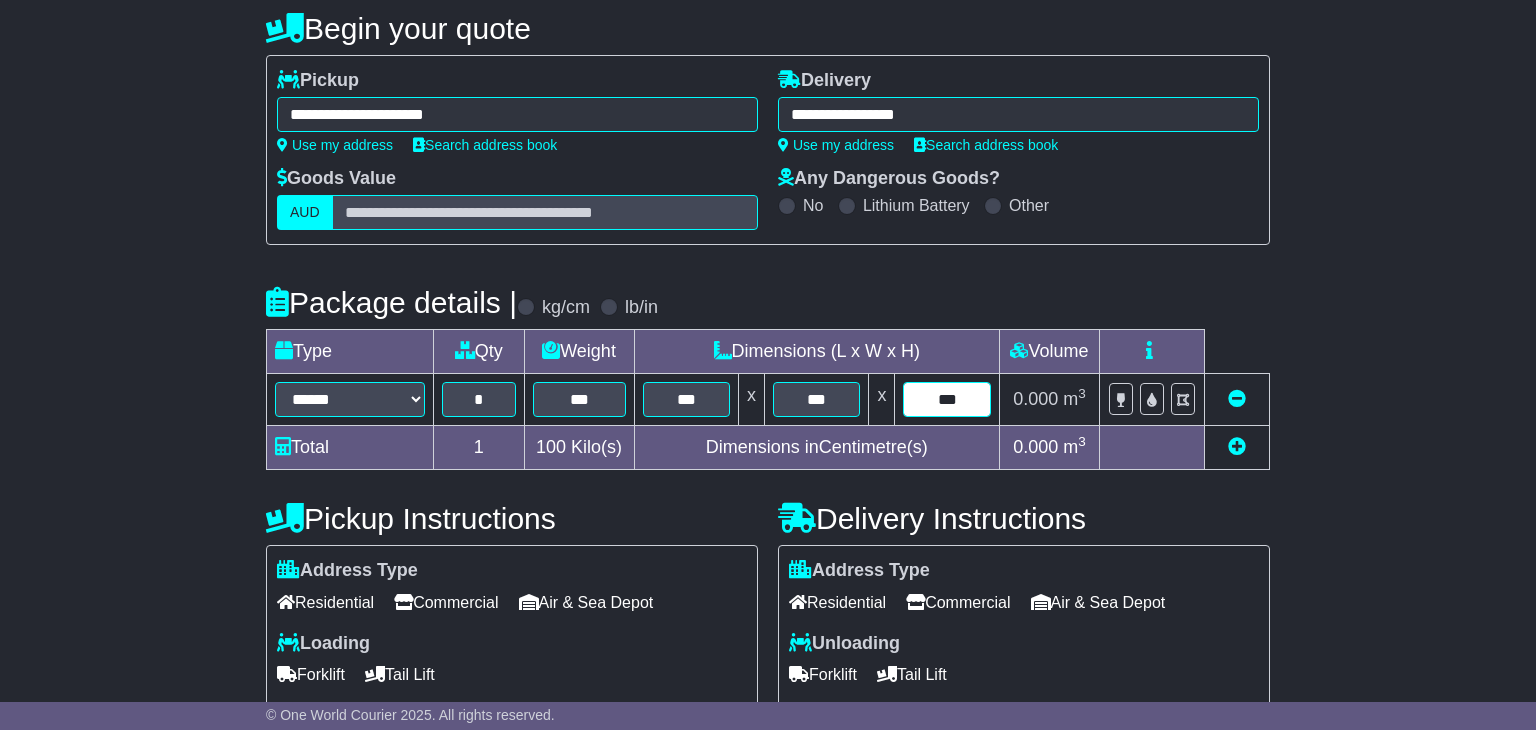 type on "***" 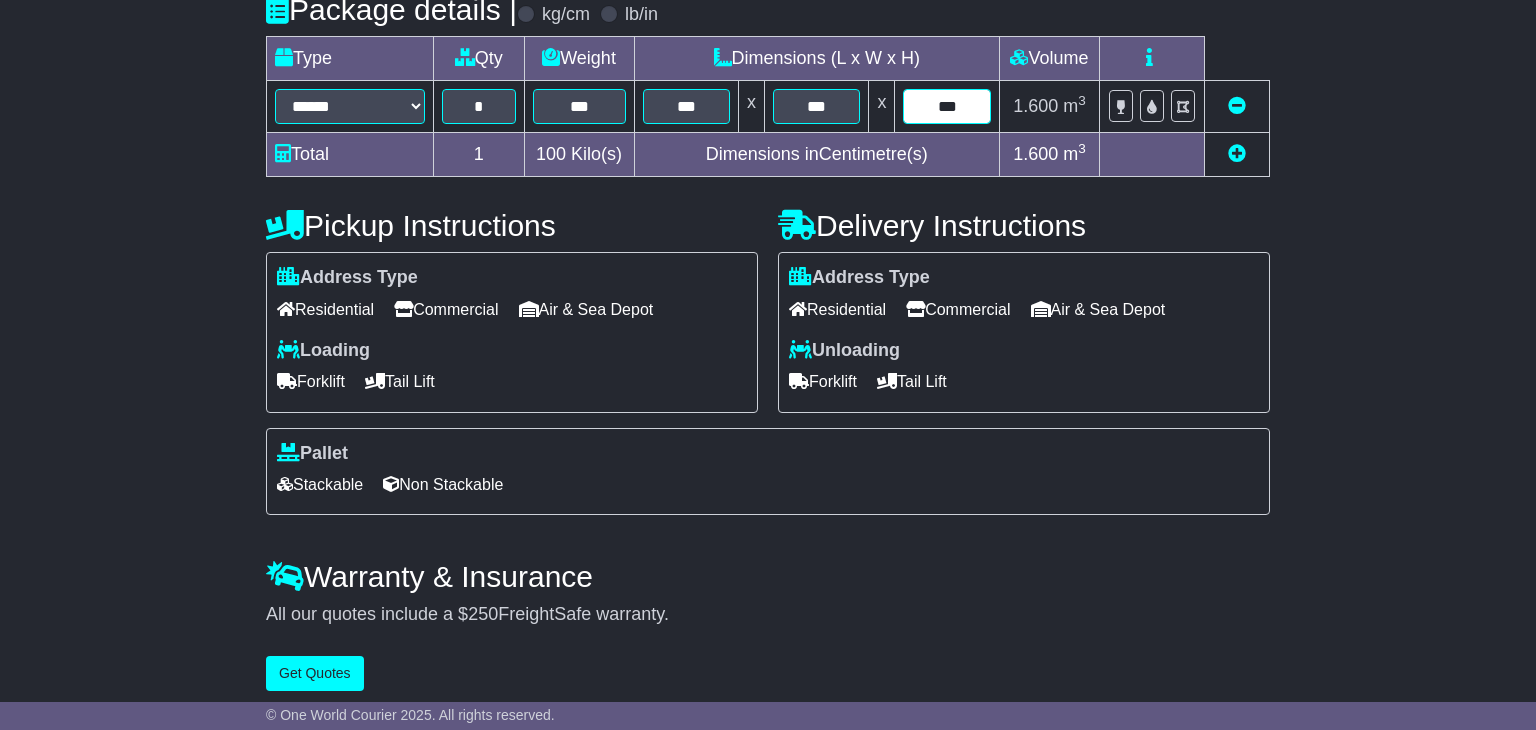 scroll, scrollTop: 500, scrollLeft: 0, axis: vertical 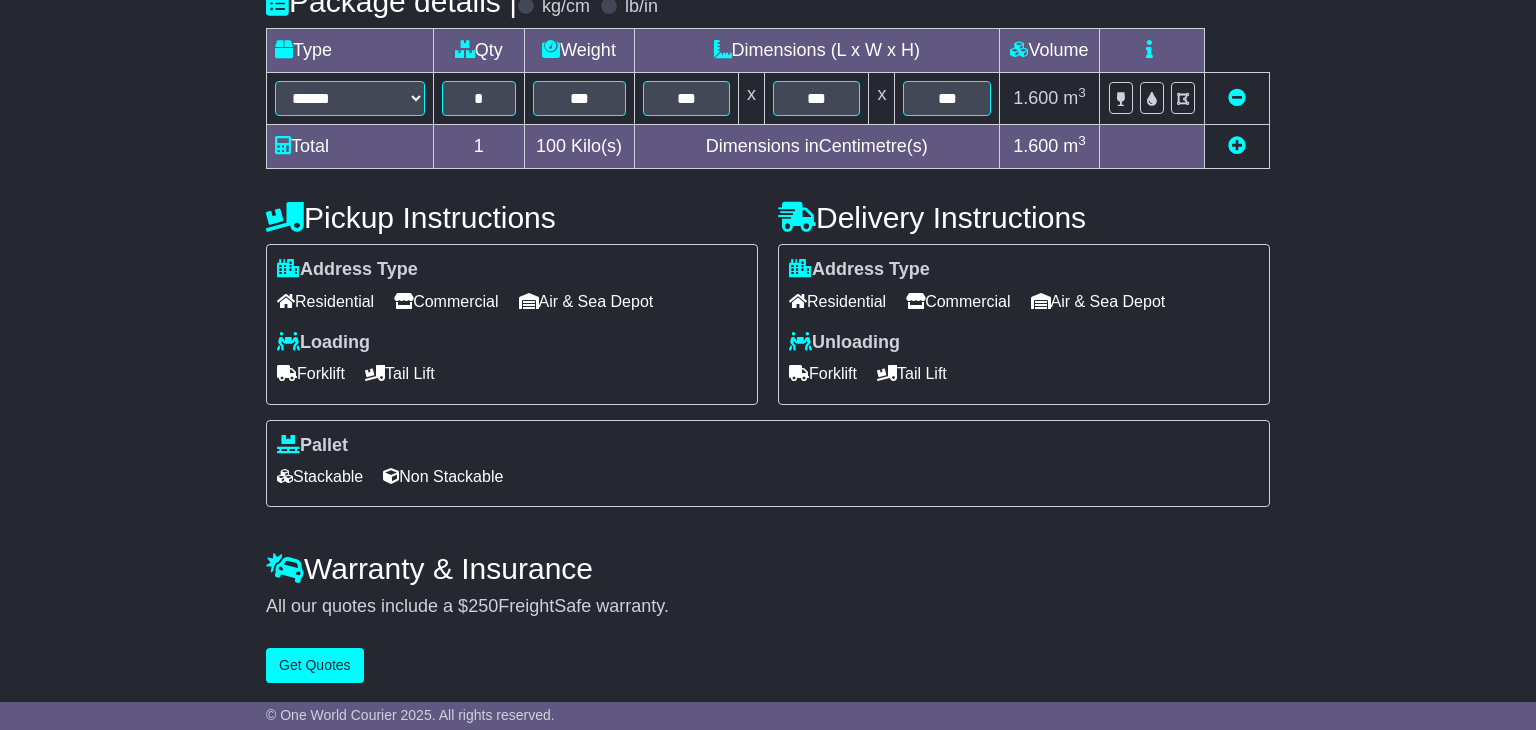 click on "Commercial" at bounding box center [446, 301] 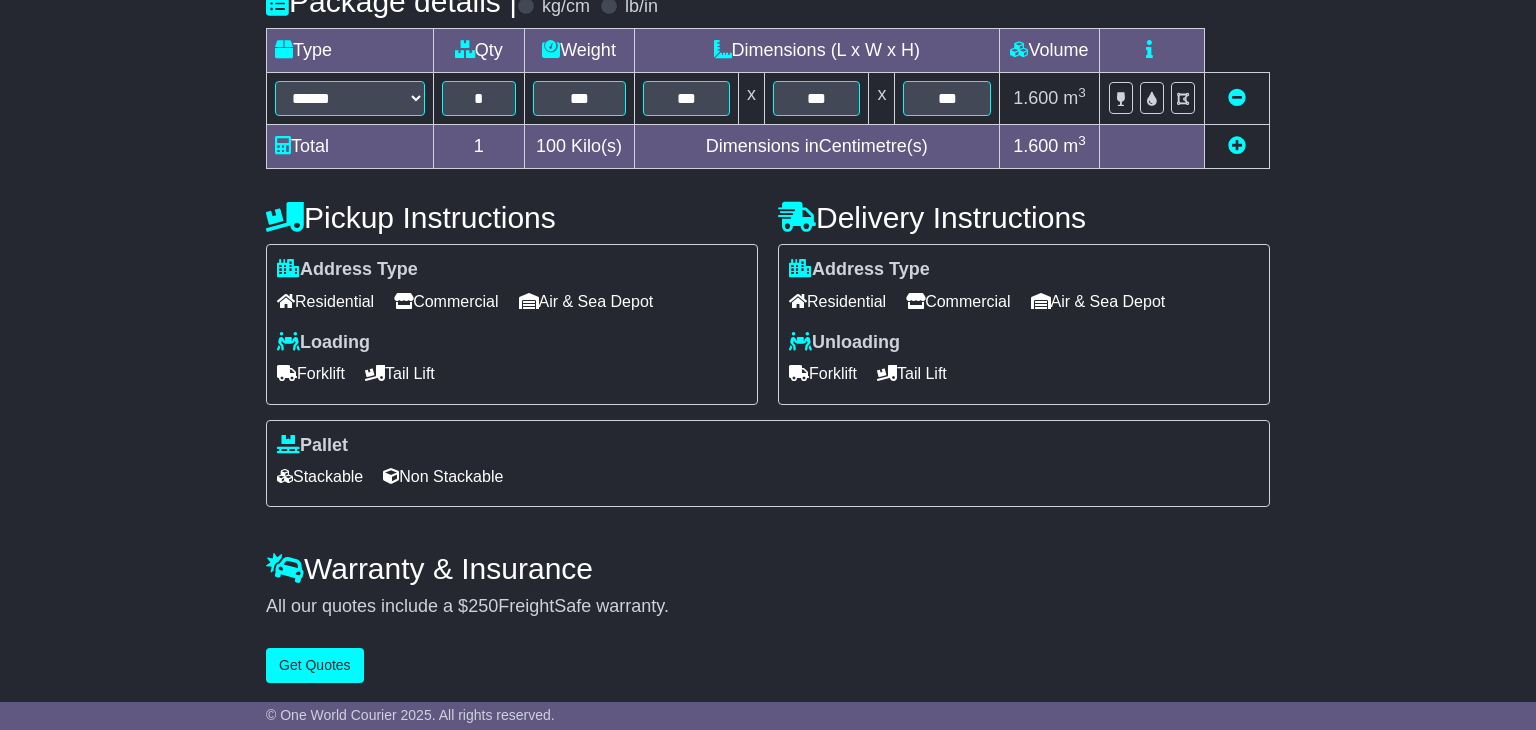 click on "Commercial" at bounding box center (958, 301) 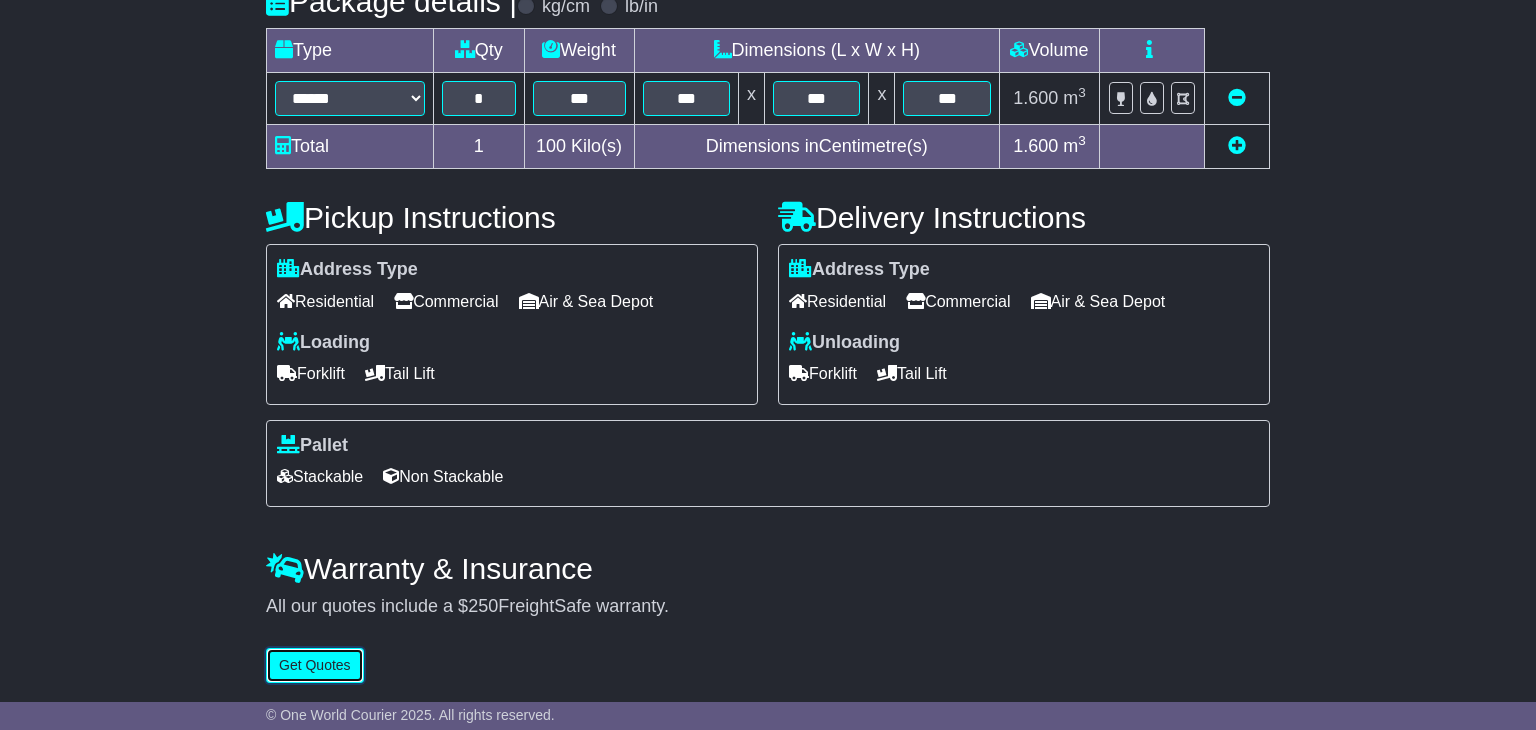 click on "Get Quotes" at bounding box center (315, 665) 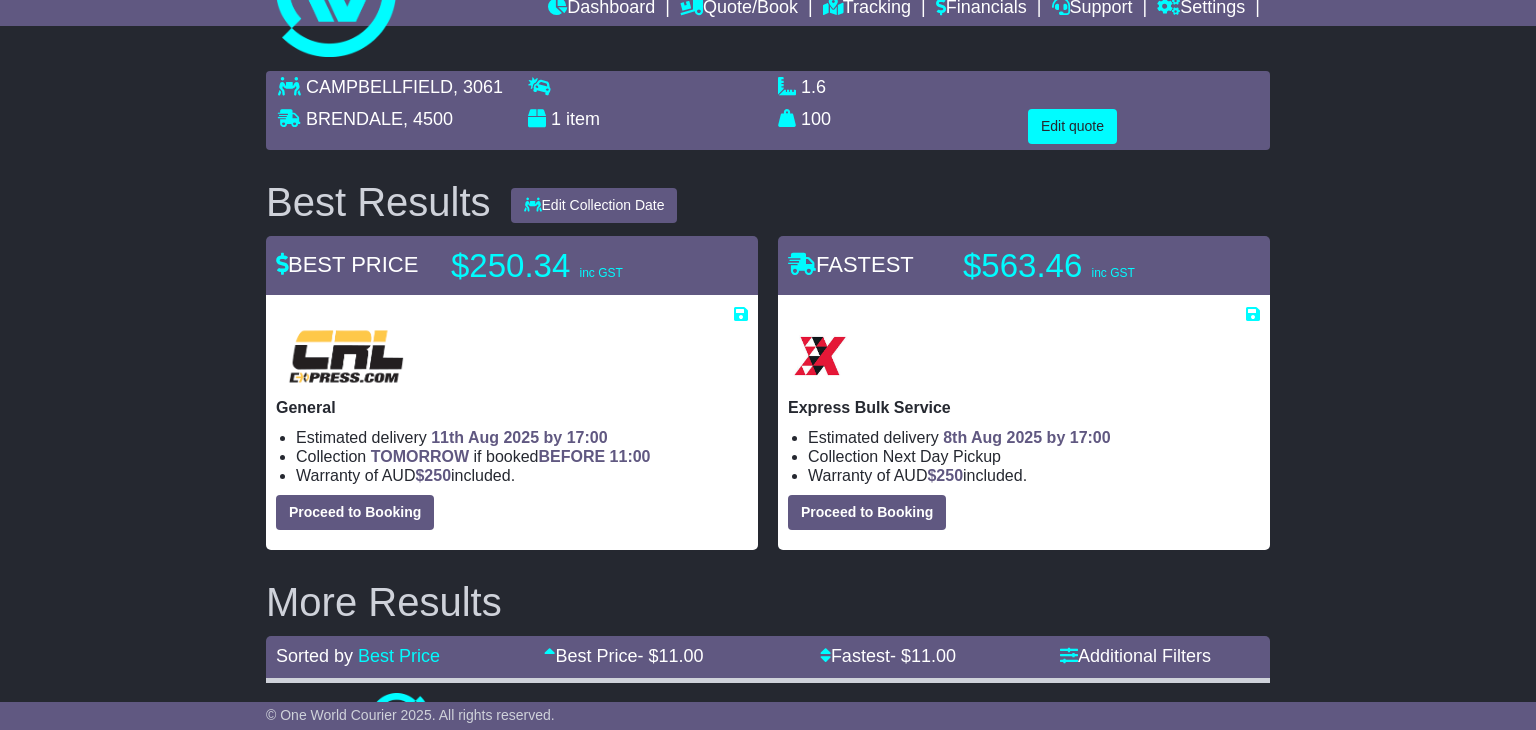 scroll, scrollTop: 85, scrollLeft: 0, axis: vertical 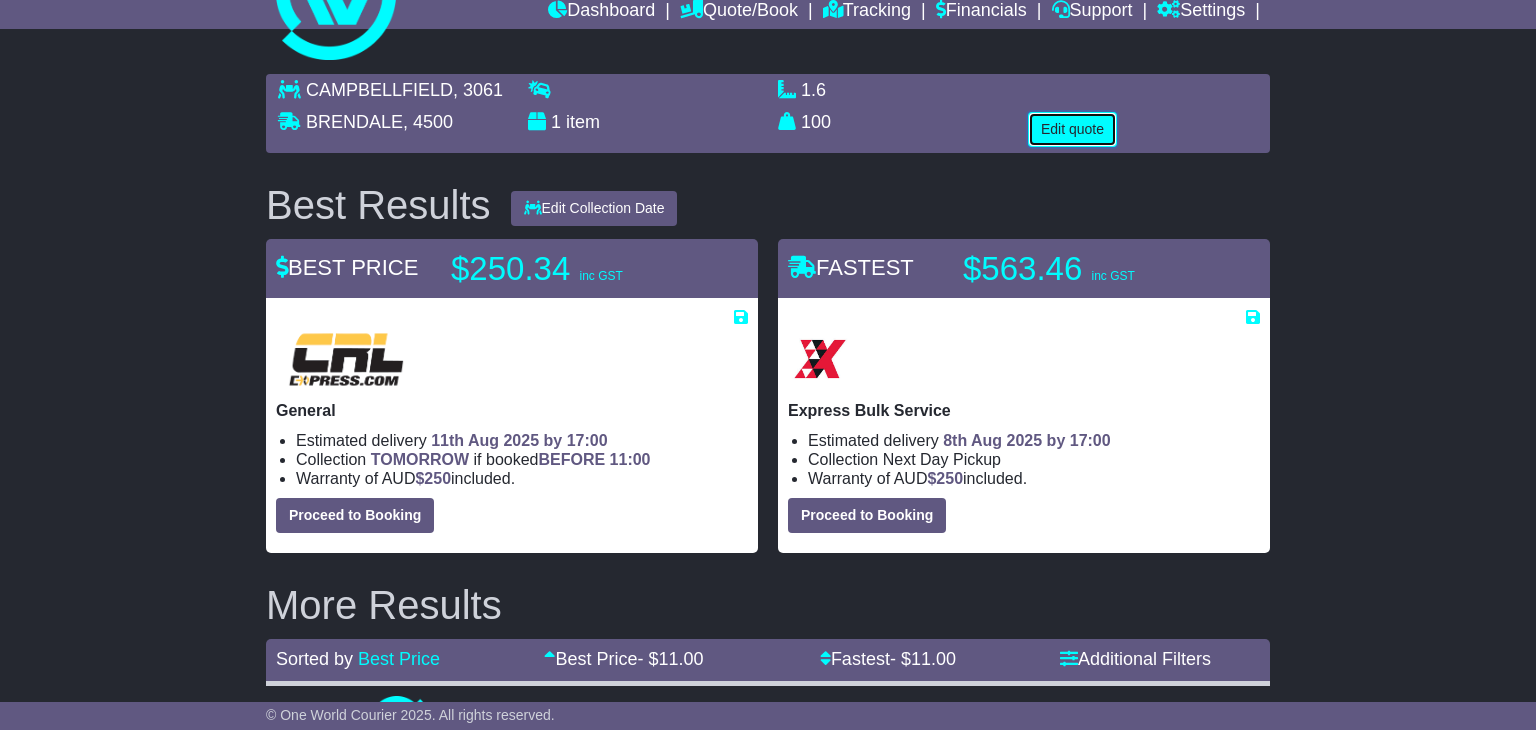 click on "Edit quote" at bounding box center (1072, 129) 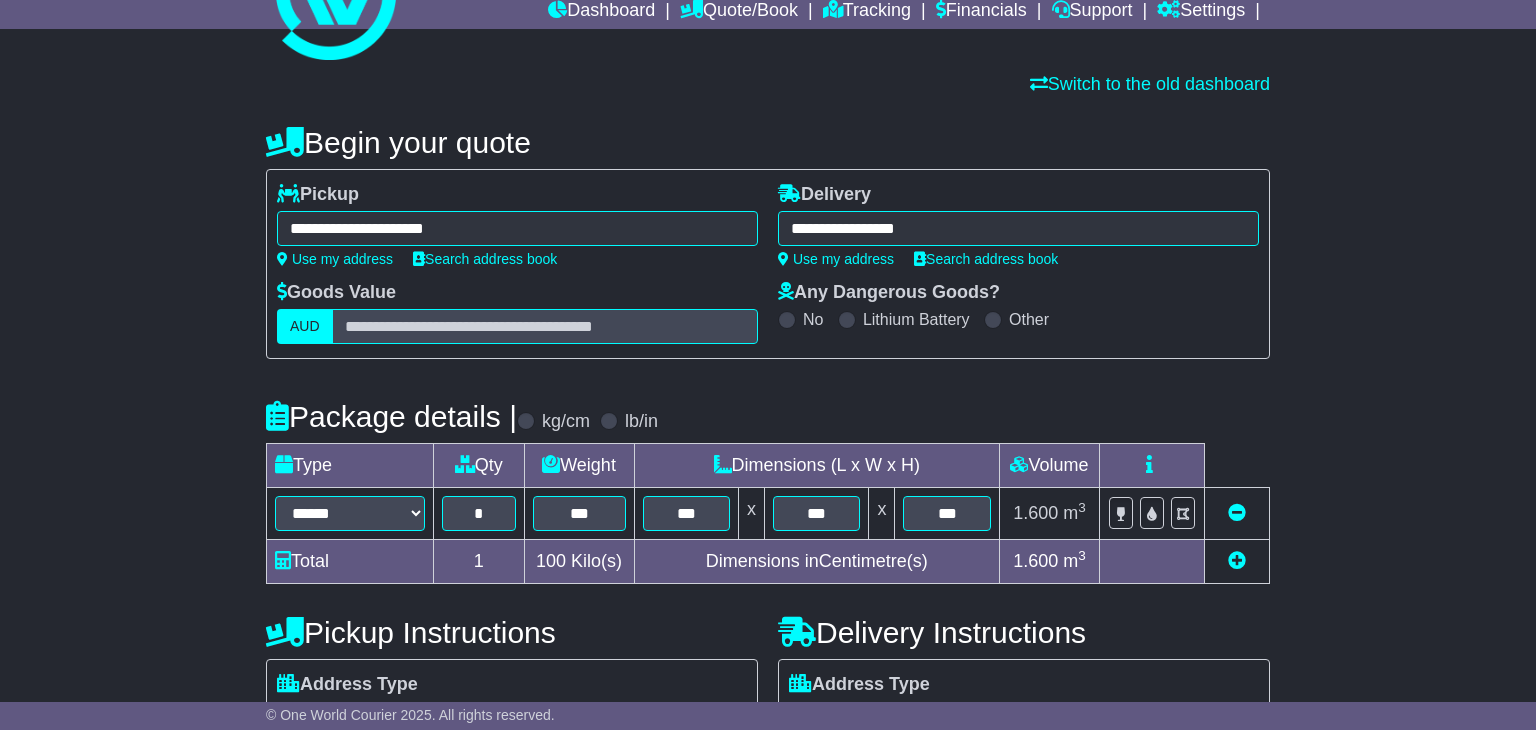 click on "**********" at bounding box center [517, 228] 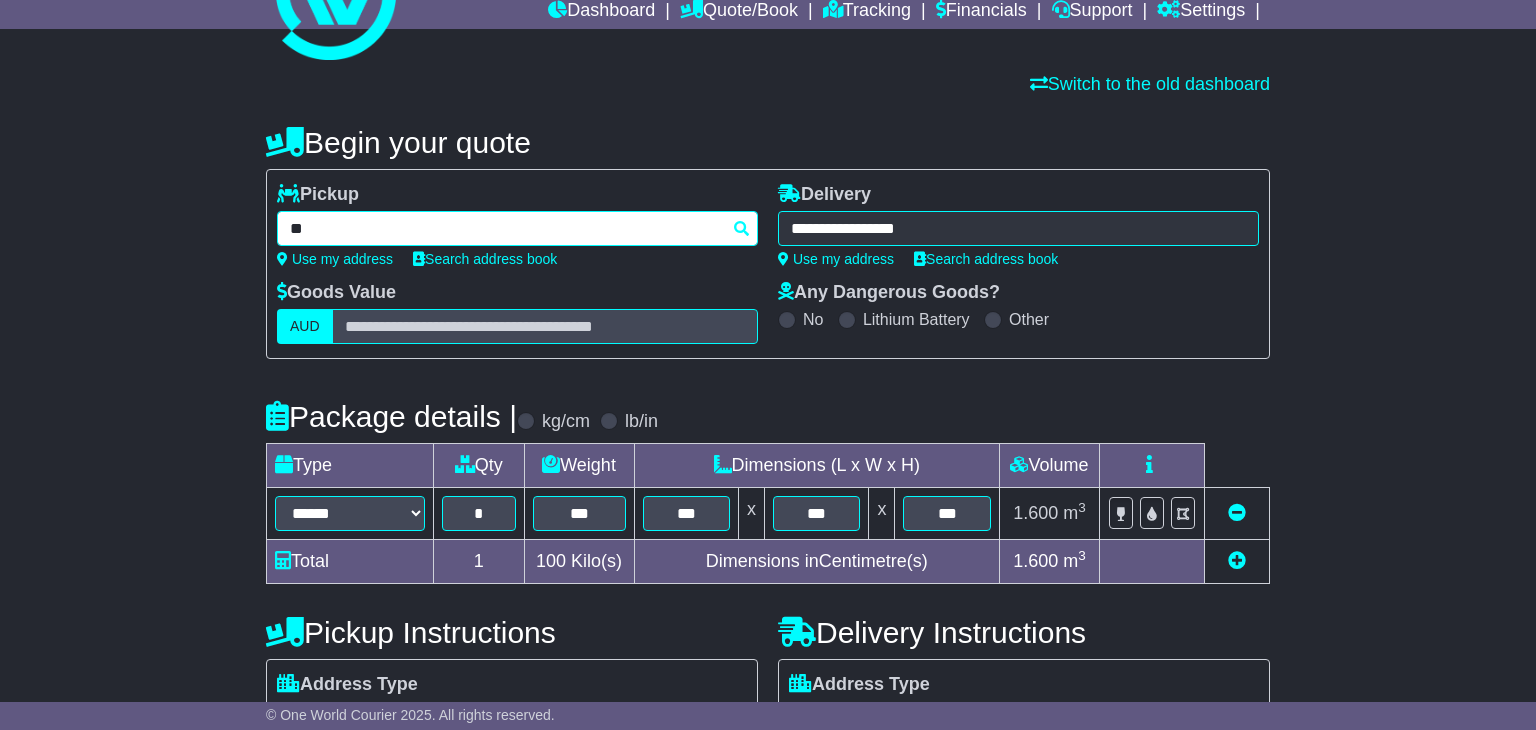 type on "*" 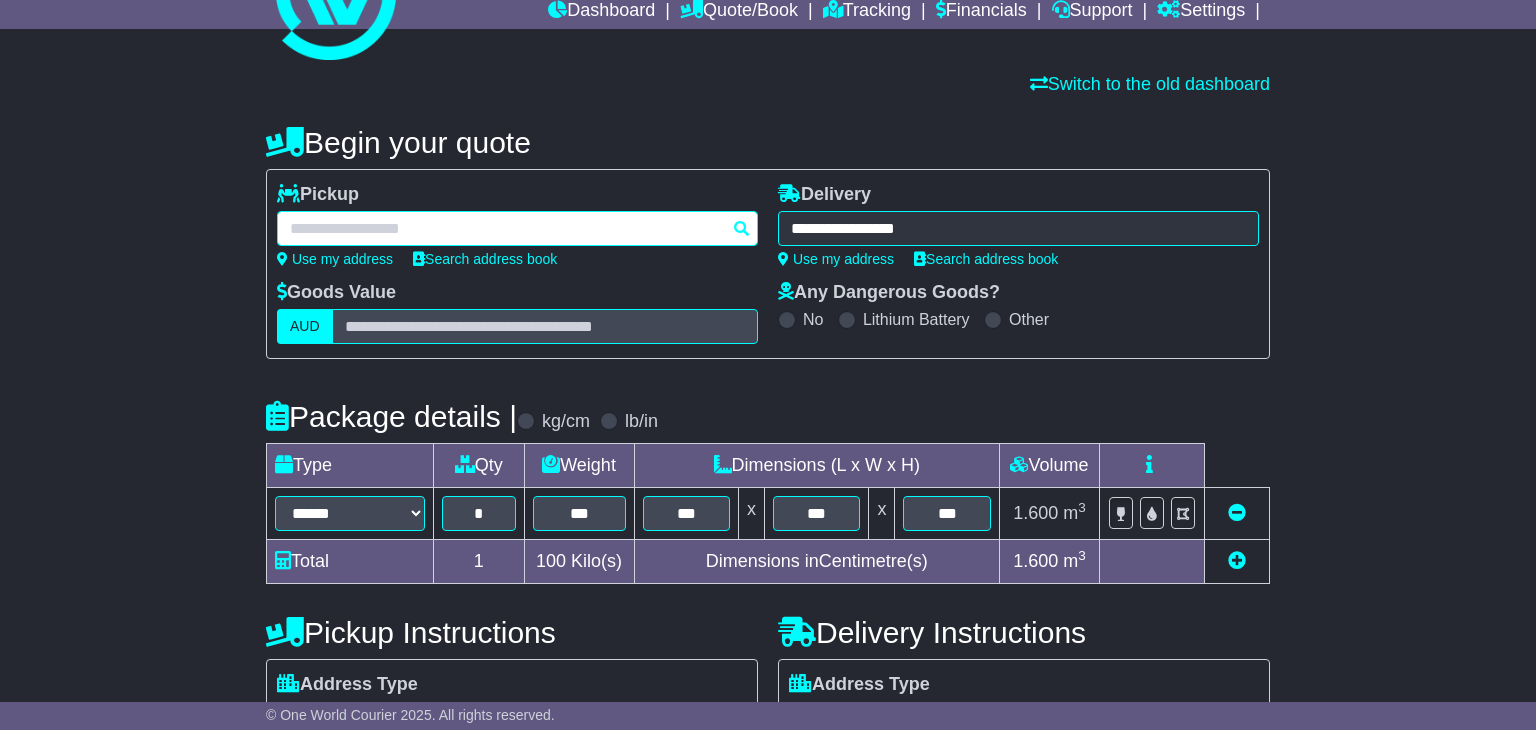 paste on "**********" 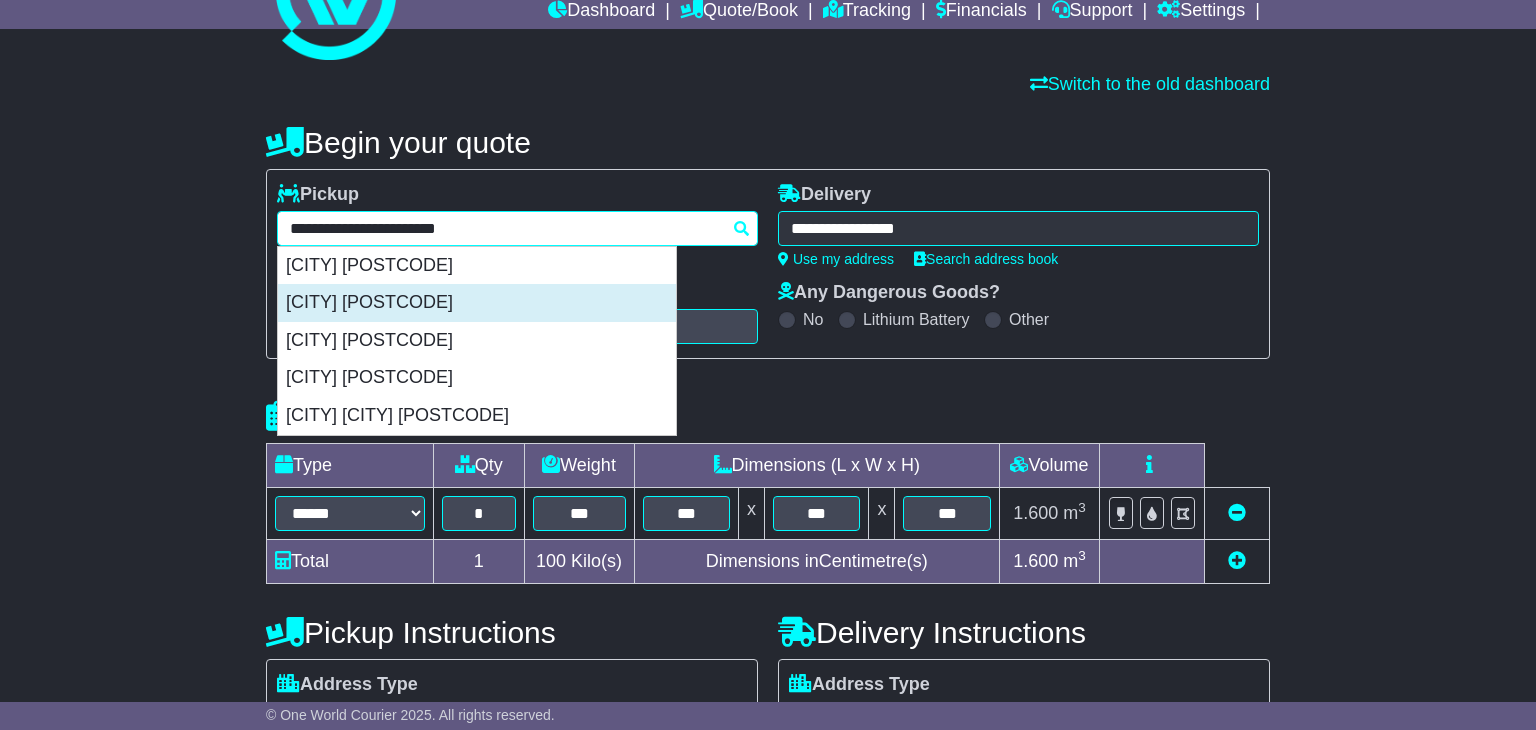 click on "[CITY] [POSTCODE]" at bounding box center [477, 303] 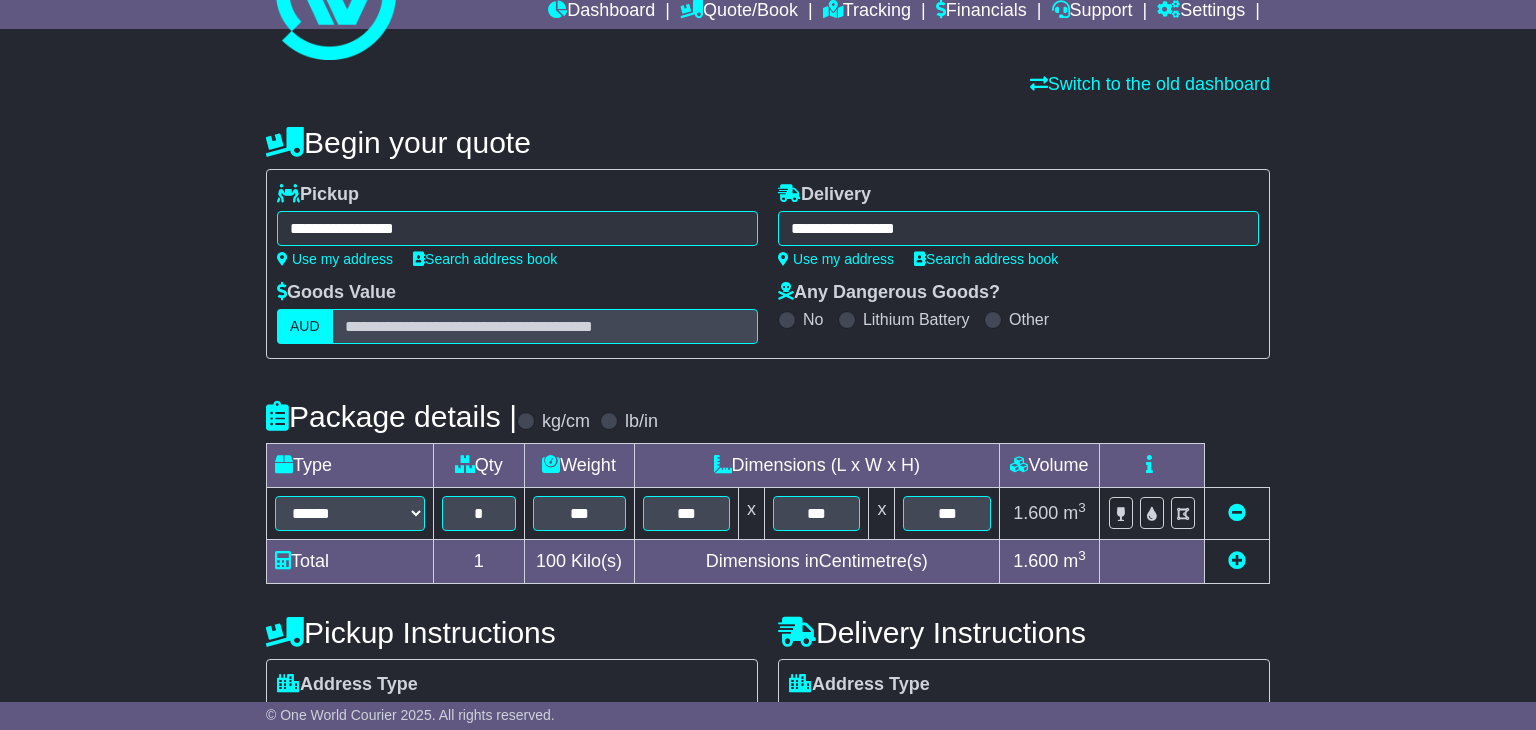 type on "**********" 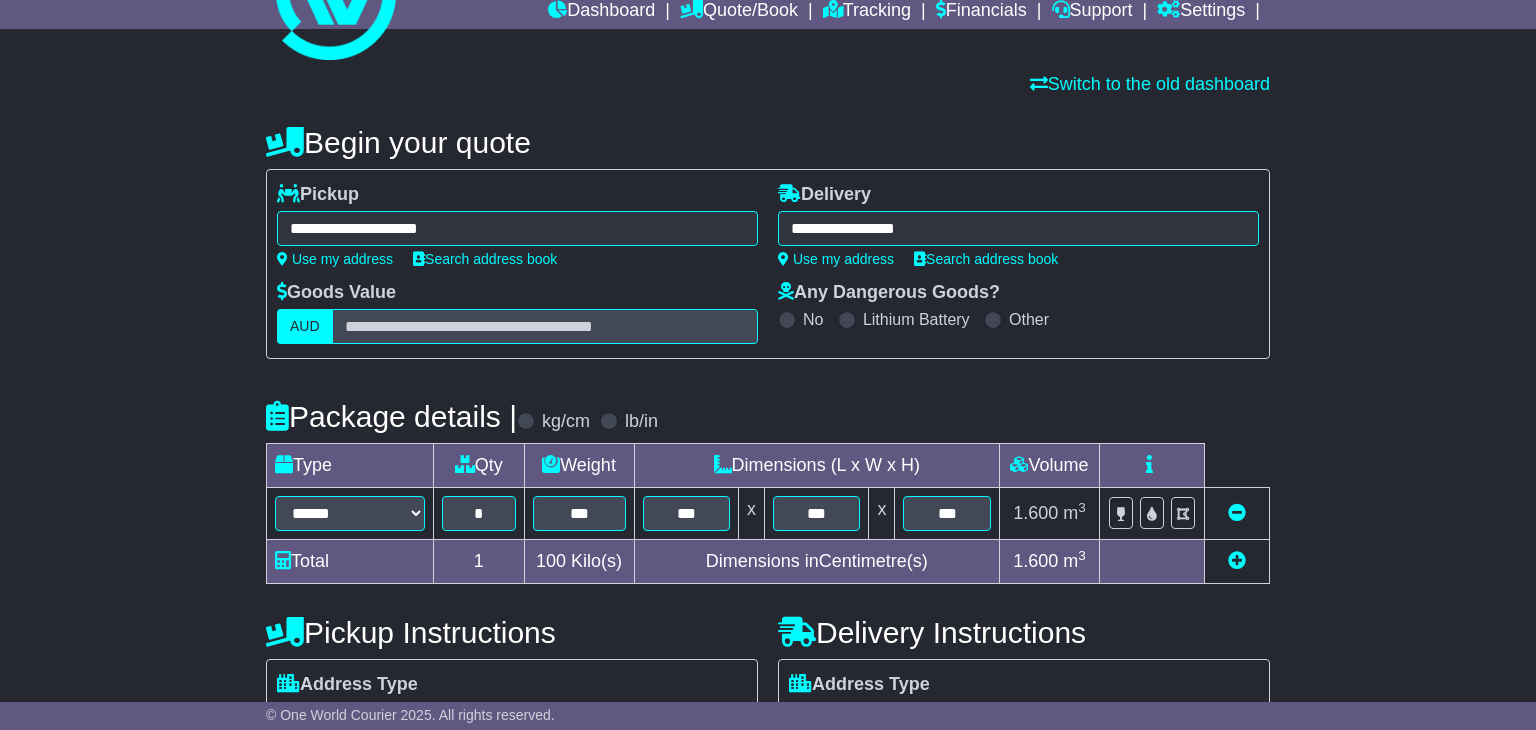 click on "**********" at bounding box center (1018, 228) 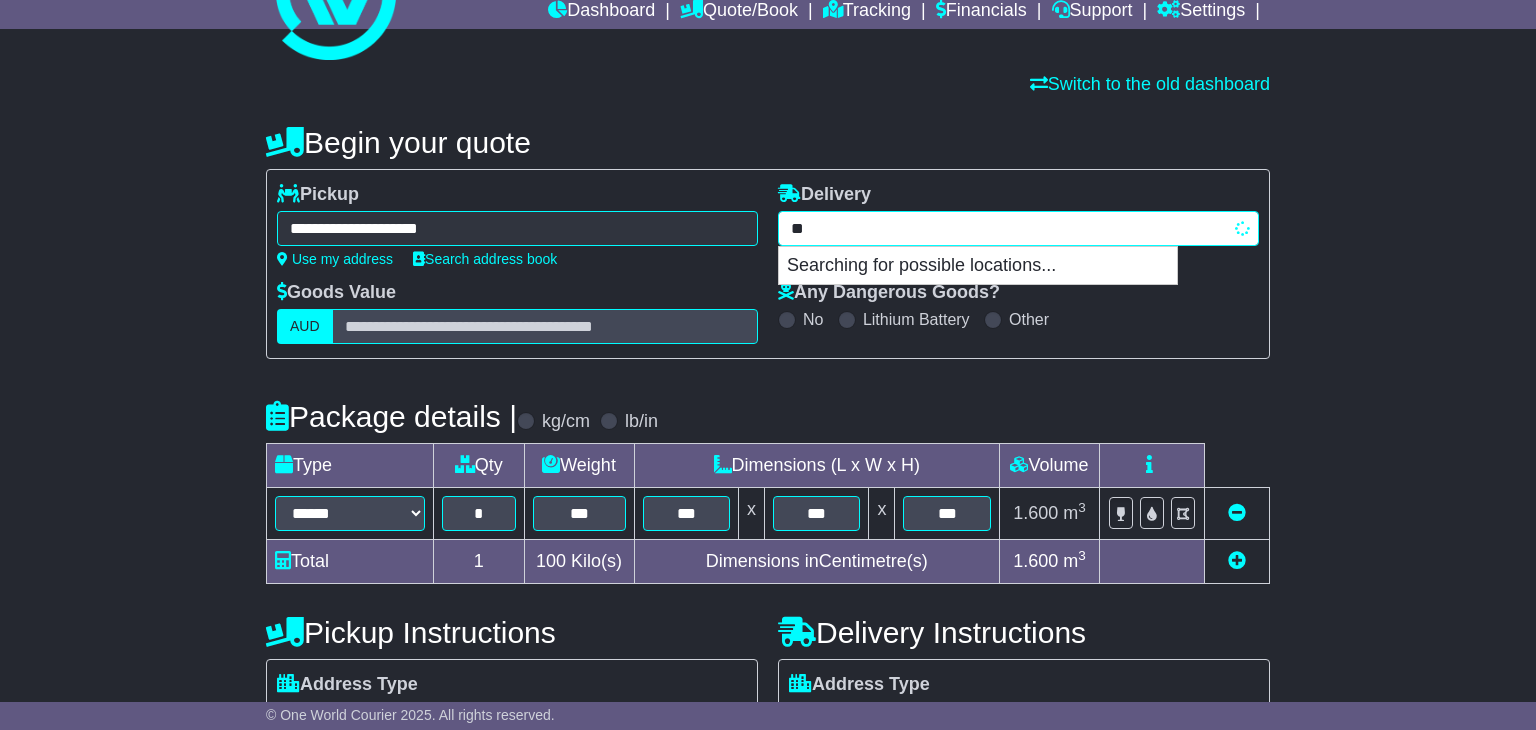 type on "*" 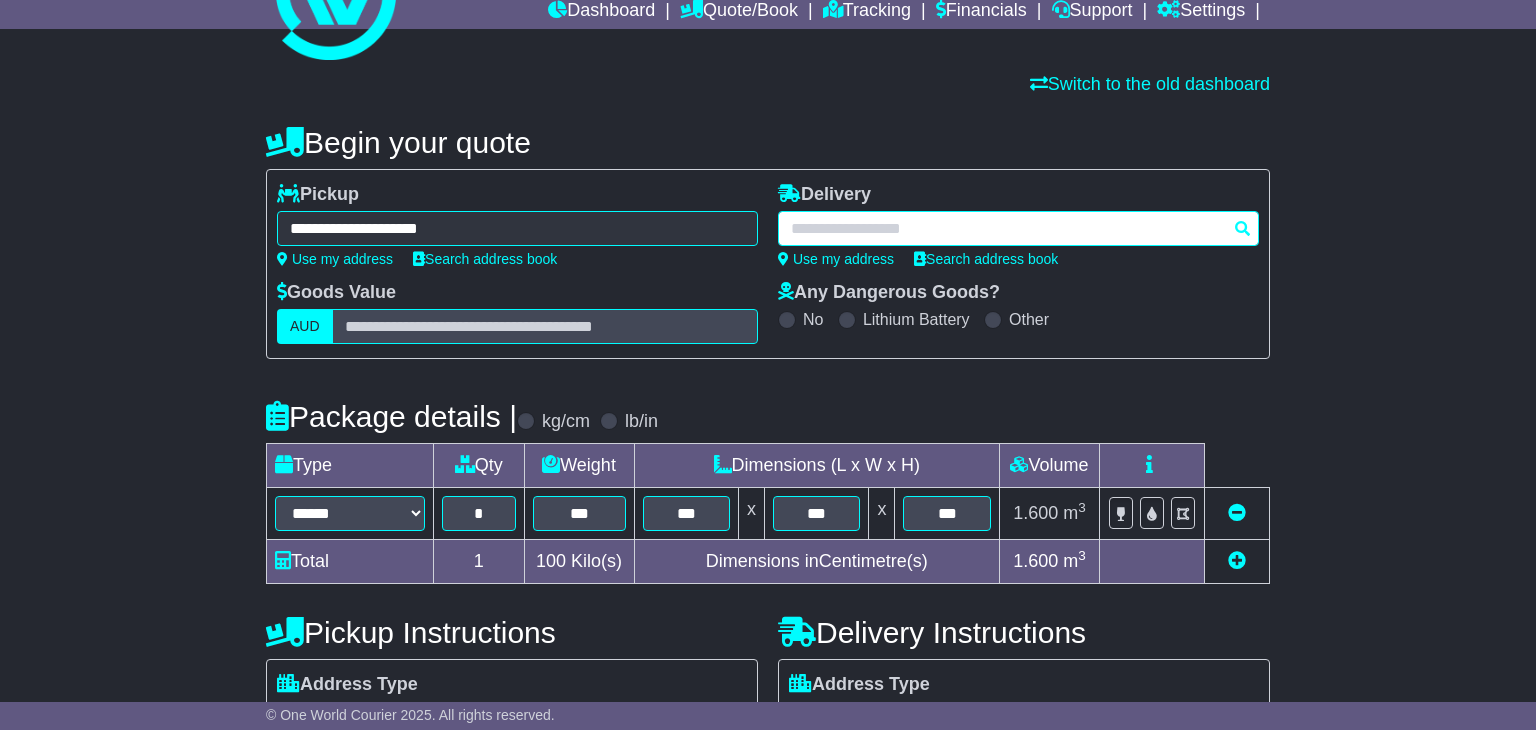 paste on "**********" 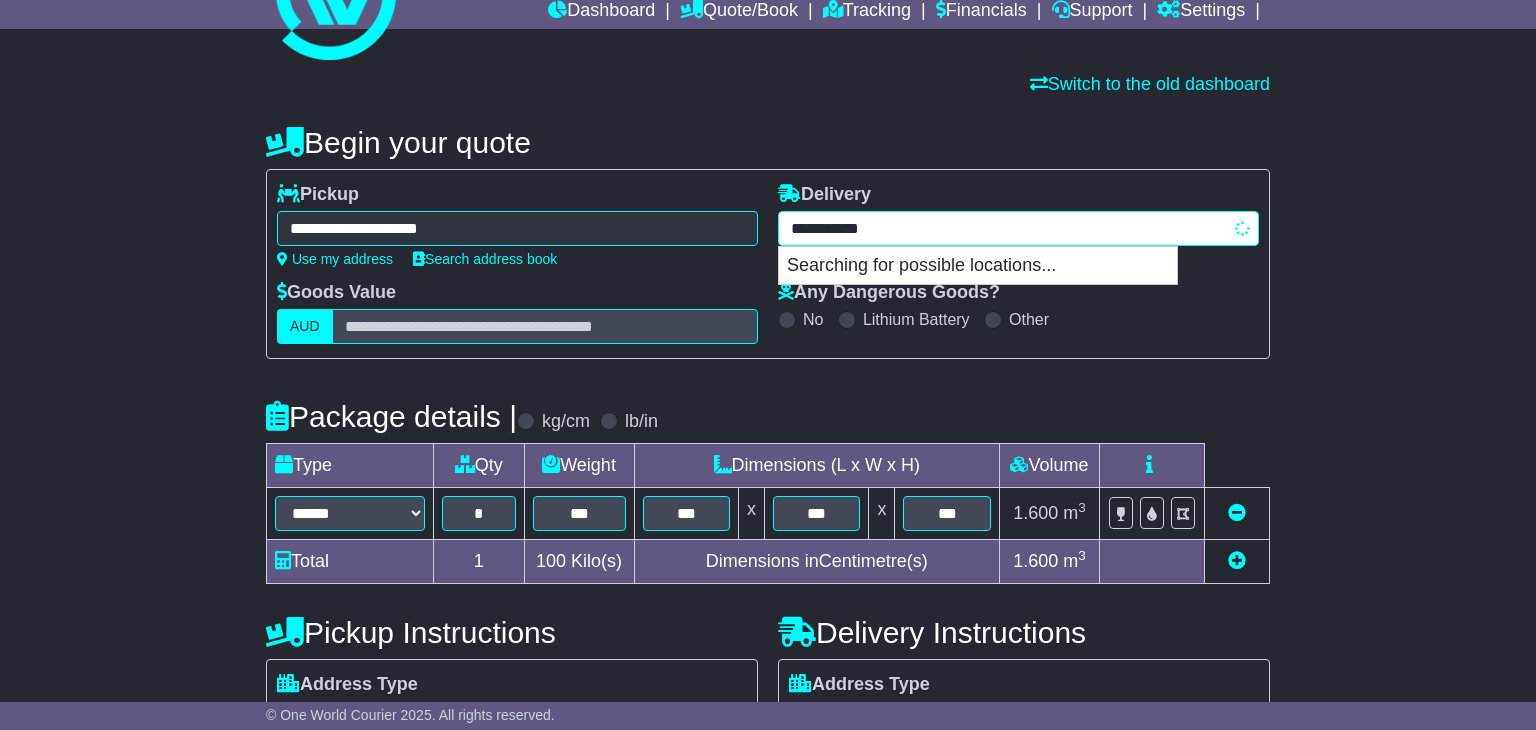 type on "**********" 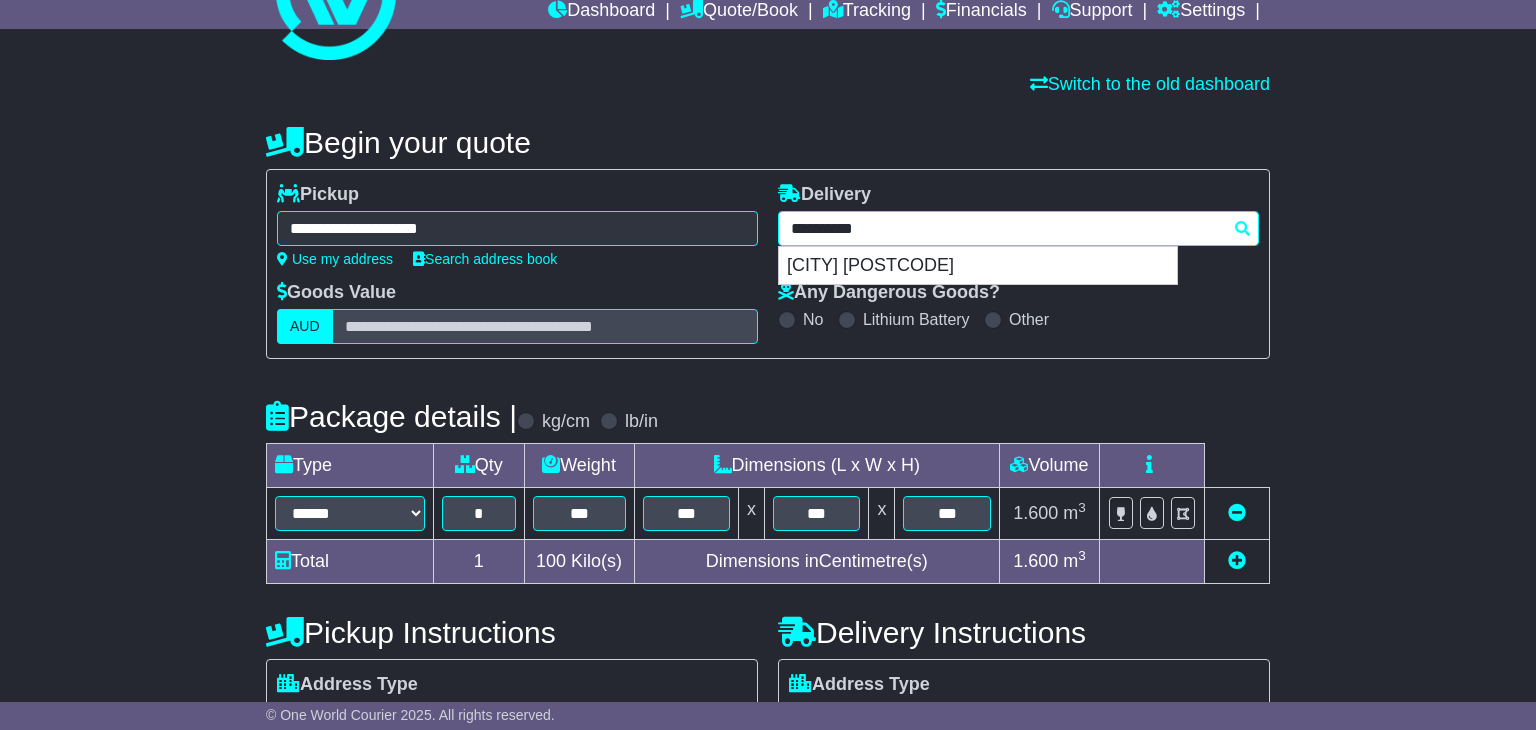 click on "[CITY] [POSTCODE]" at bounding box center (978, 266) 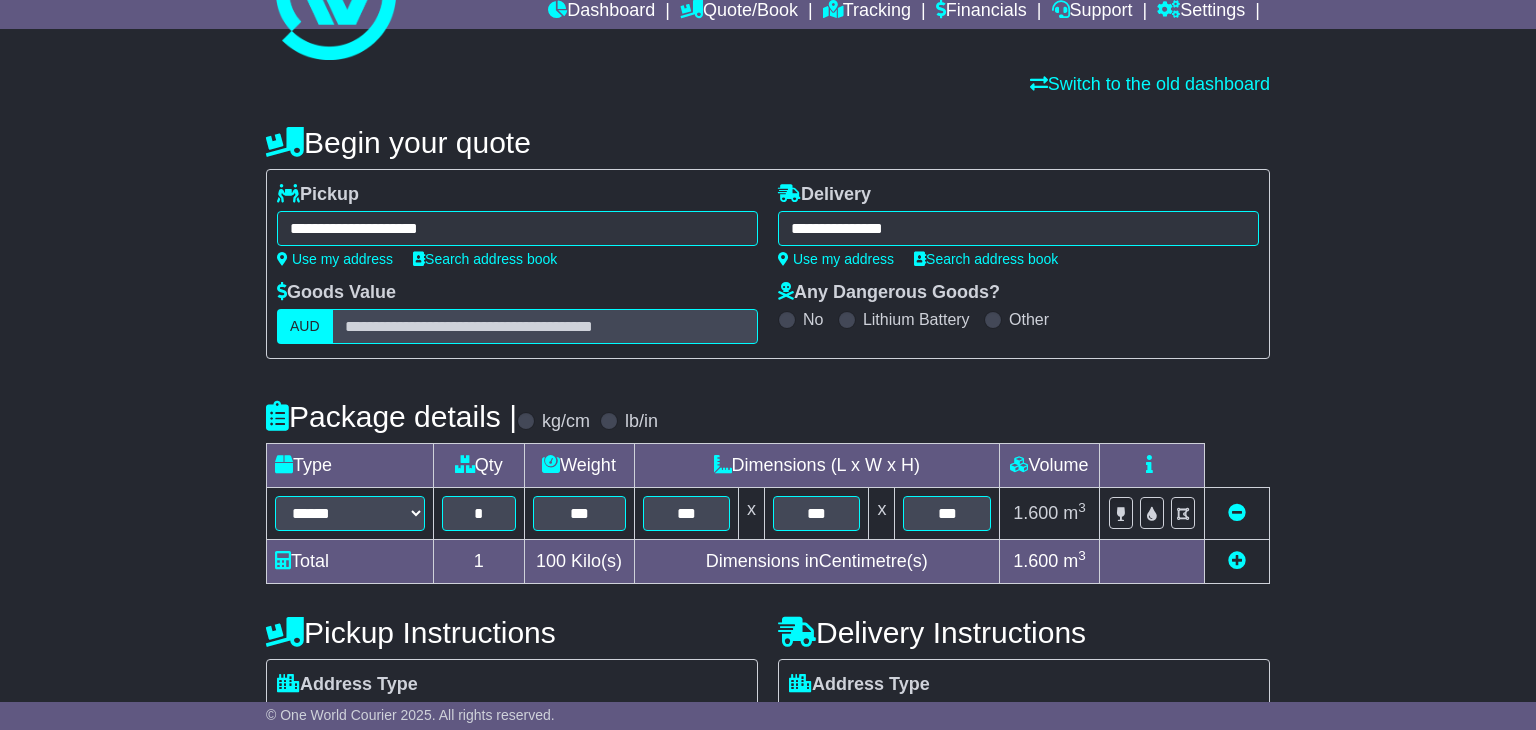 type on "**********" 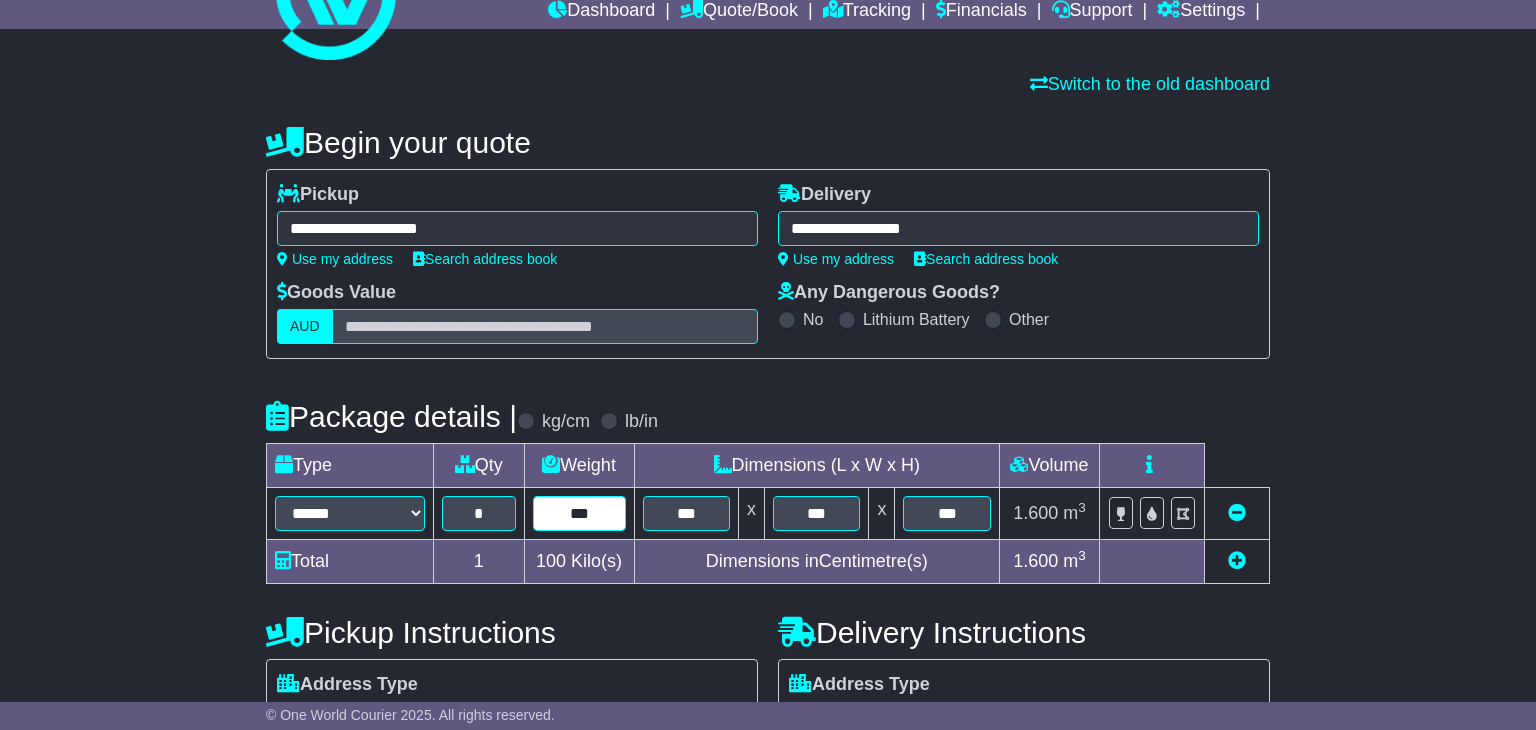 click on "***" at bounding box center [579, 513] 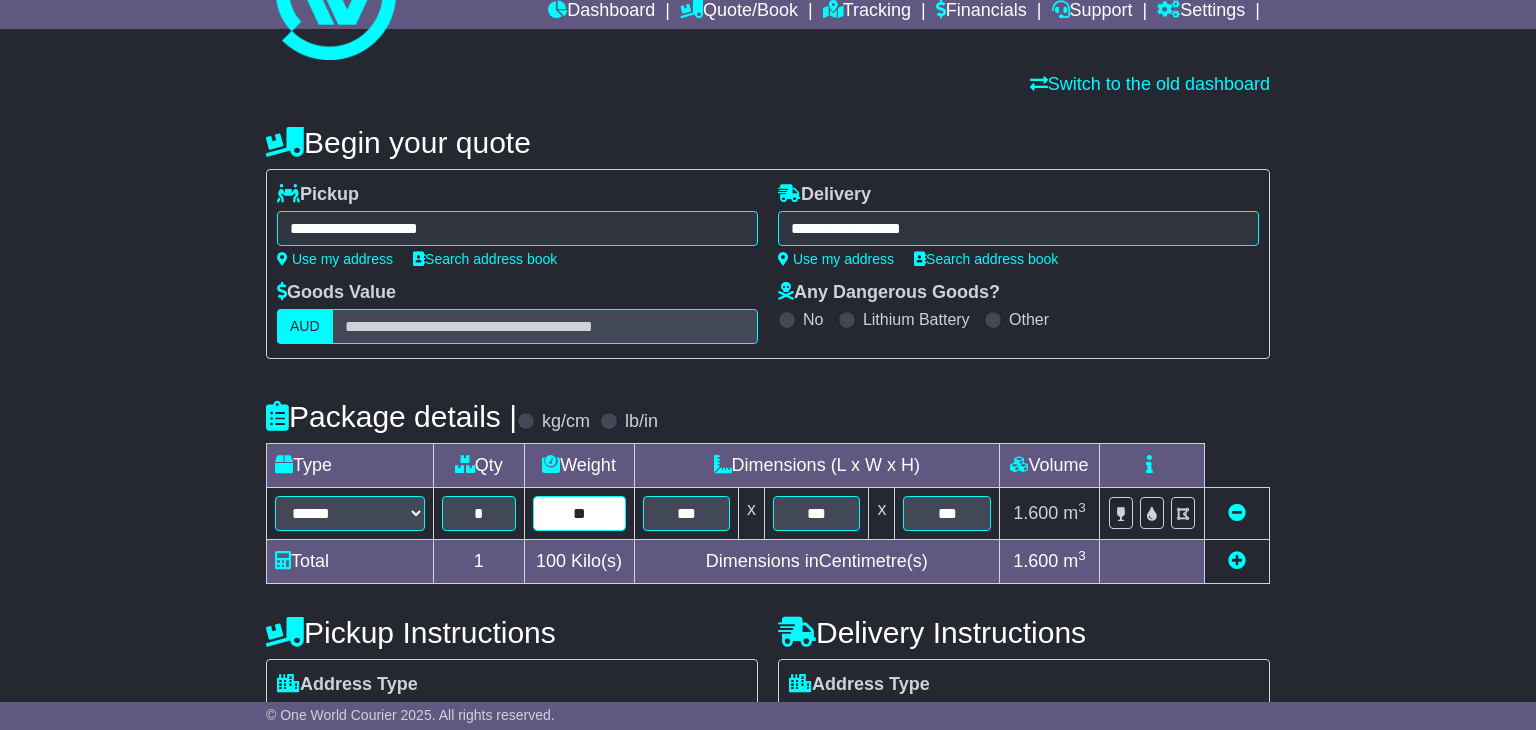 type on "*" 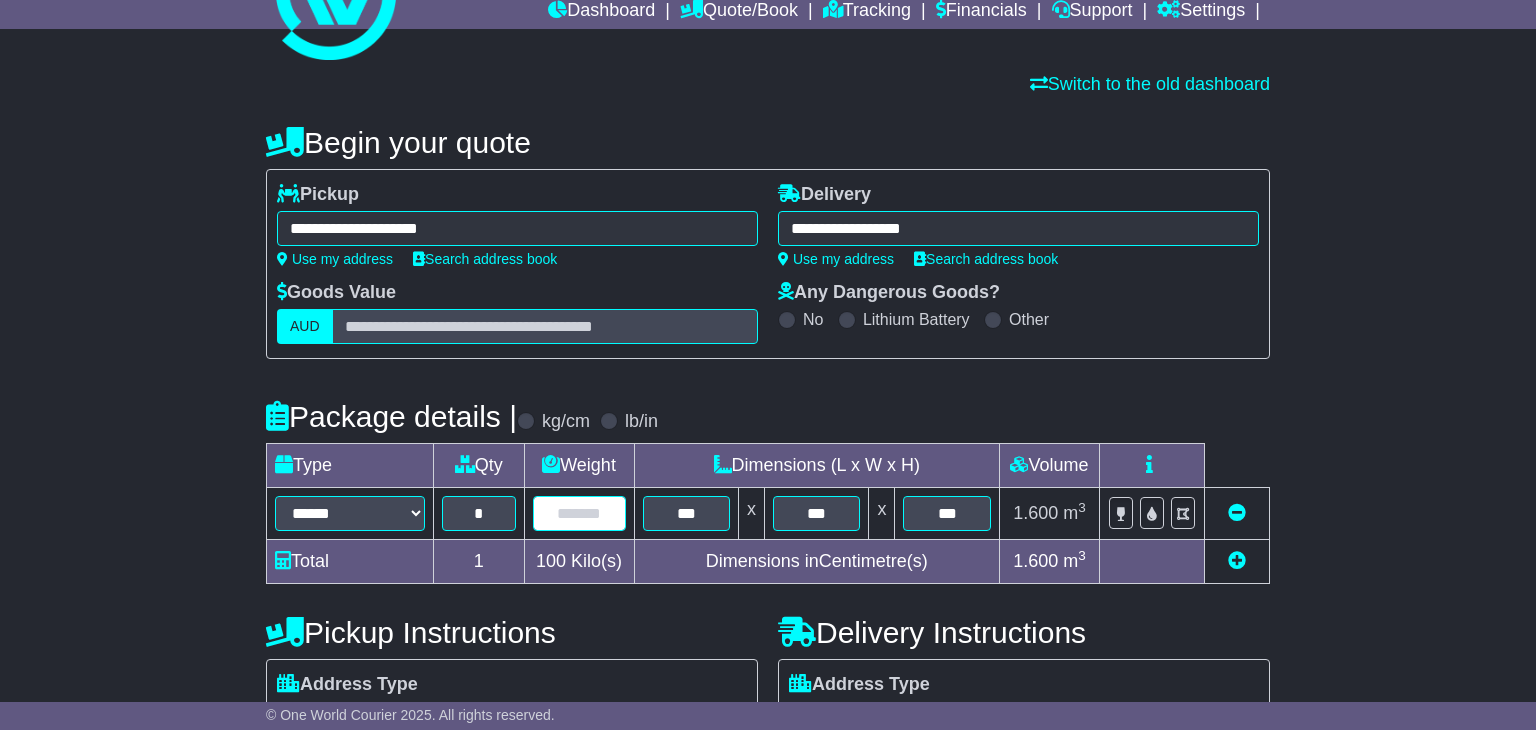 type on "*" 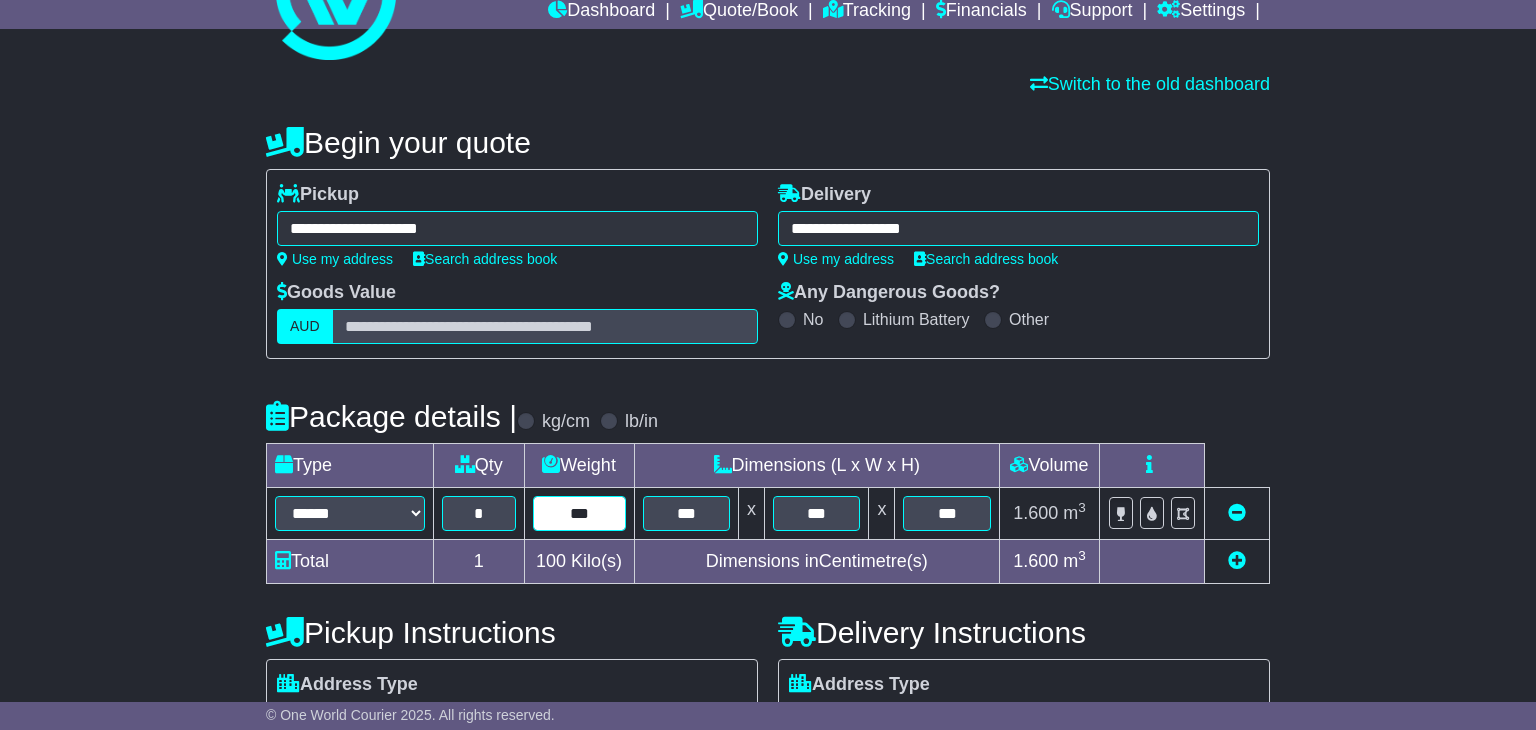 type on "***" 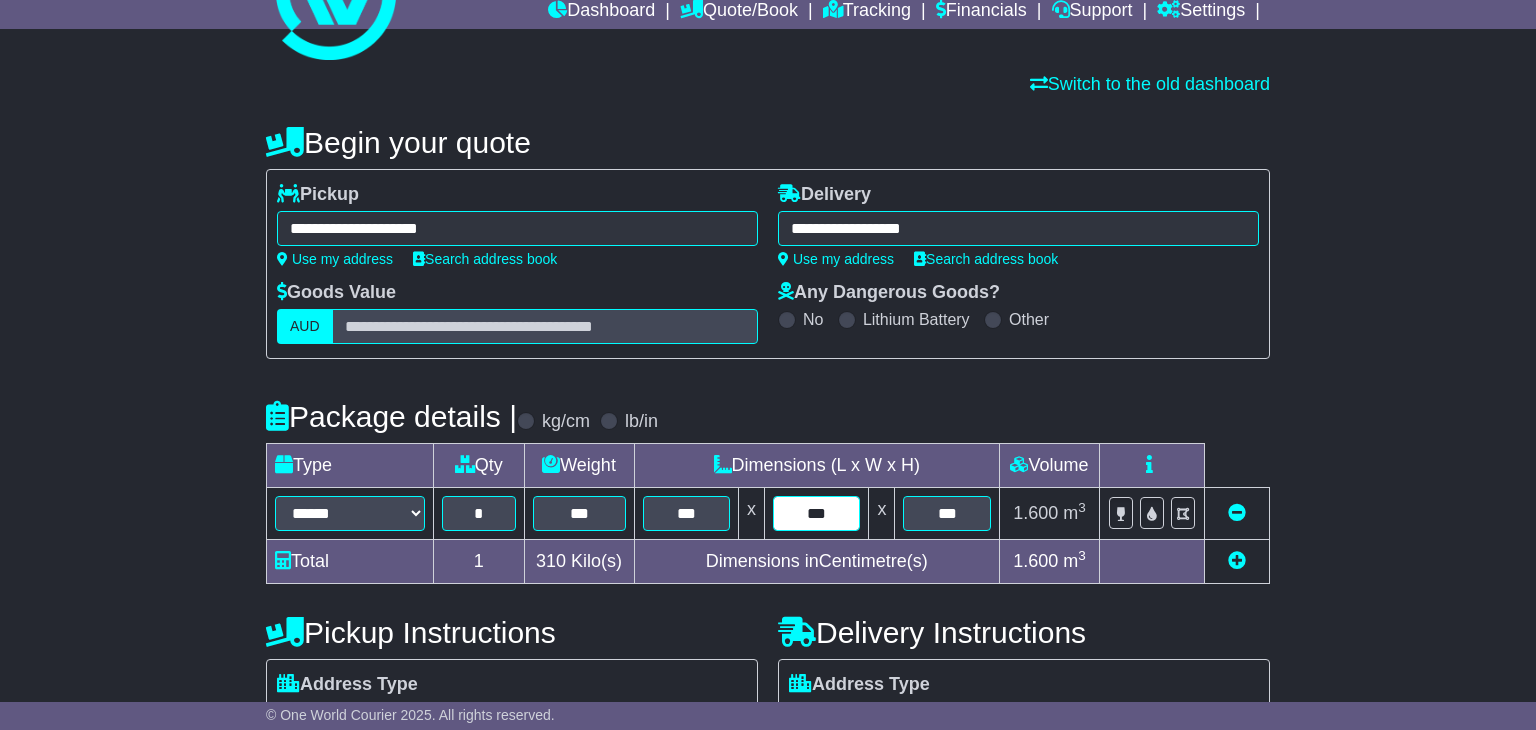 type on "***" 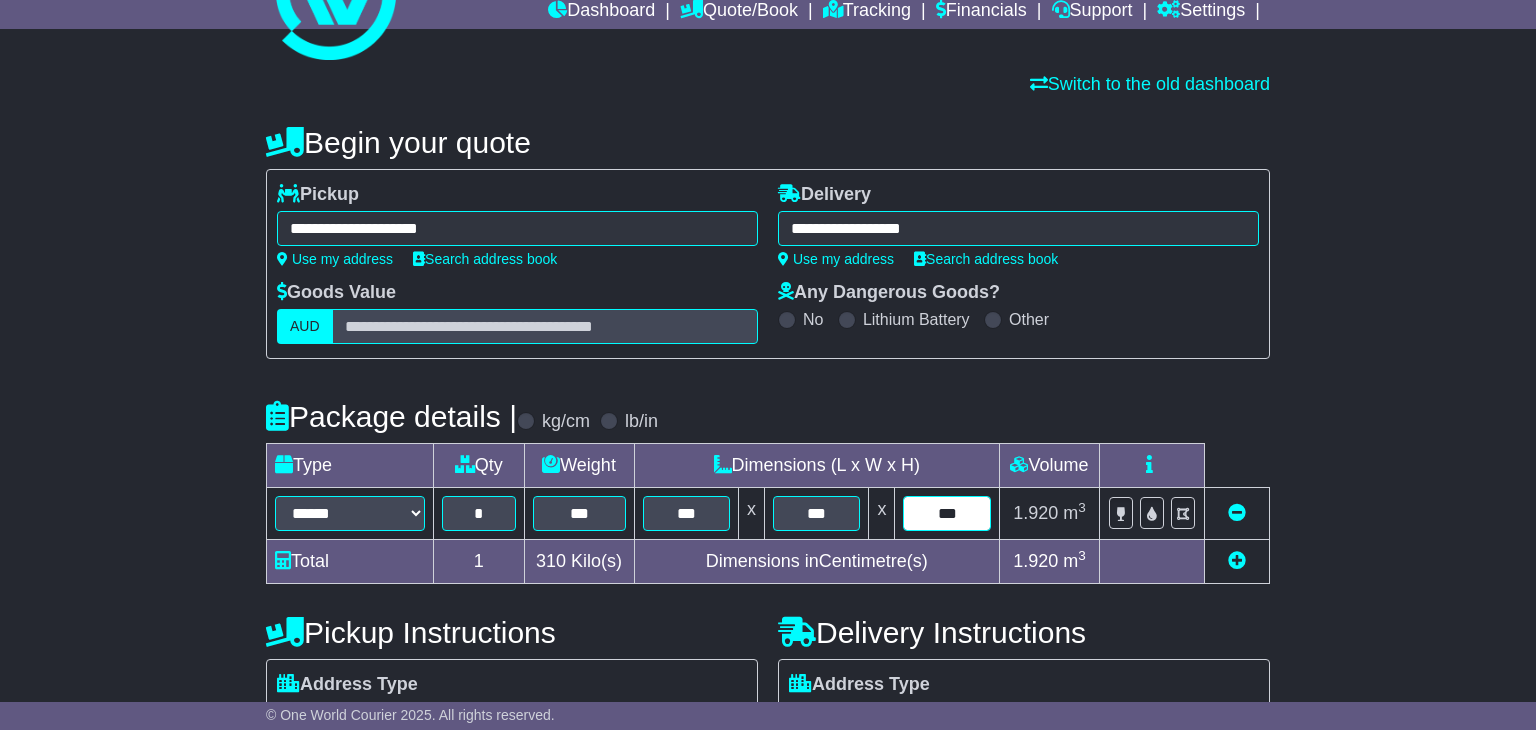 type on "***" 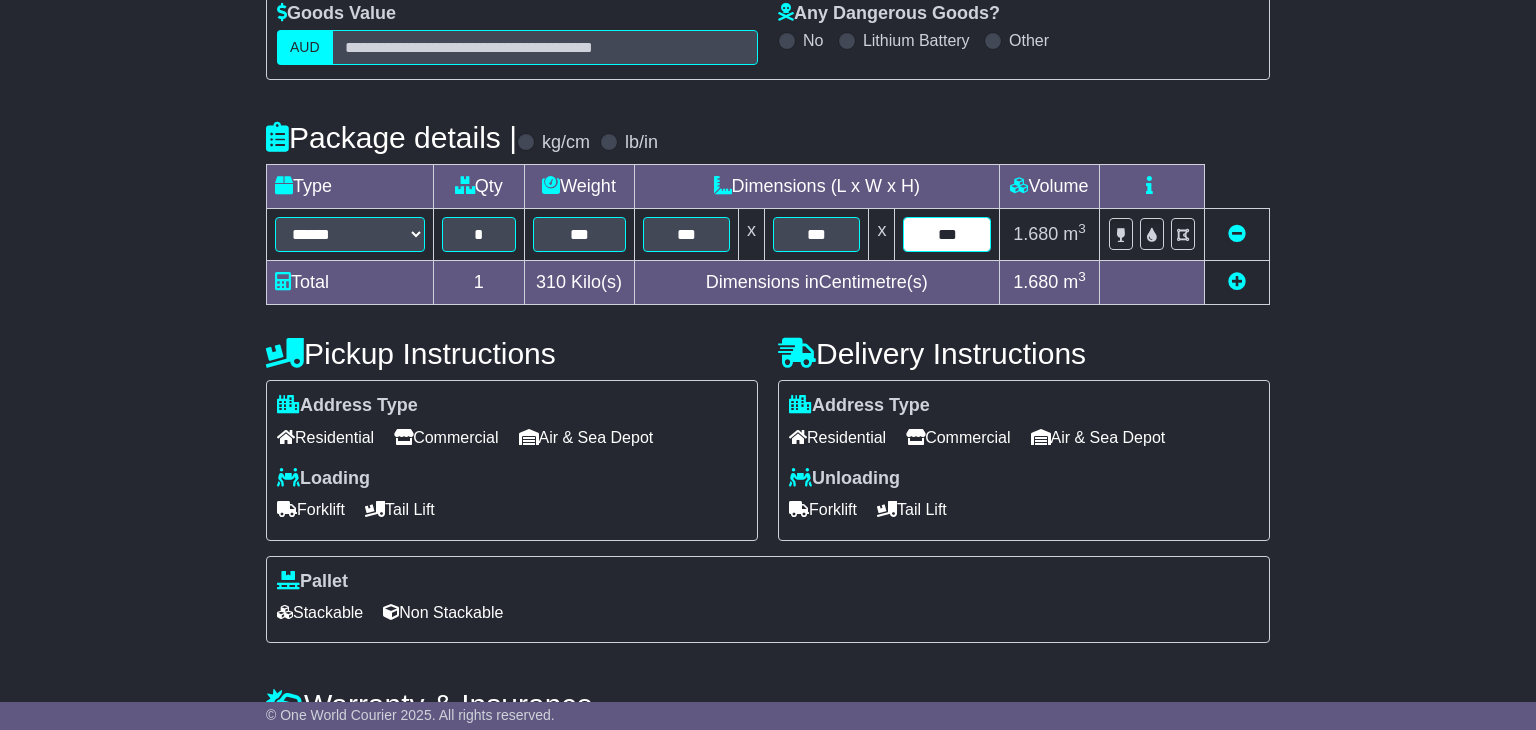 scroll, scrollTop: 364, scrollLeft: 0, axis: vertical 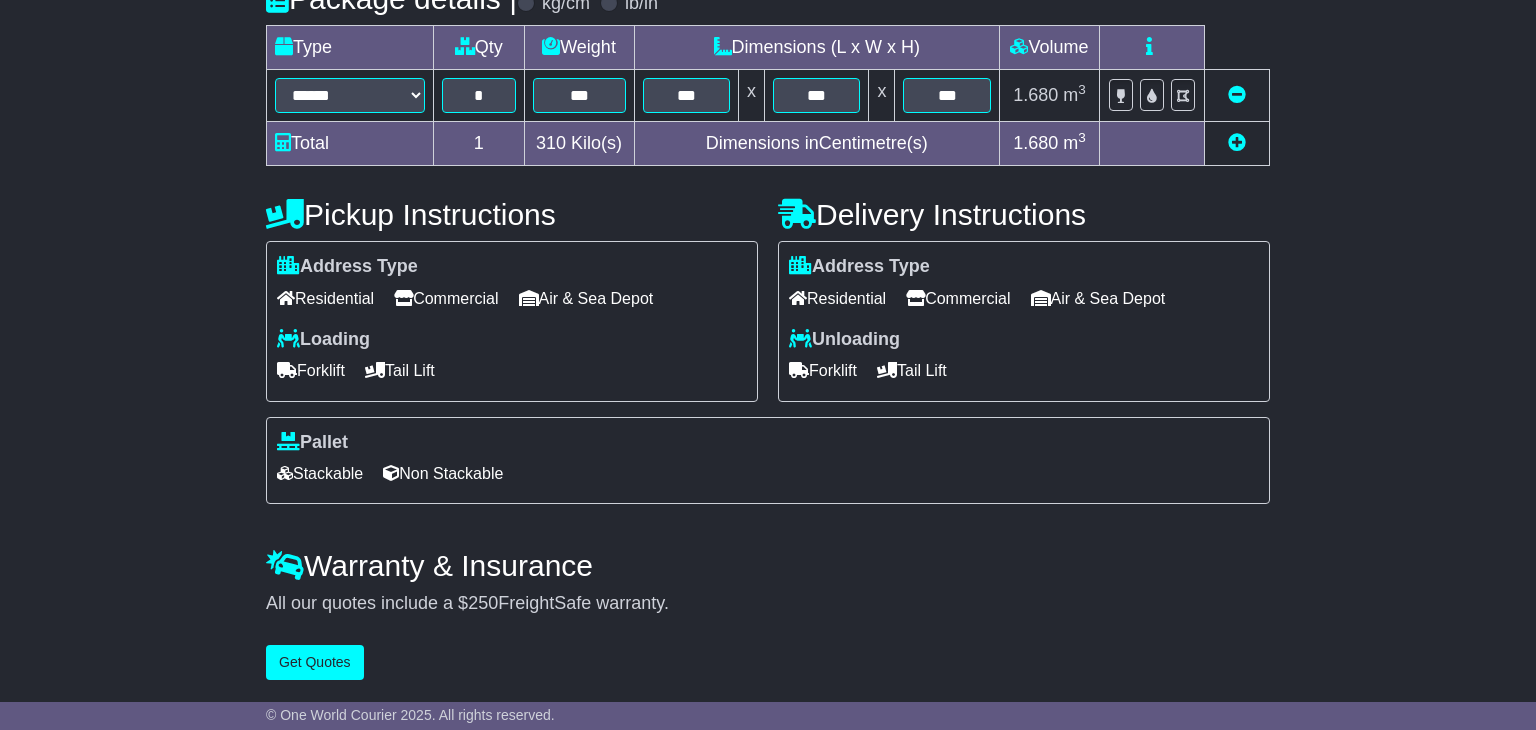 click on "Residential" at bounding box center [325, 298] 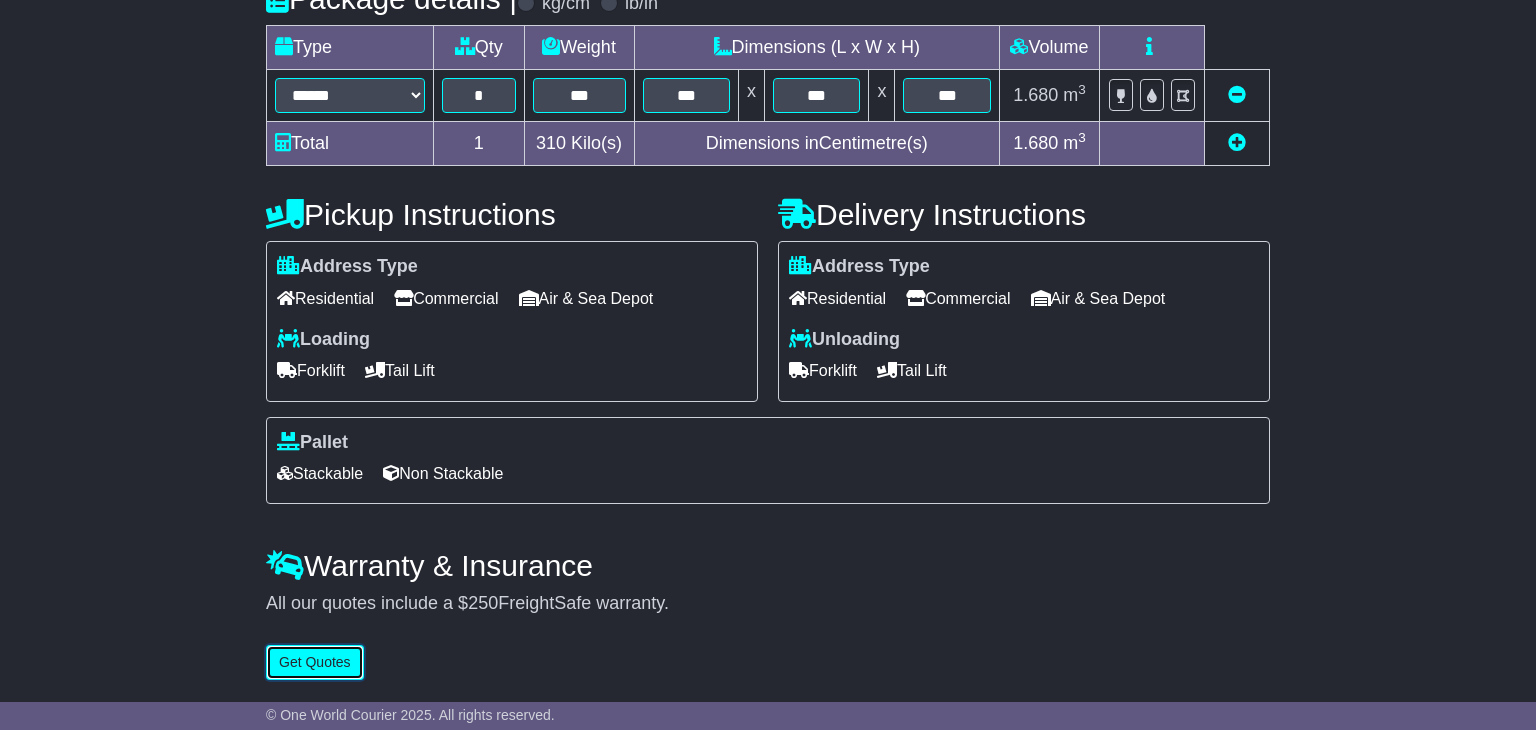 click on "Get Quotes" at bounding box center [315, 662] 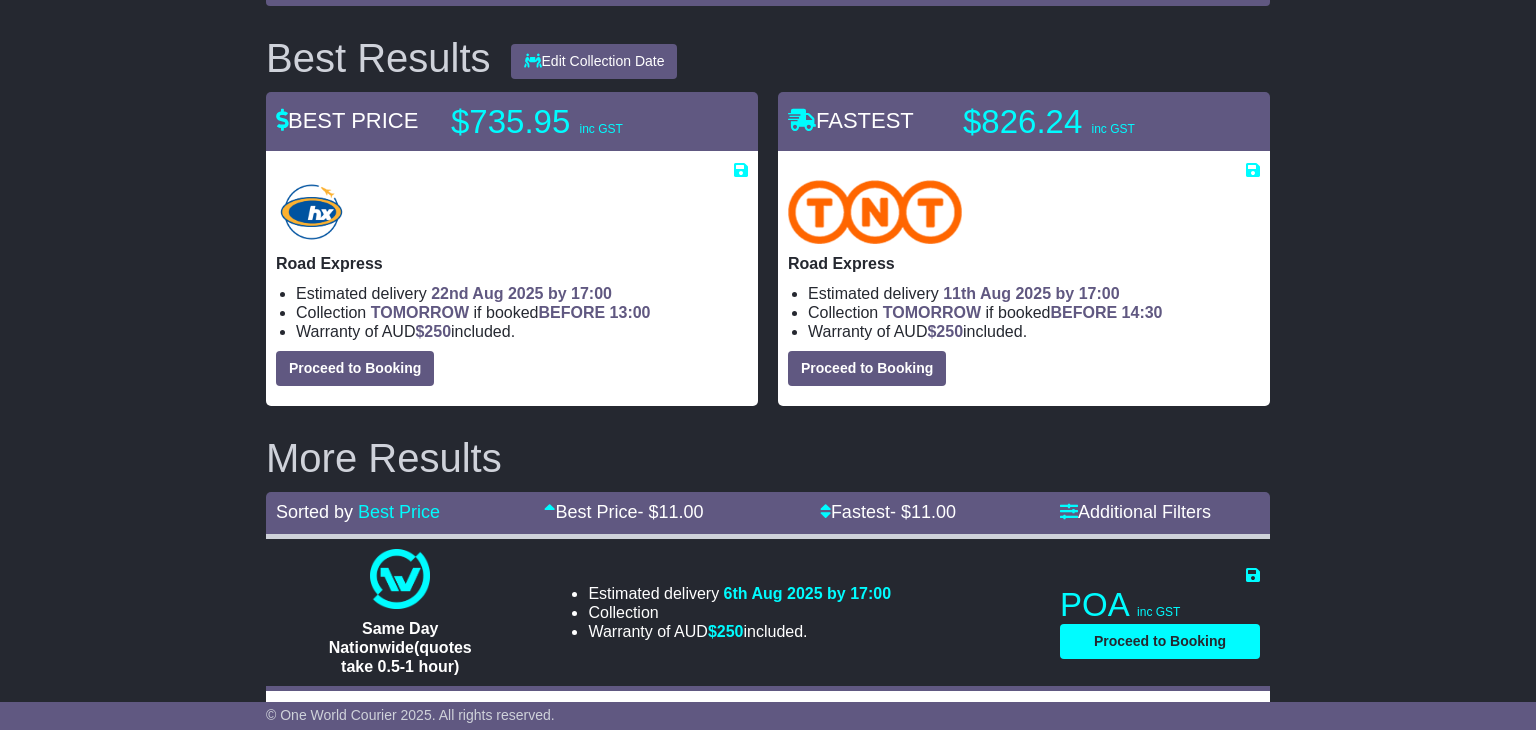 scroll, scrollTop: 0, scrollLeft: 0, axis: both 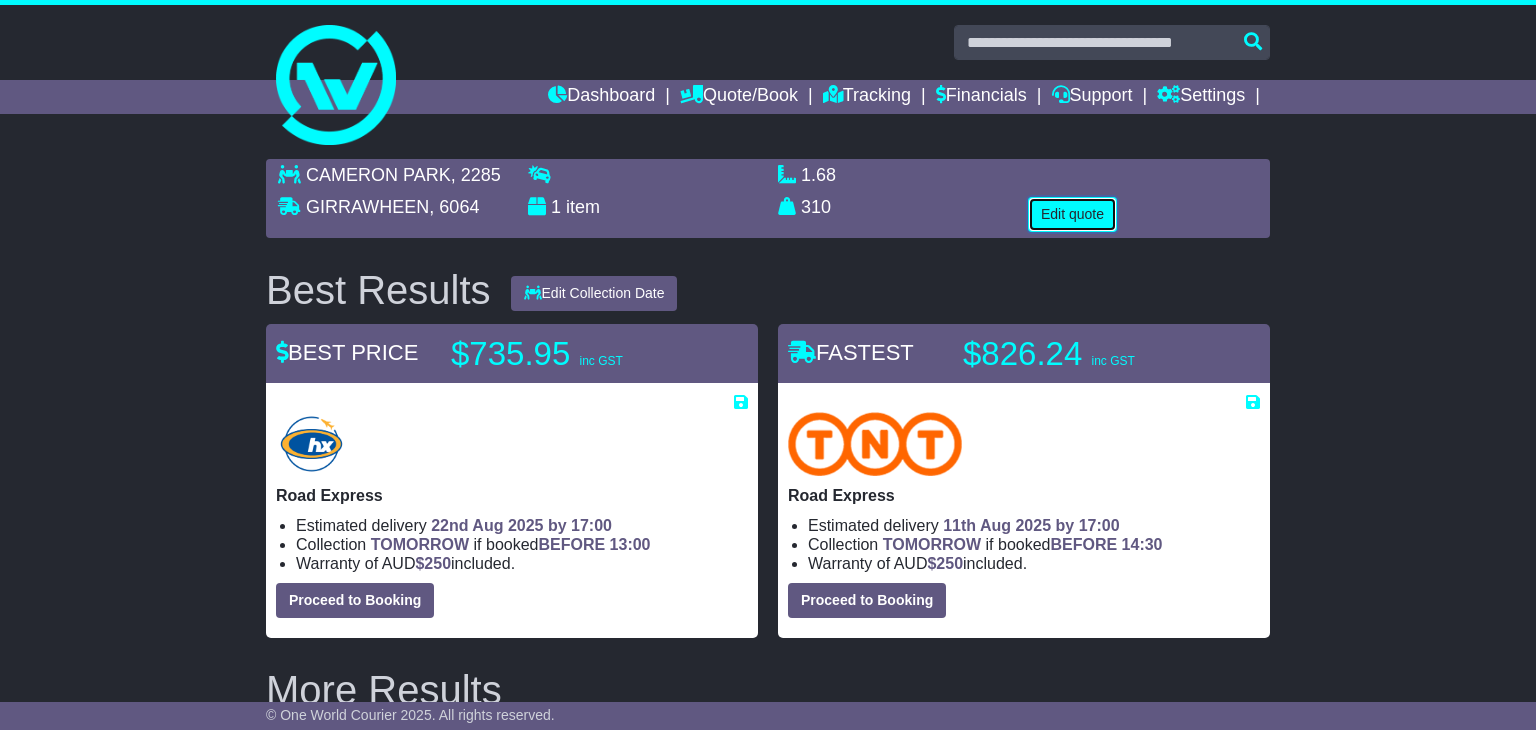 click on "Edit quote" at bounding box center [1072, 214] 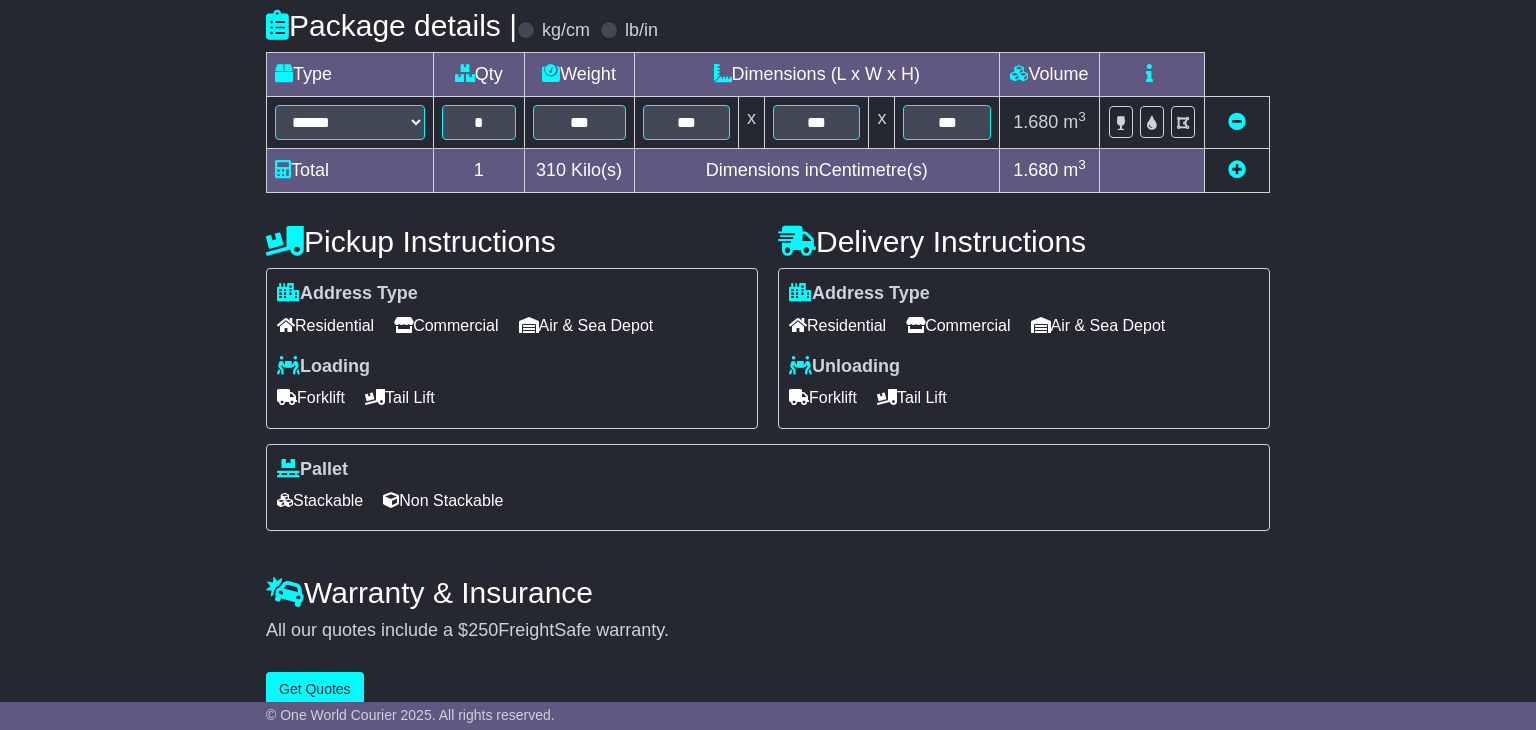 scroll, scrollTop: 505, scrollLeft: 0, axis: vertical 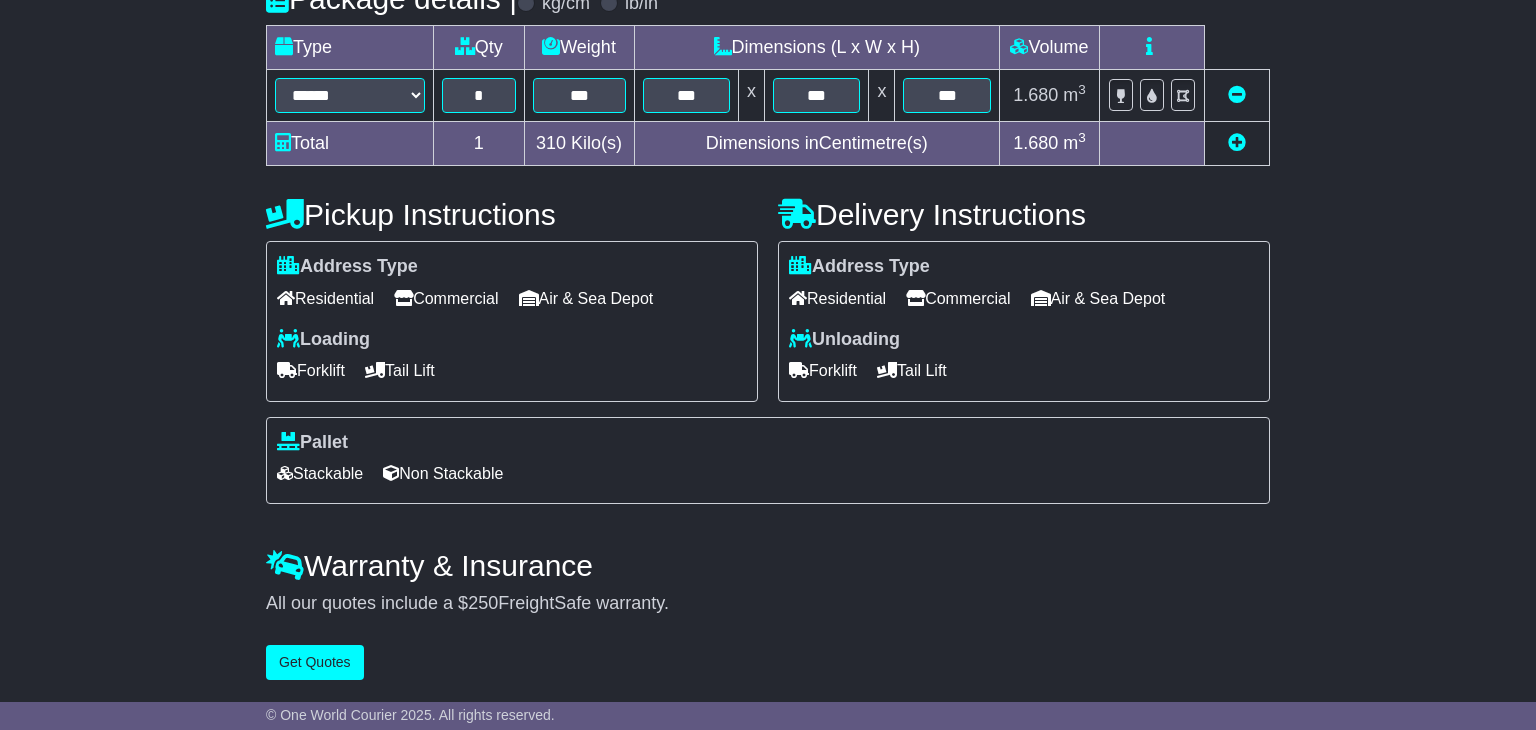 click on "Residential" at bounding box center (325, 298) 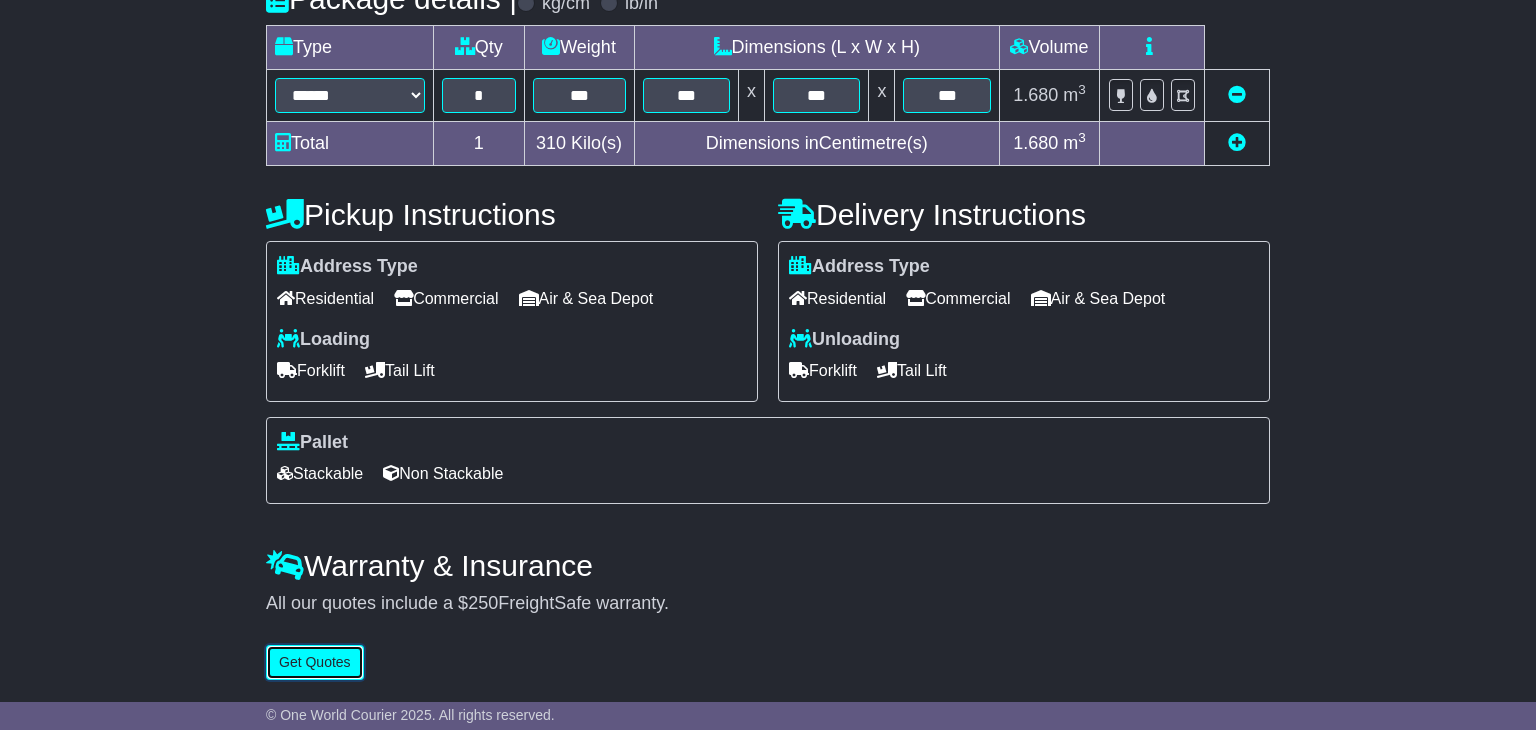 click on "Get Quotes" at bounding box center (315, 662) 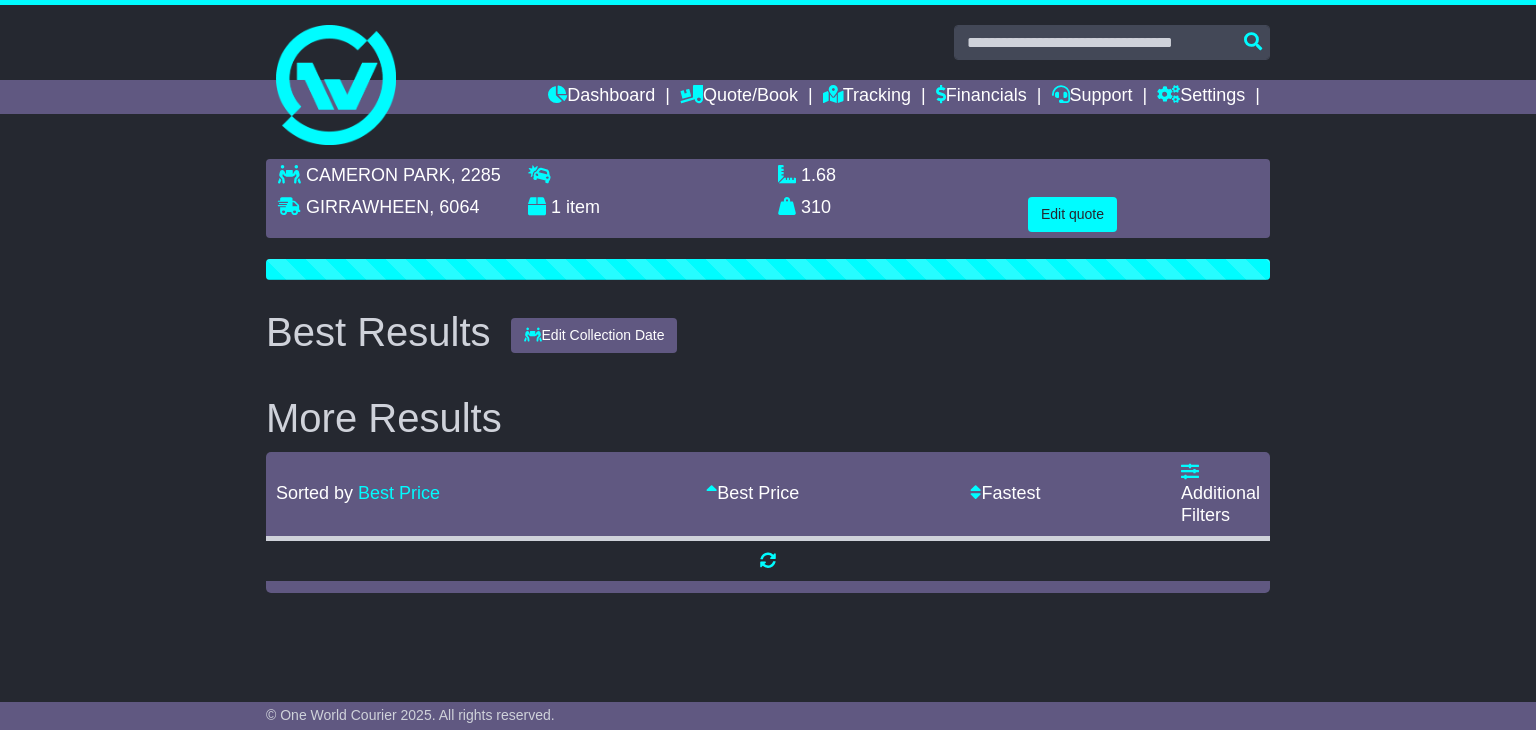 scroll, scrollTop: 0, scrollLeft: 0, axis: both 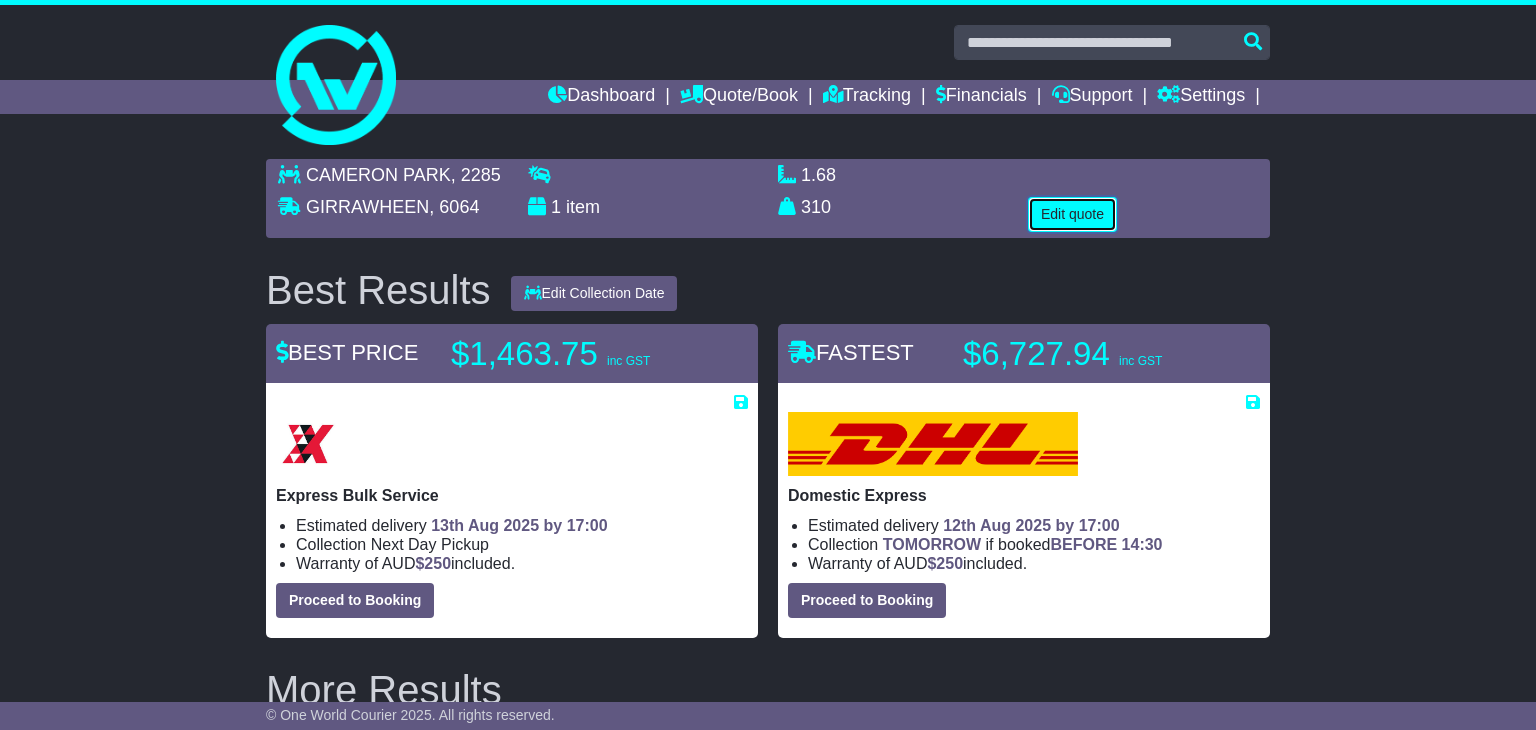 click on "Edit quote" at bounding box center [1072, 214] 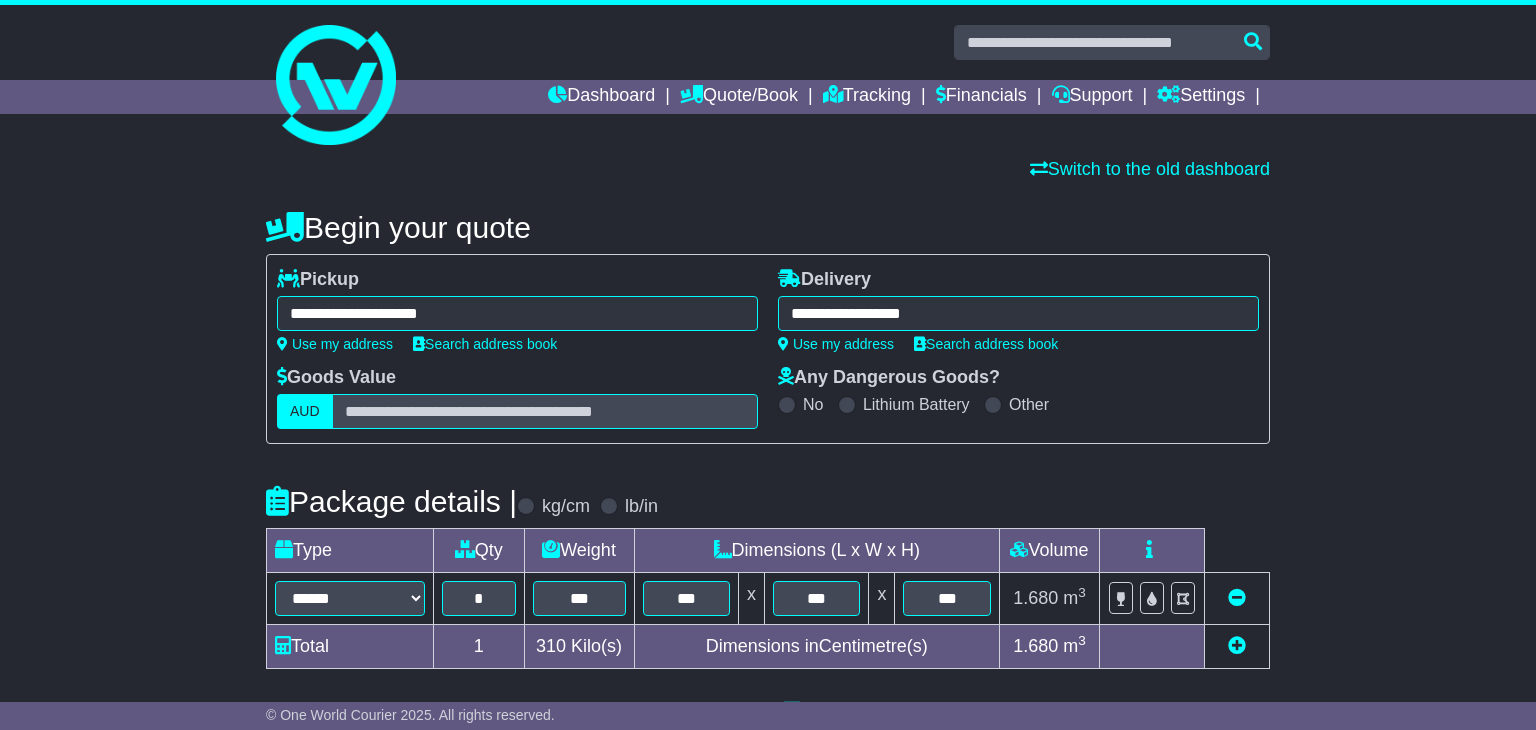 click on "**********" at bounding box center (517, 313) 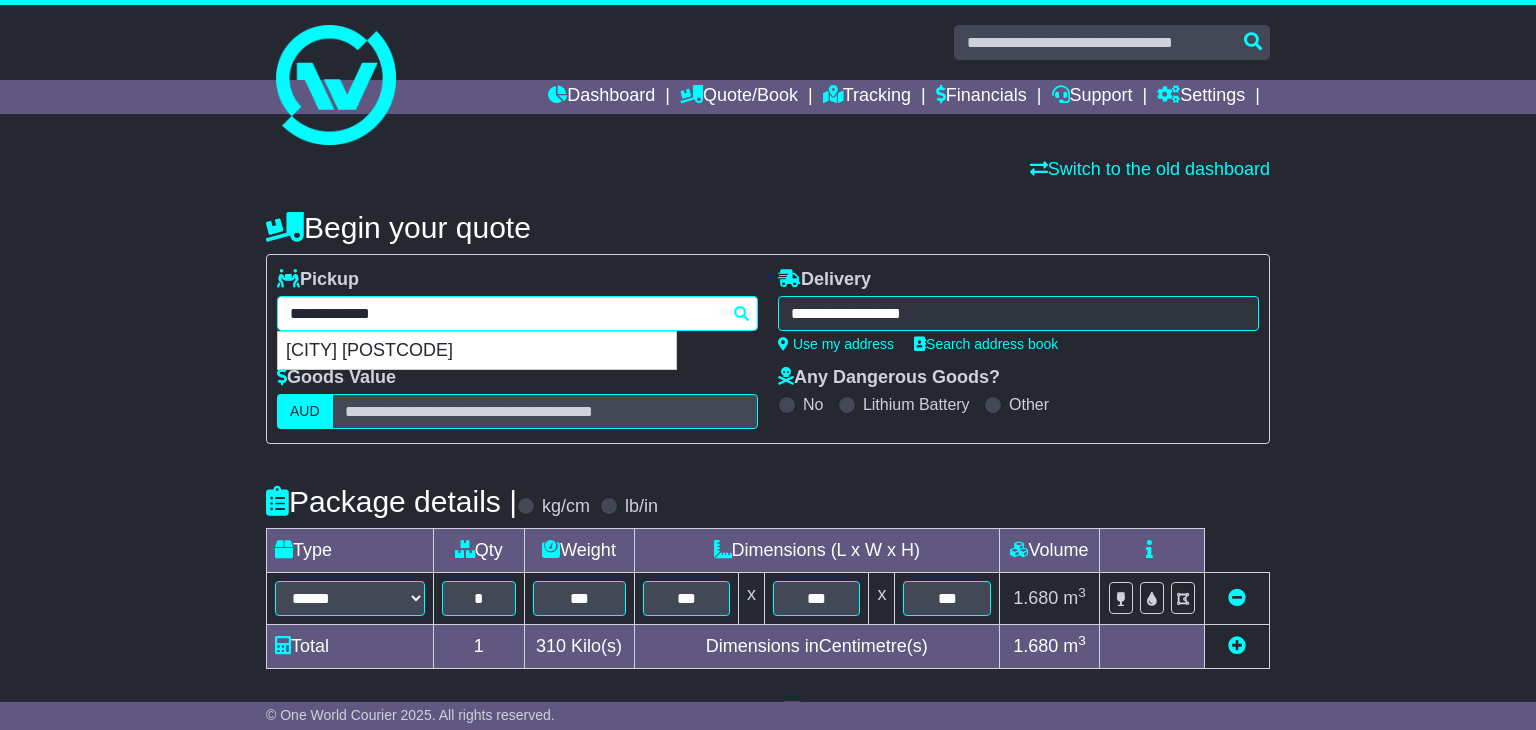 type on "**********" 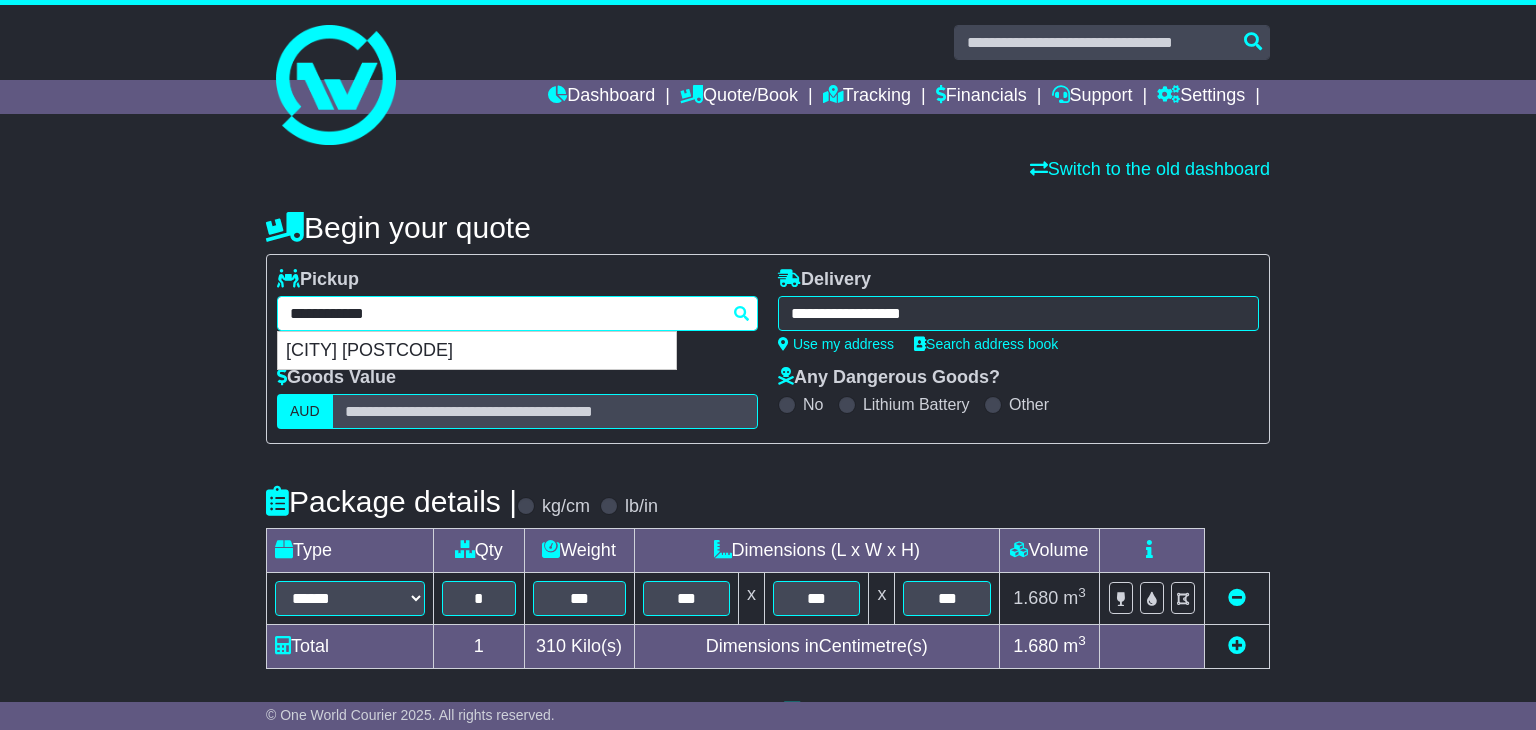 type 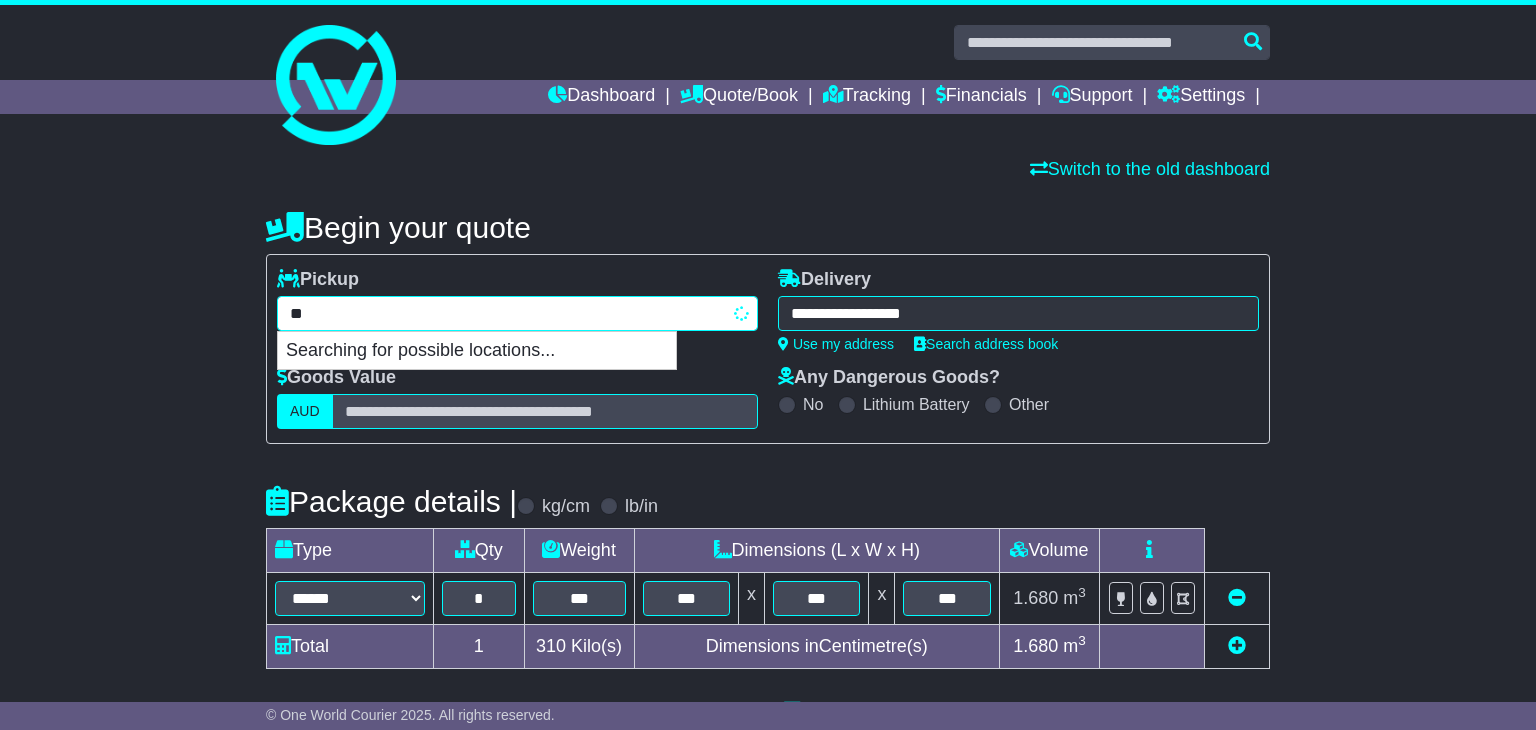 type on "*" 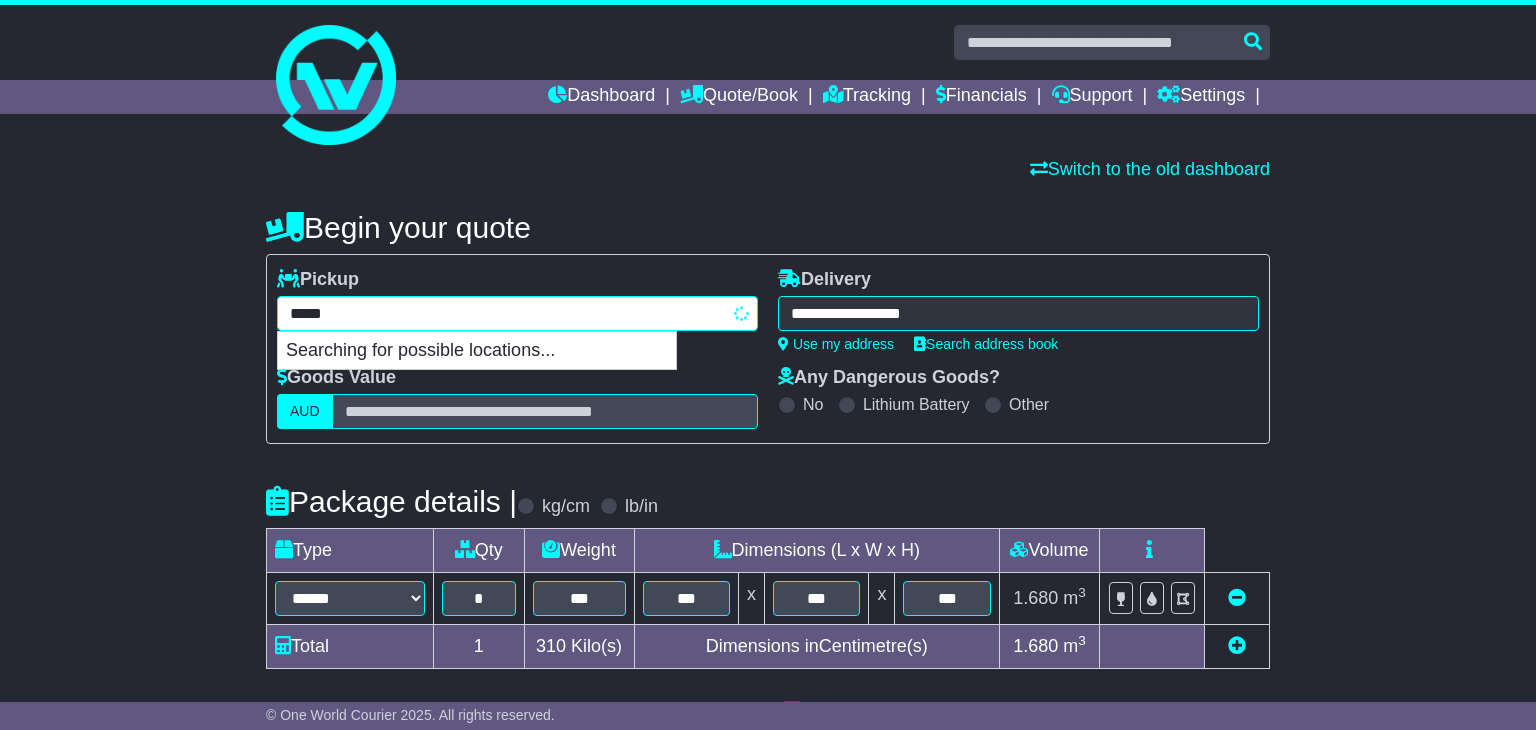 type on "******" 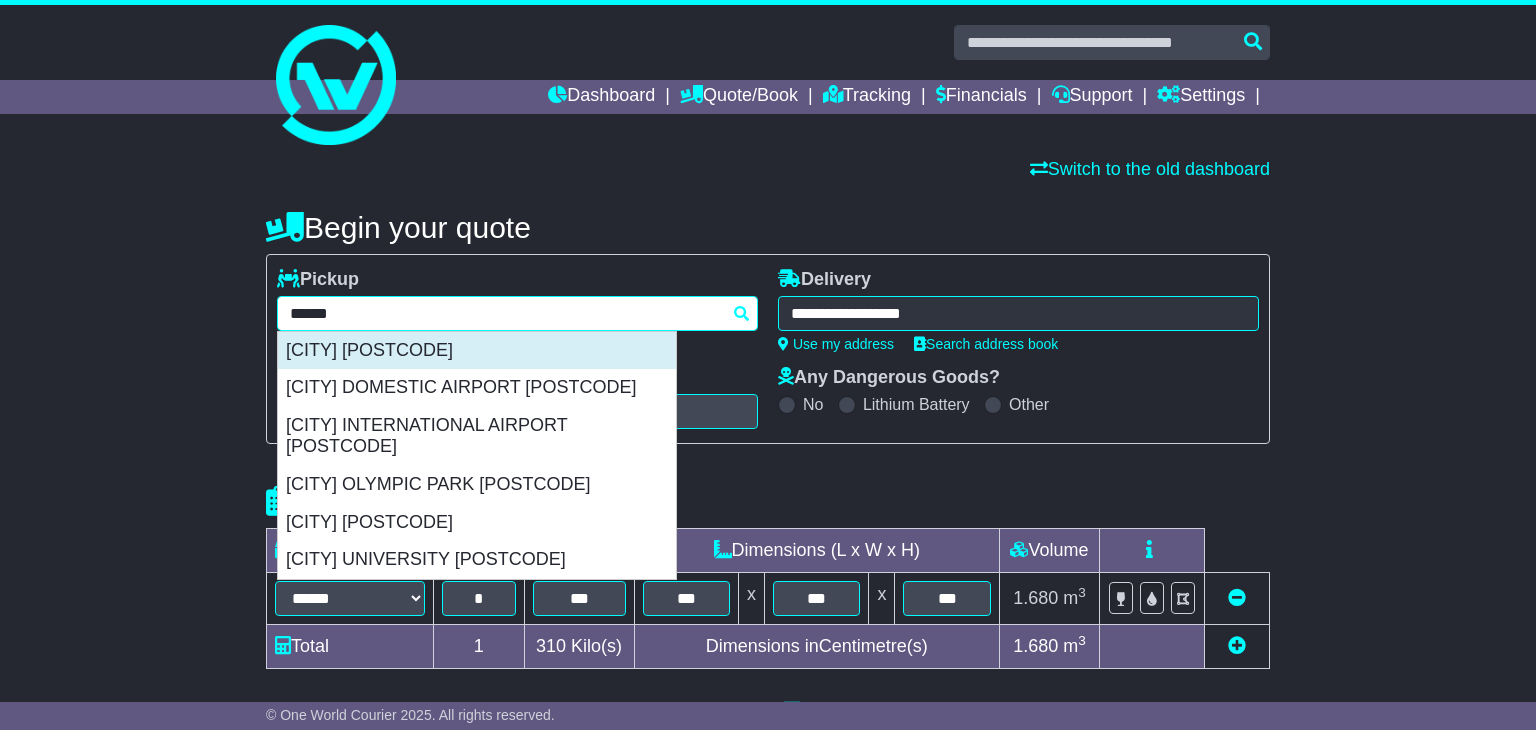 click on "[CITY] [POSTCODE]" at bounding box center [477, 351] 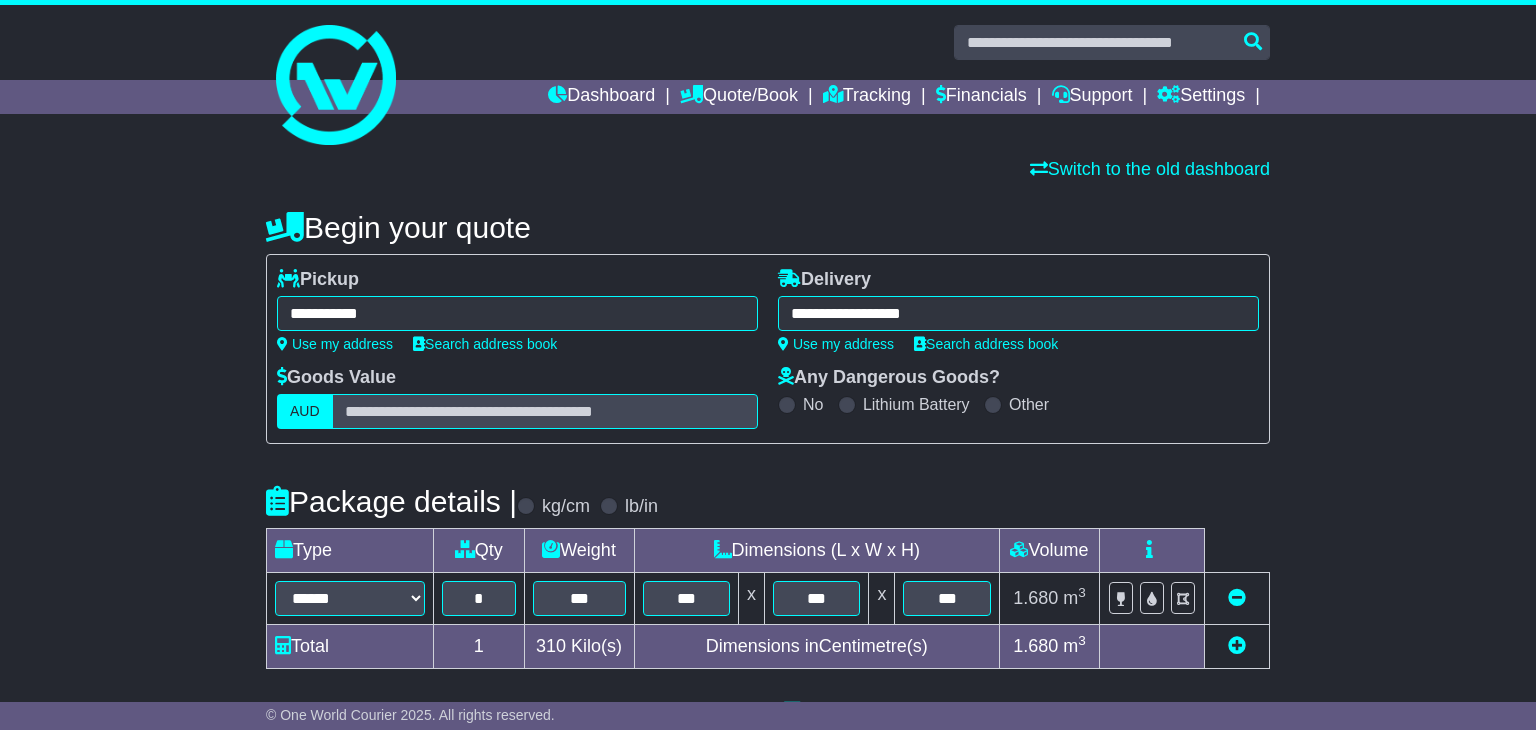 type on "**********" 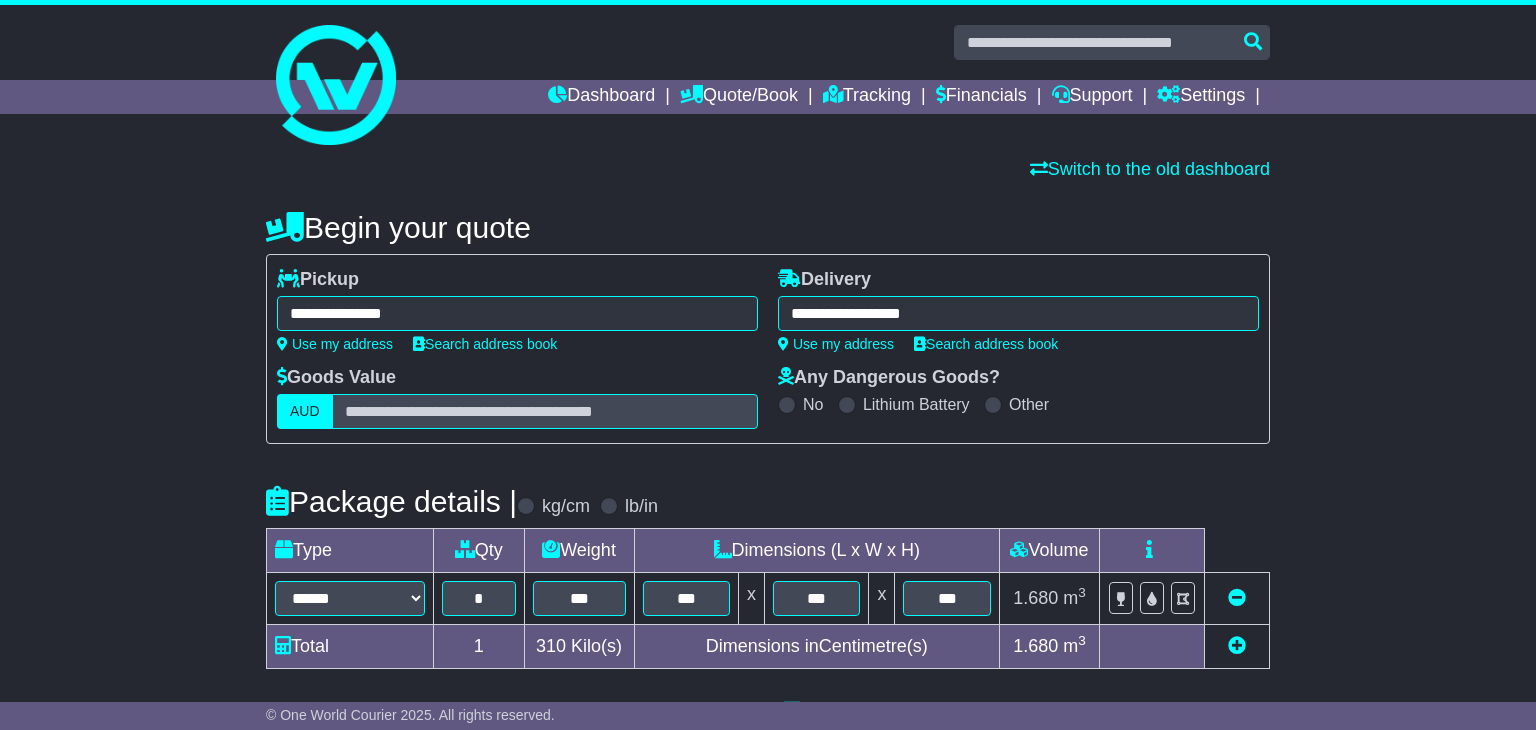 click on "**********" at bounding box center [1018, 313] 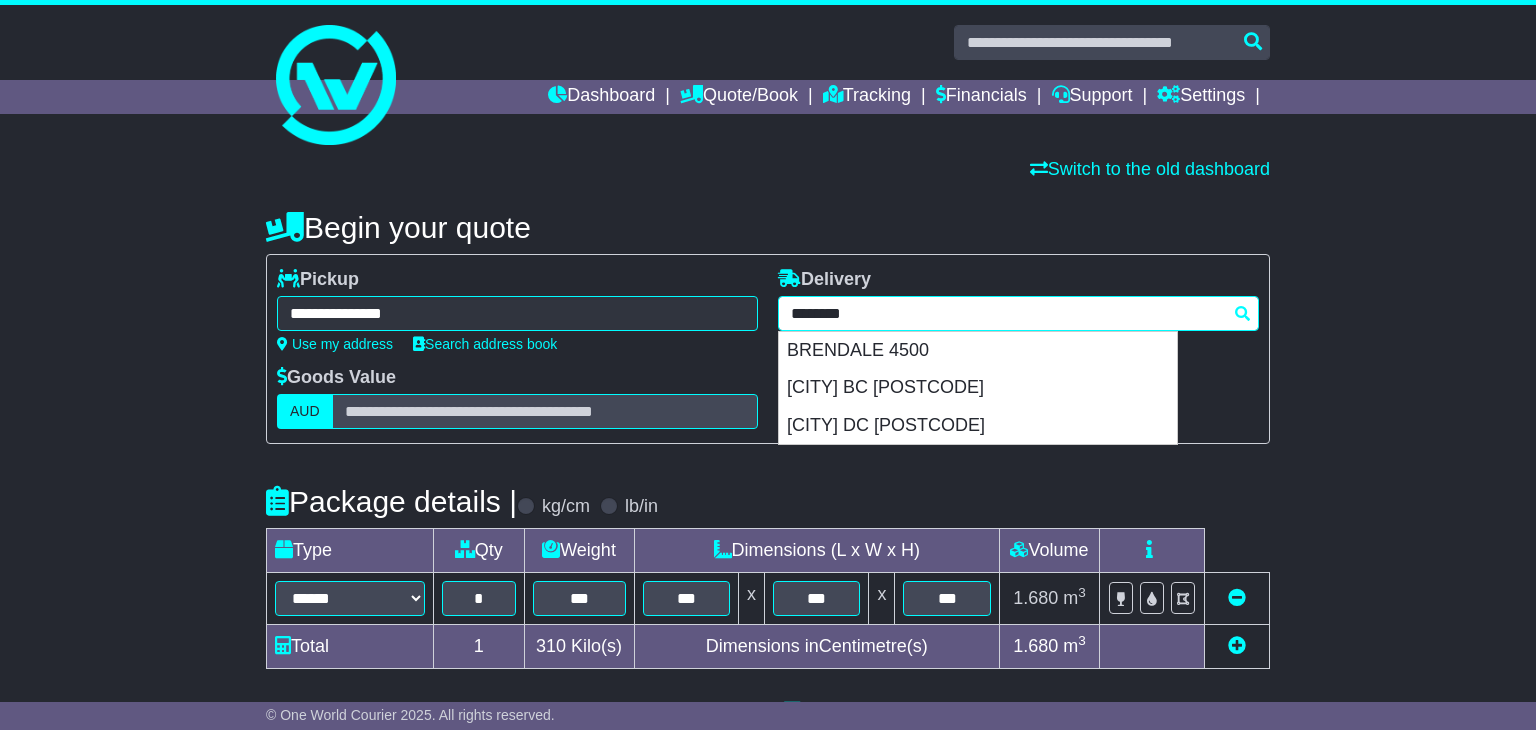 type on "********" 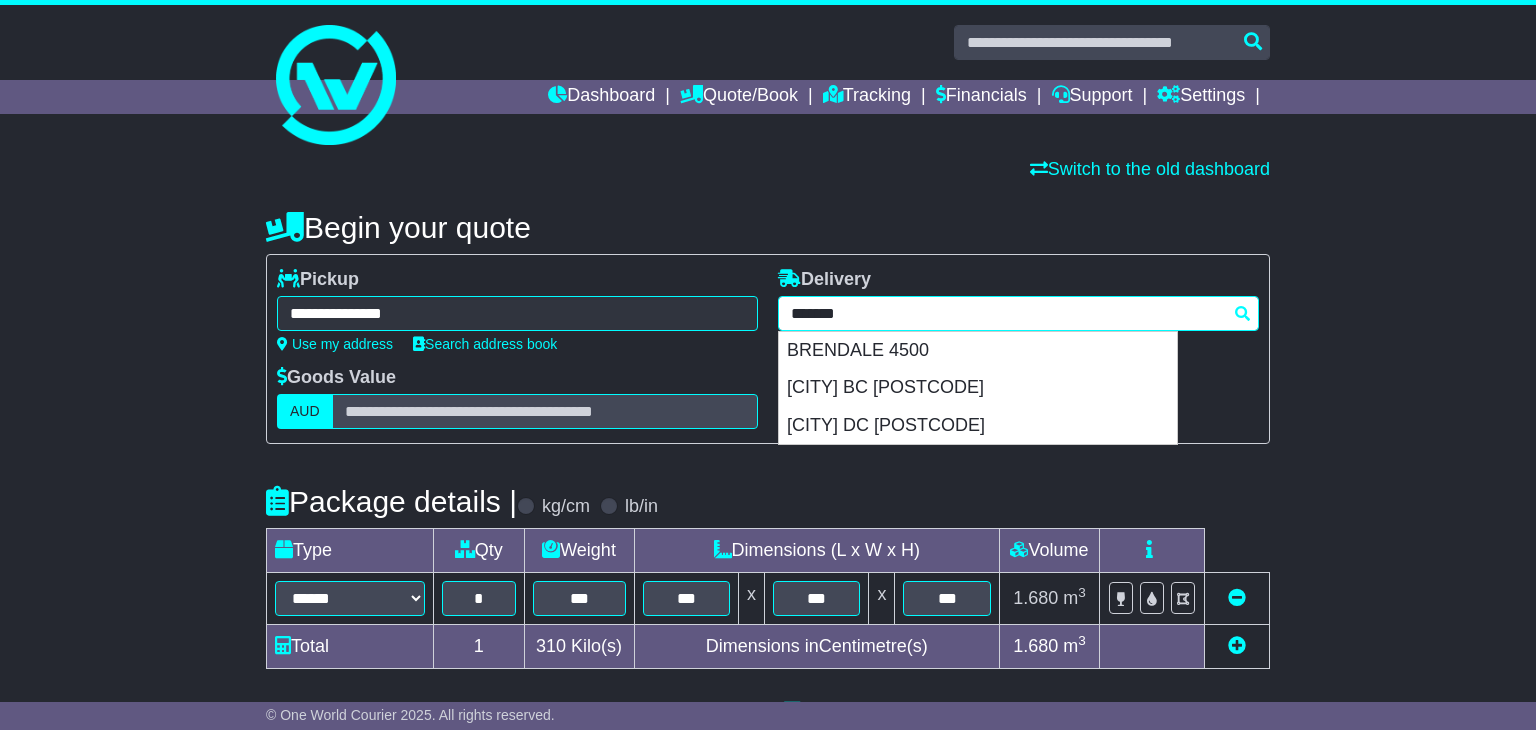 type 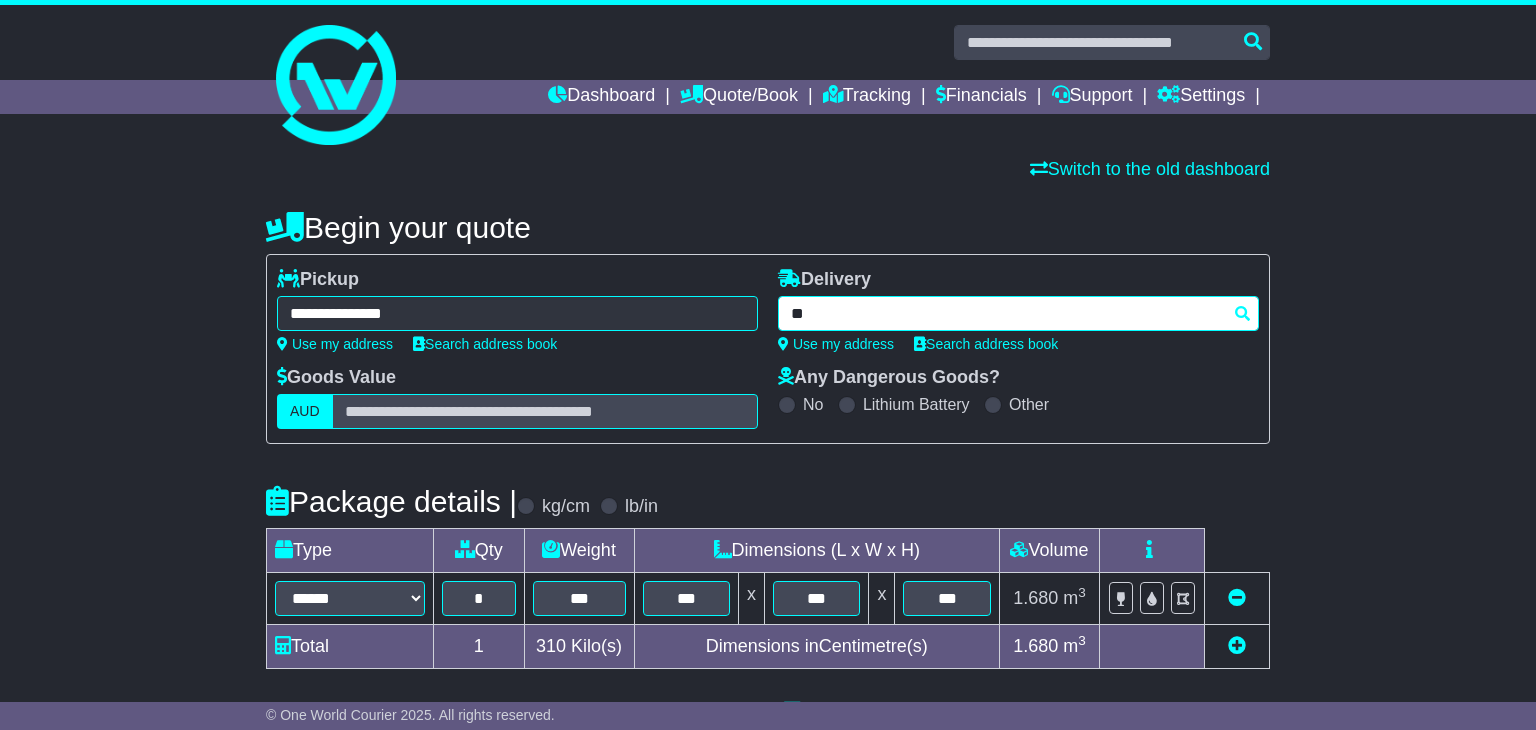 type on "*" 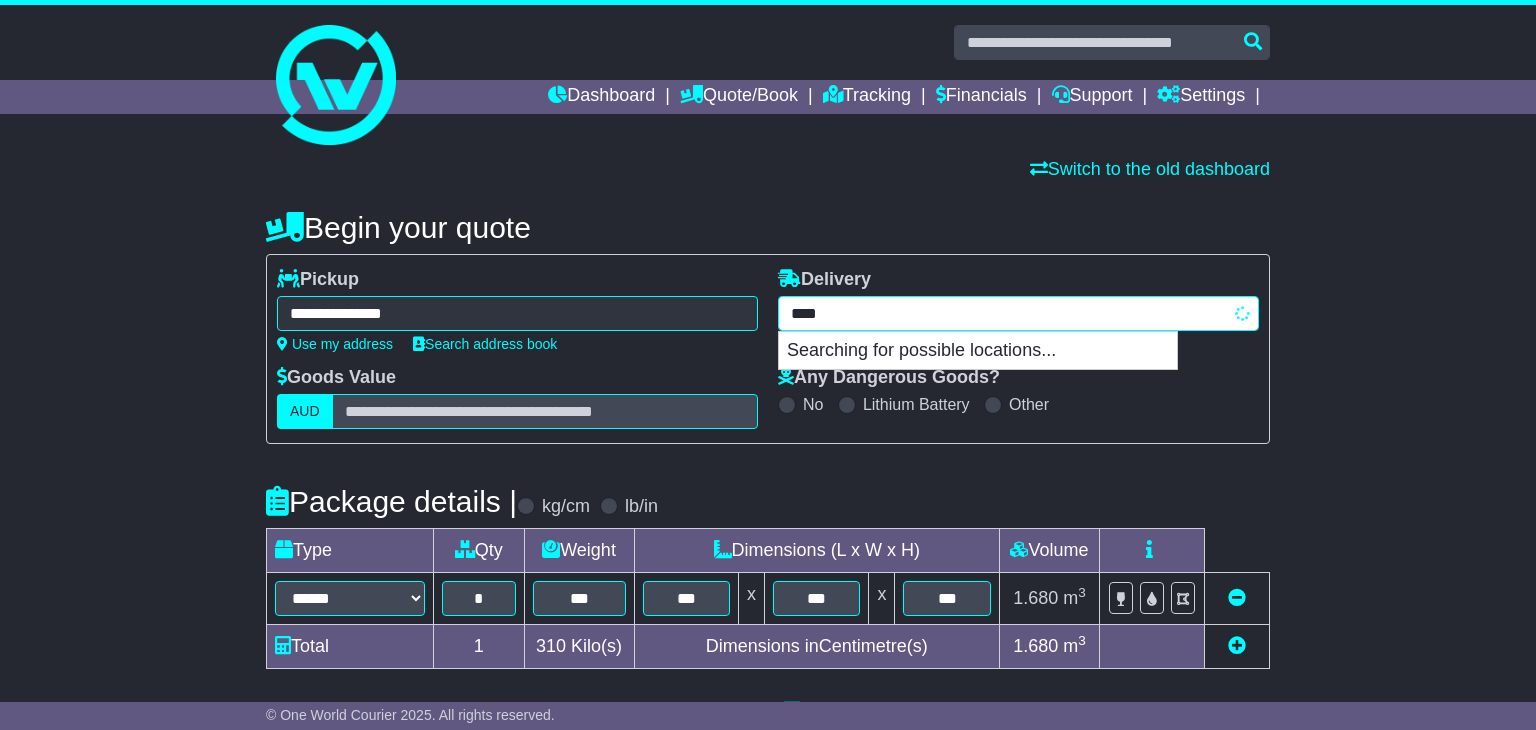 type on "*****" 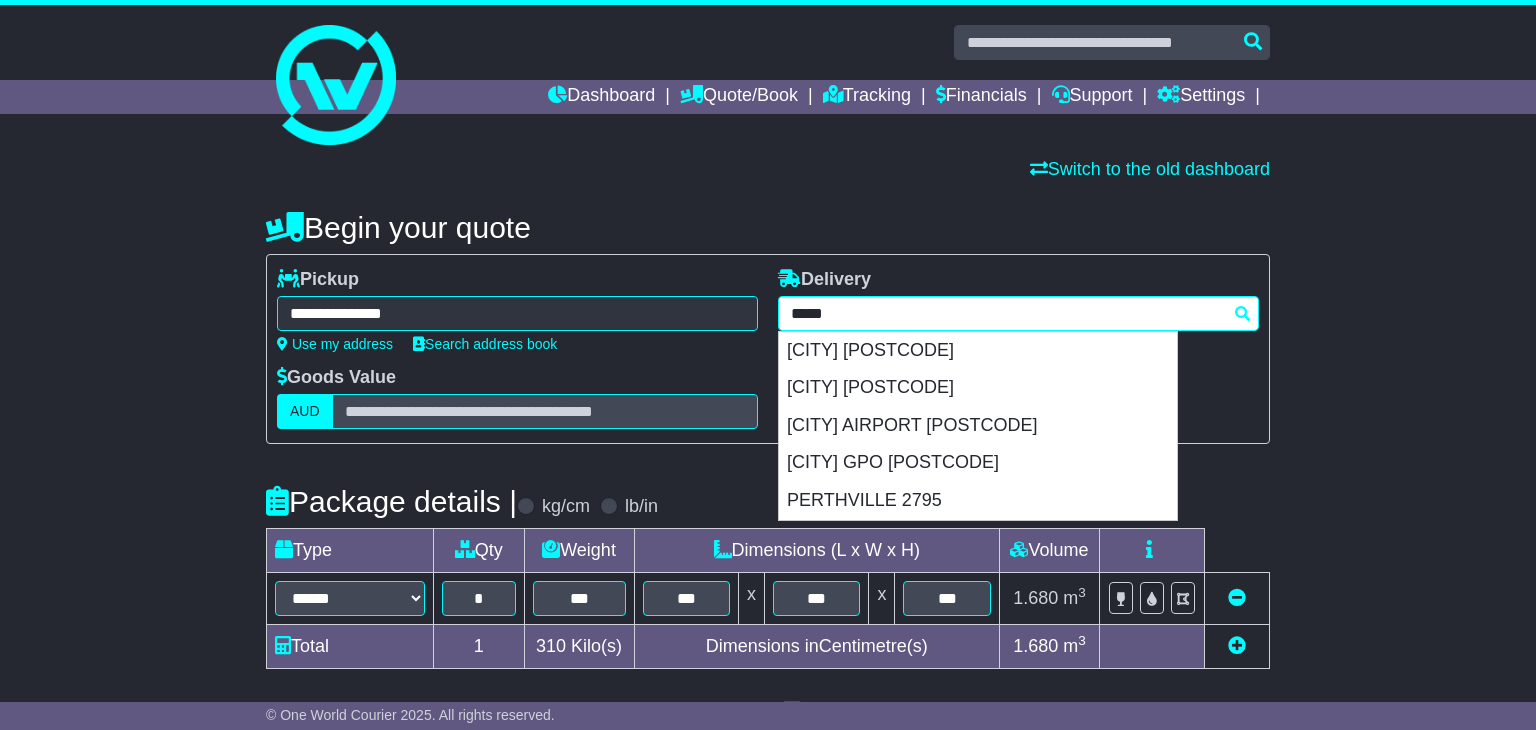 click on "[CITY] [POSTCODE]" at bounding box center (978, 351) 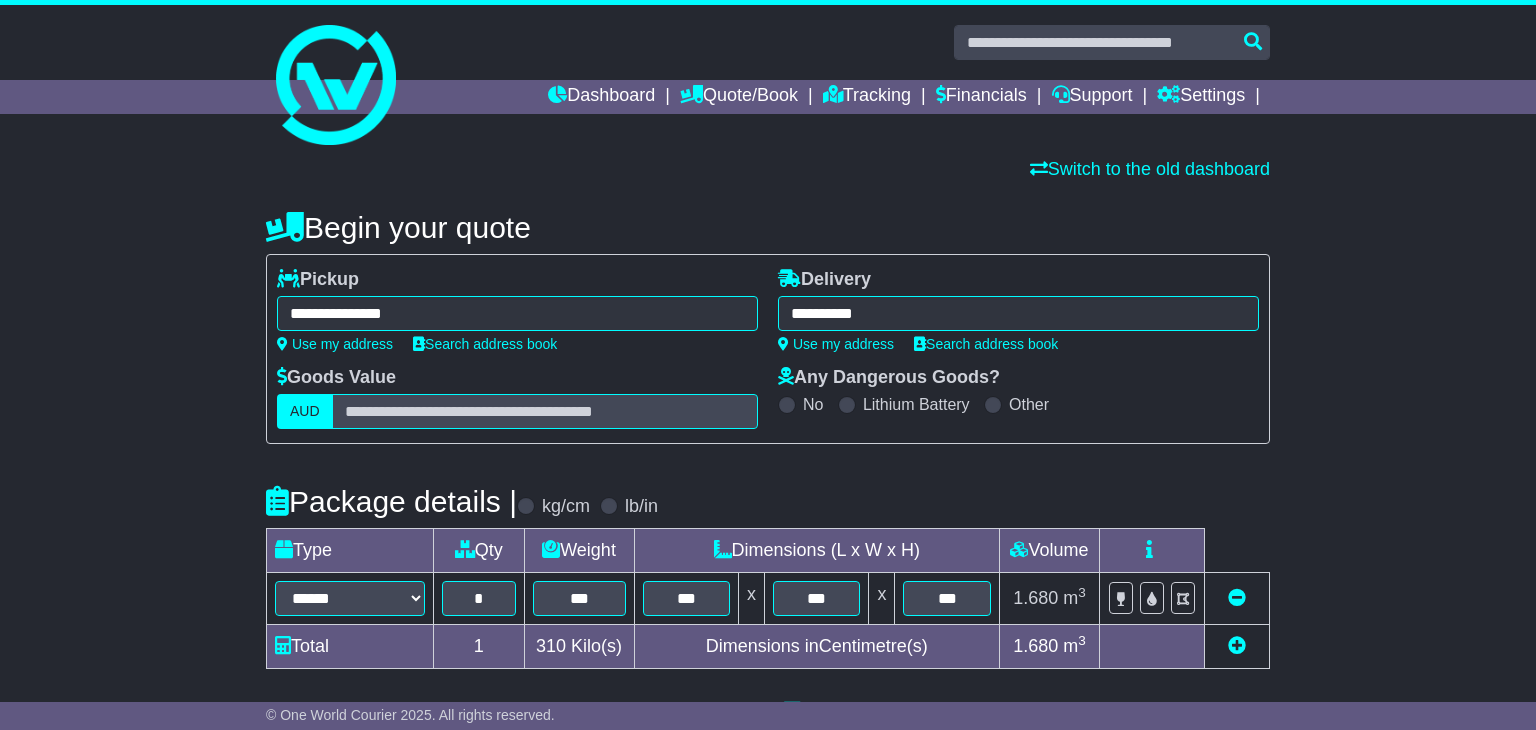 type on "**********" 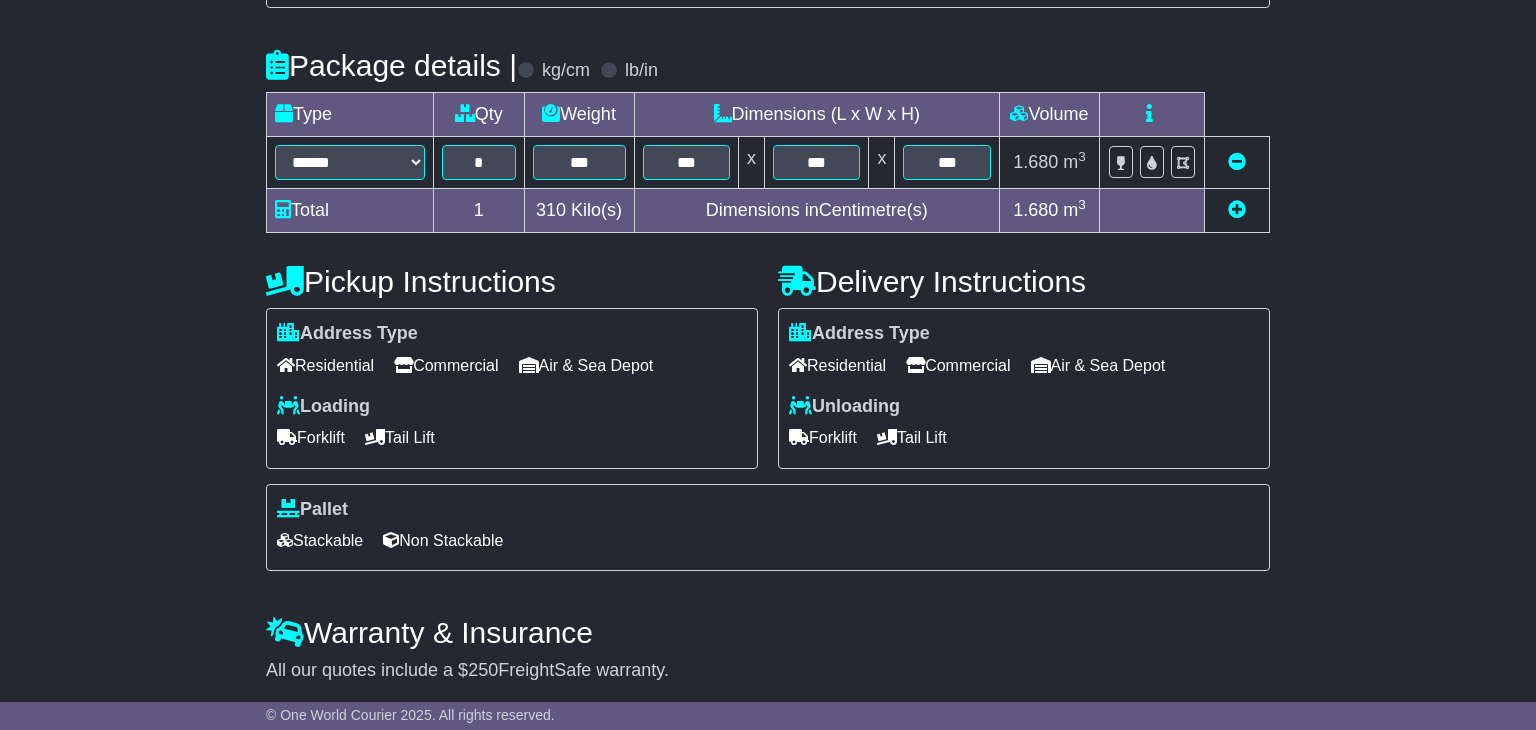 scroll, scrollTop: 505, scrollLeft: 0, axis: vertical 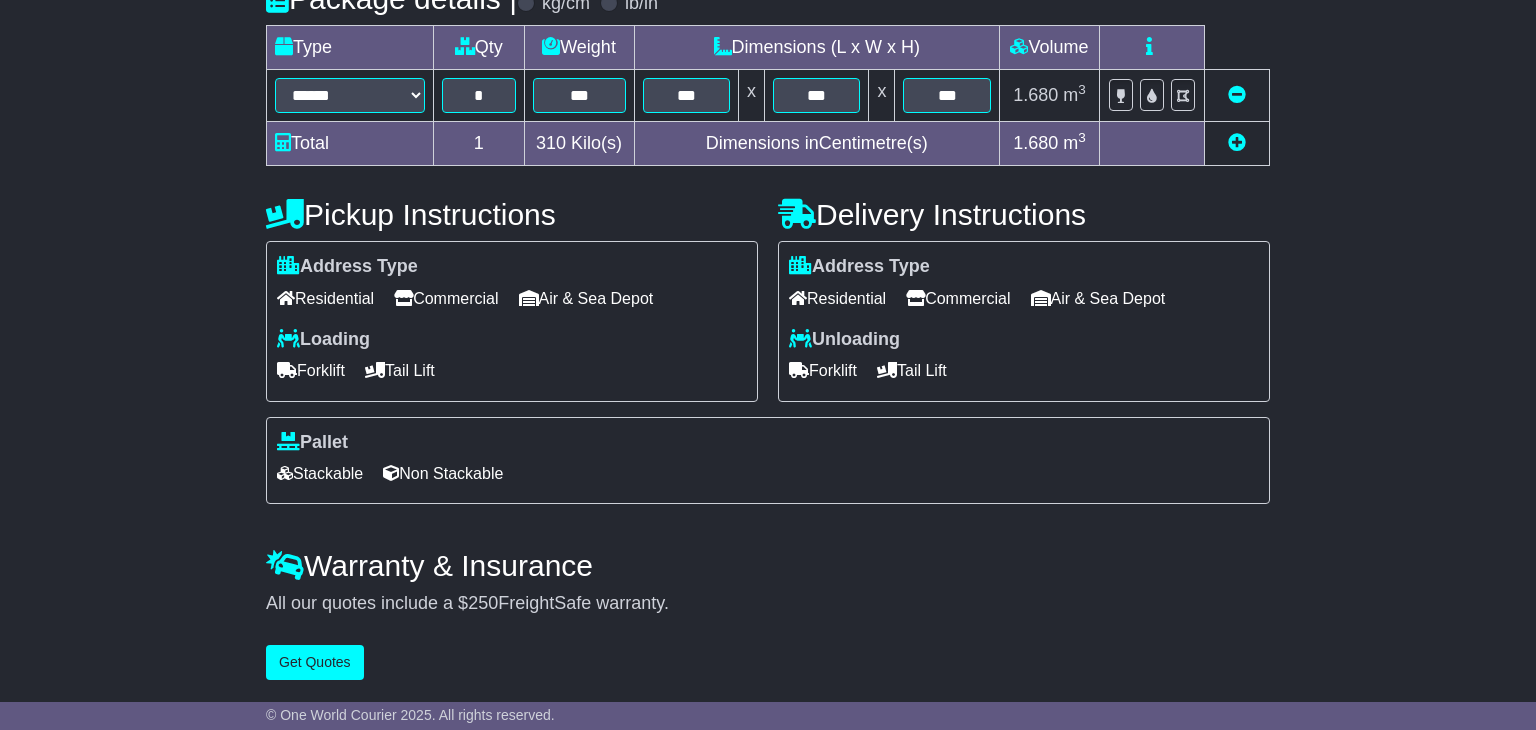 click on "Commercial" at bounding box center (446, 298) 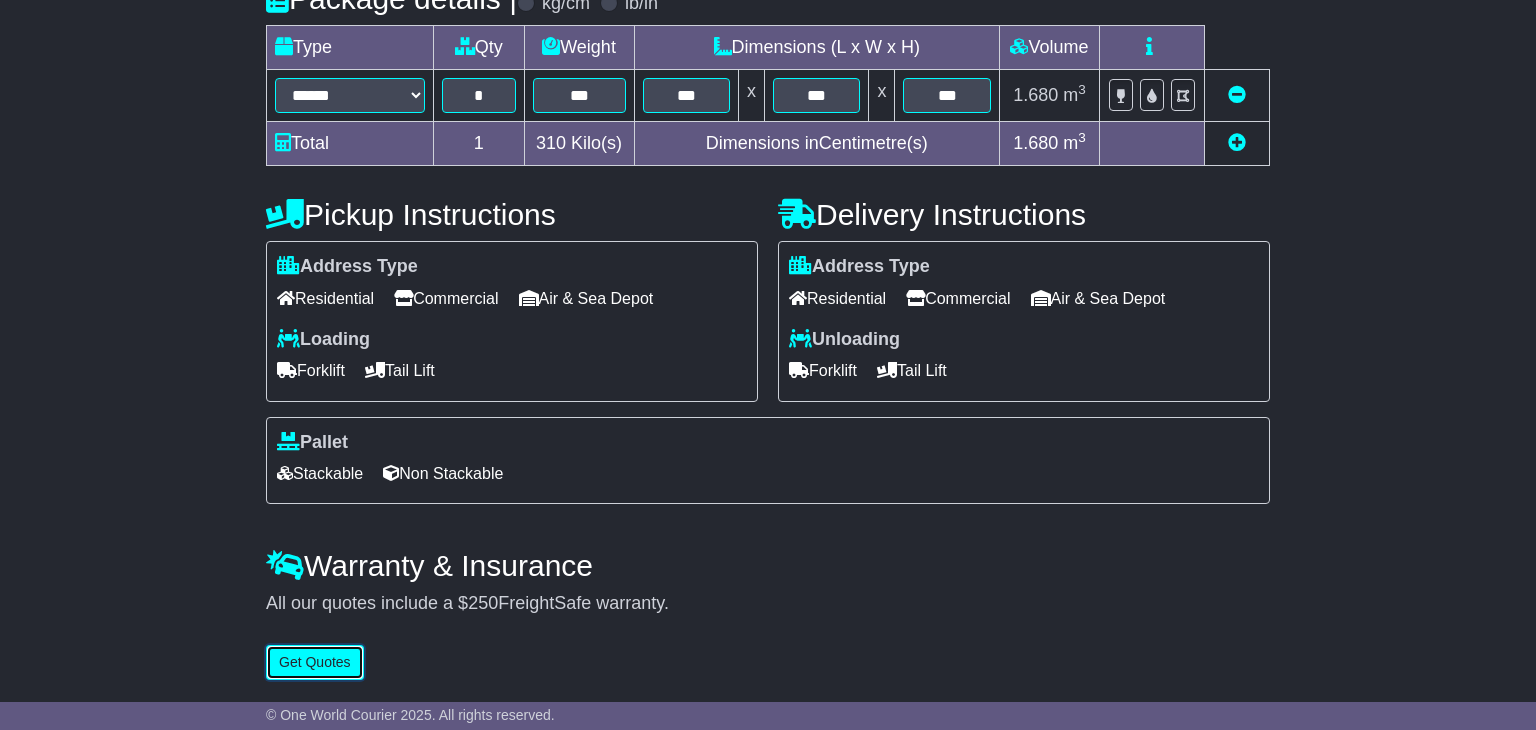 click on "Get Quotes" at bounding box center [315, 662] 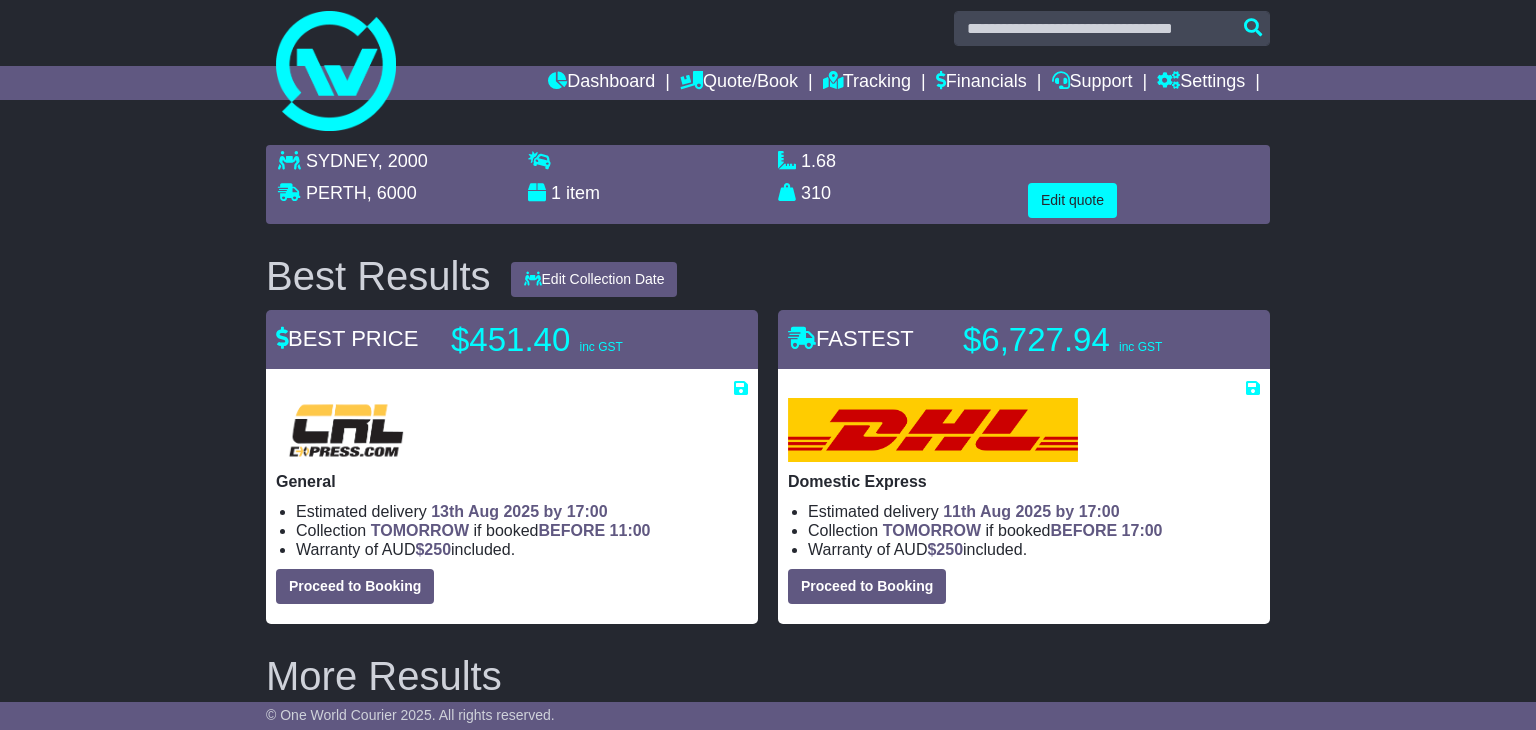 scroll, scrollTop: 15, scrollLeft: 0, axis: vertical 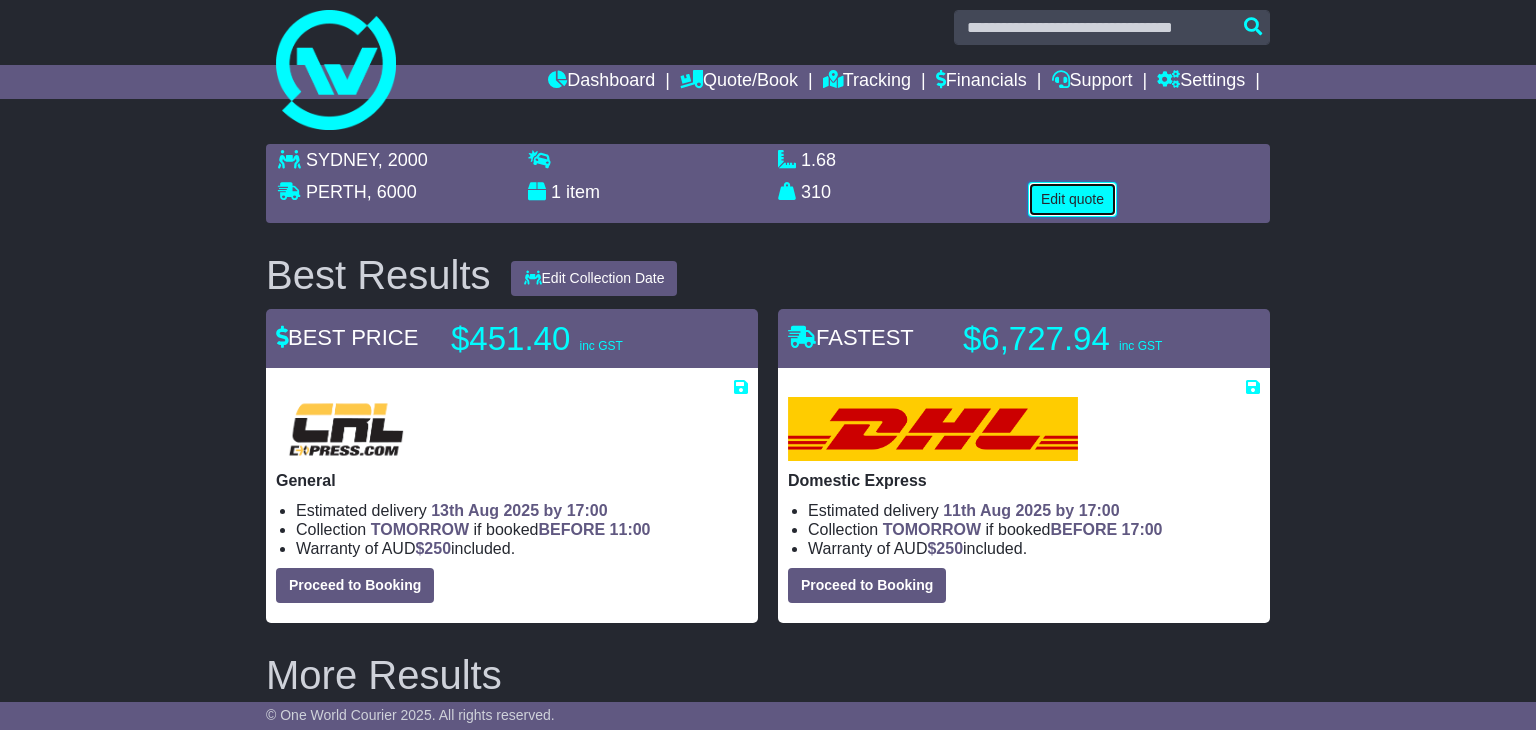 click on "Edit quote" at bounding box center [1072, 199] 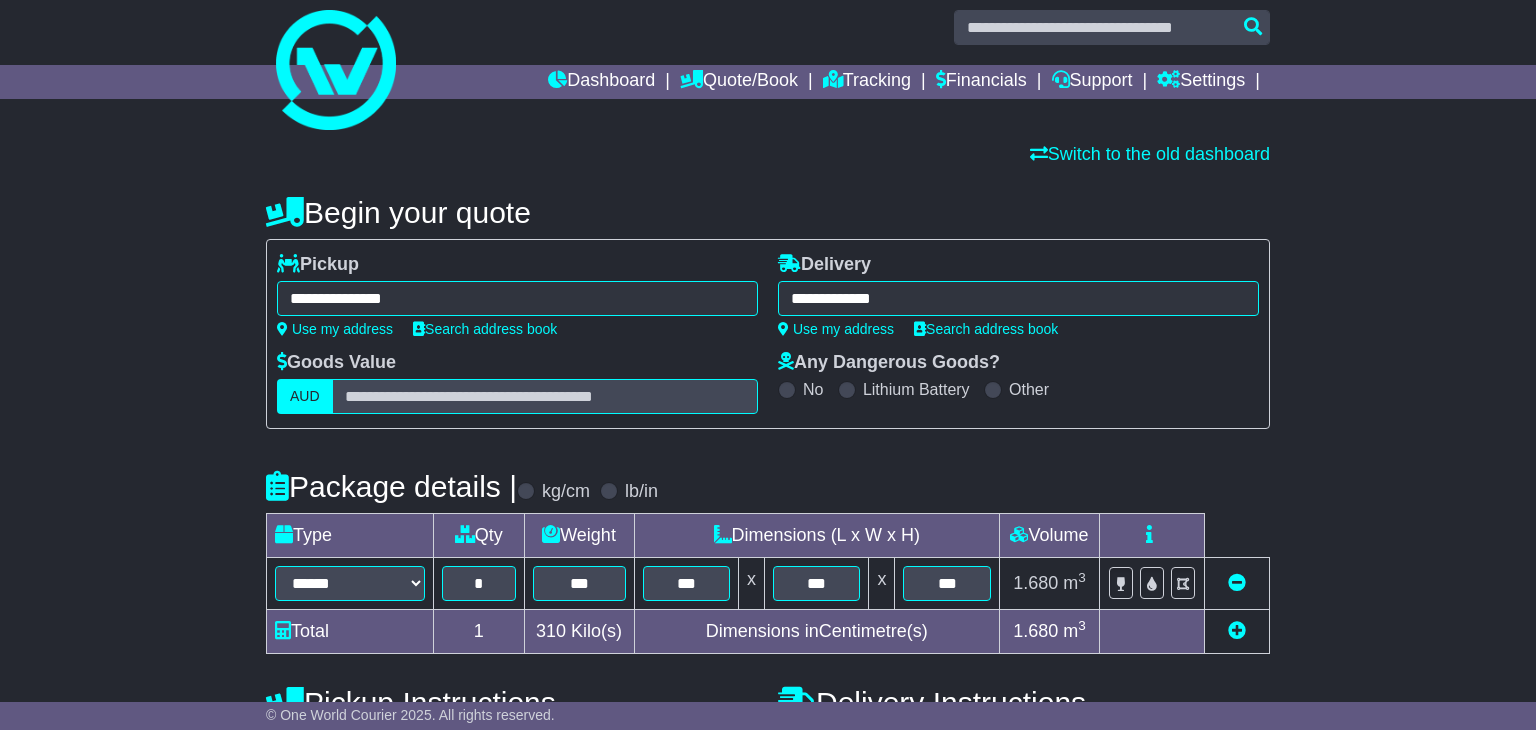 click on "**********" at bounding box center [517, 298] 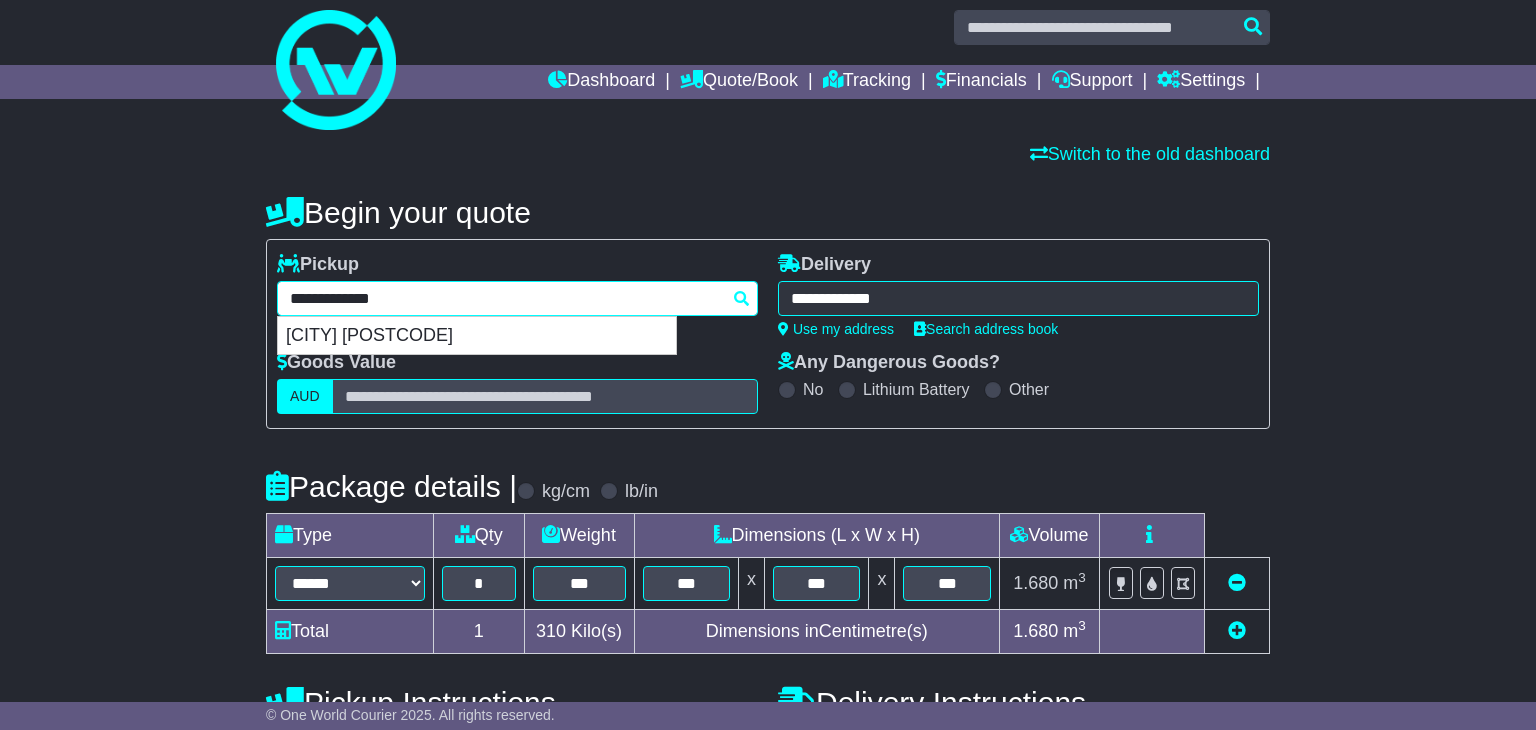 type on "**********" 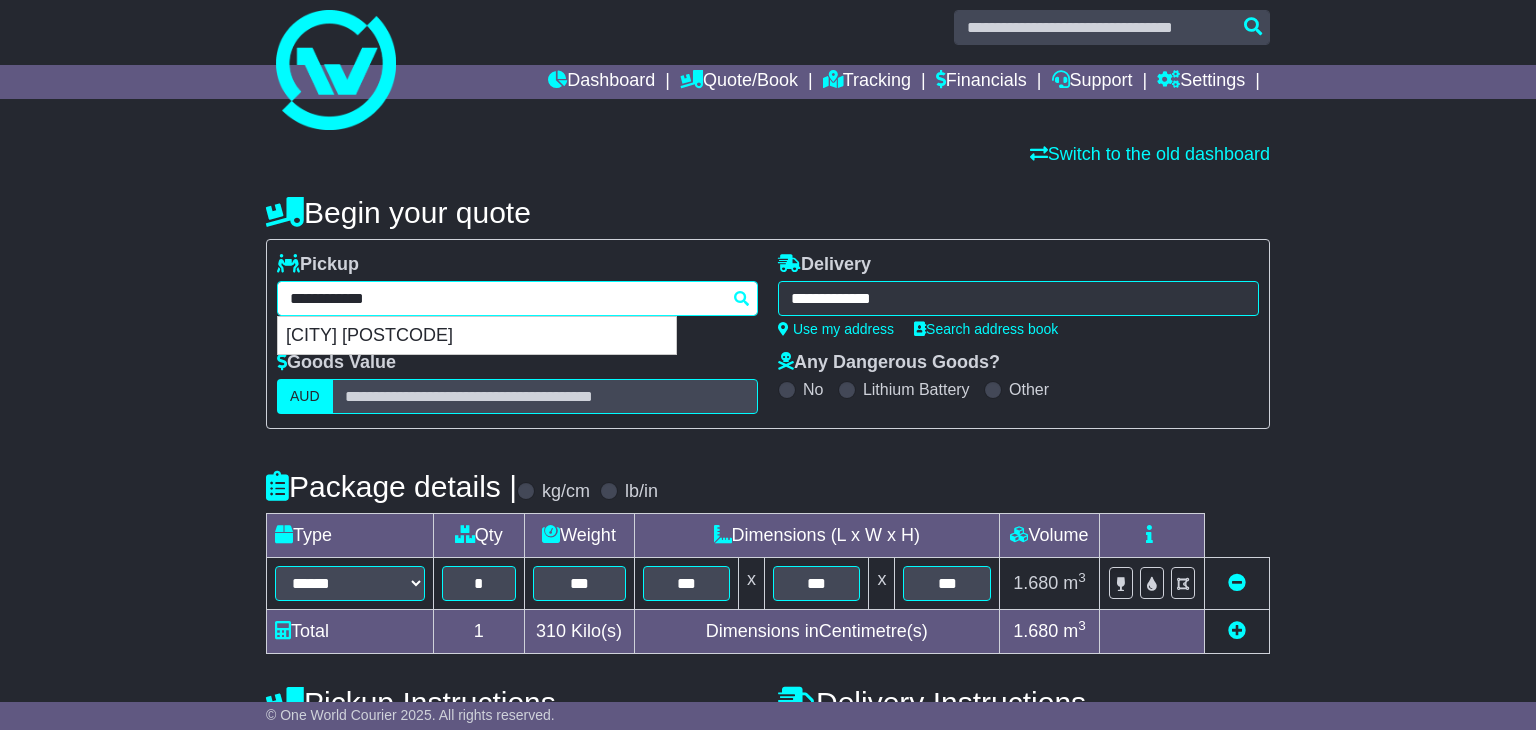 type 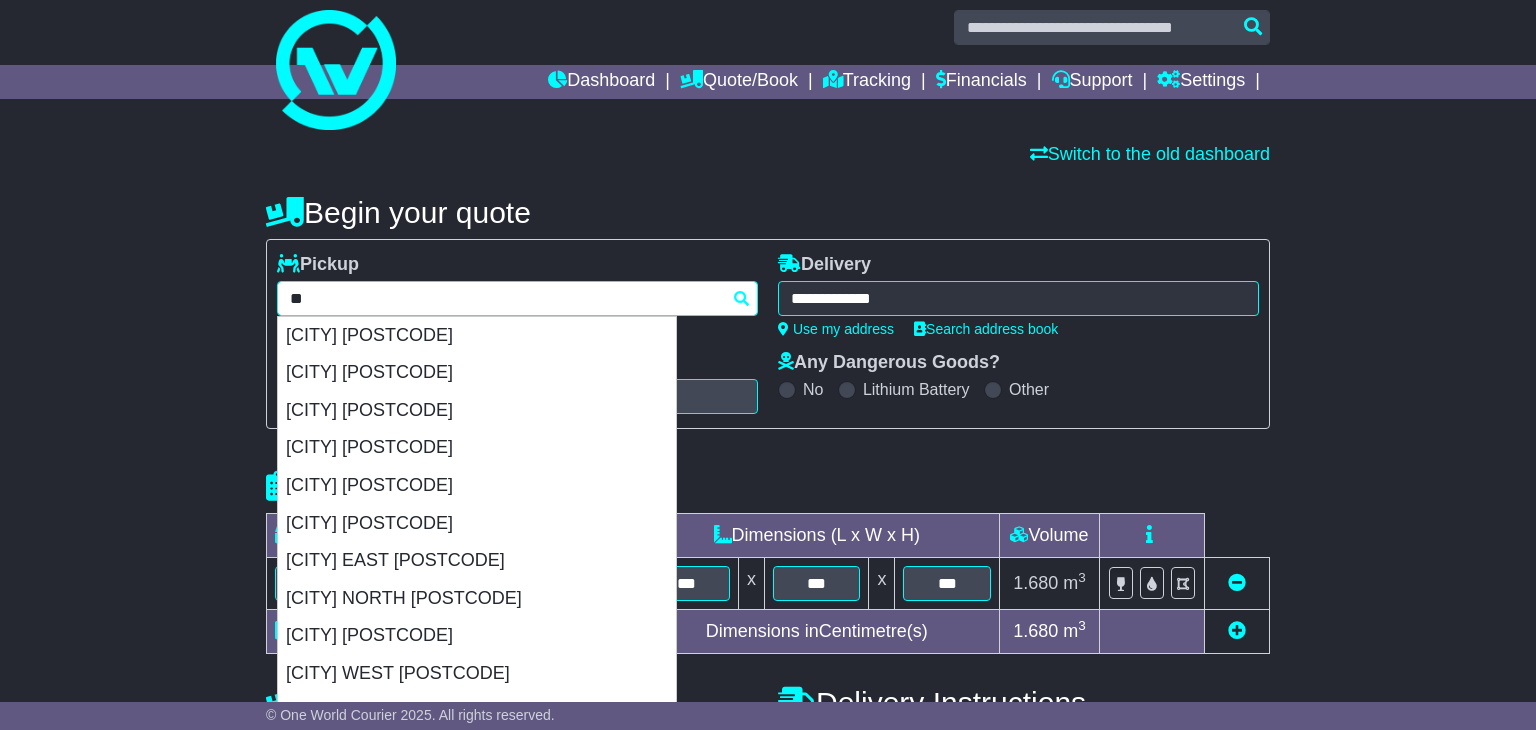 type on "*" 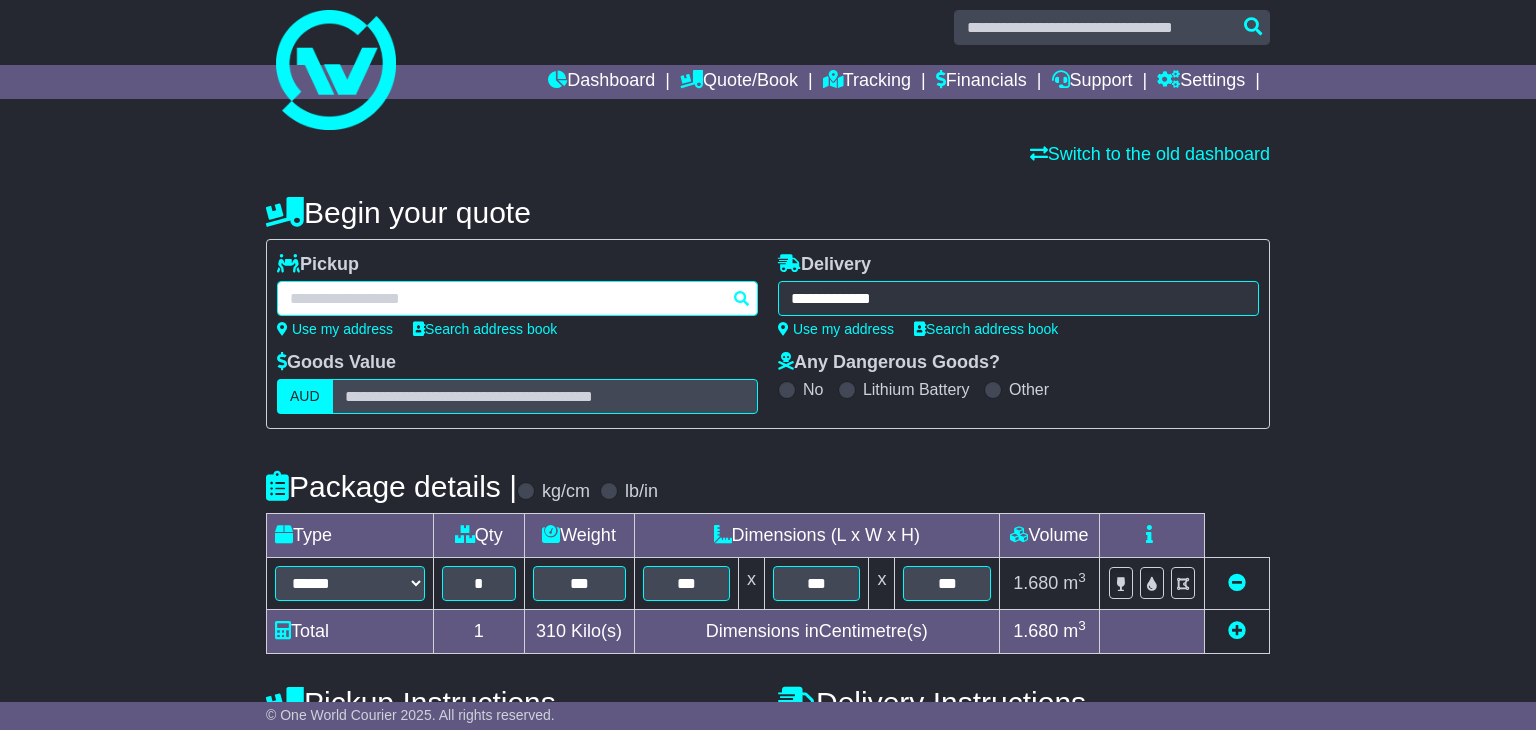 paste on "**********" 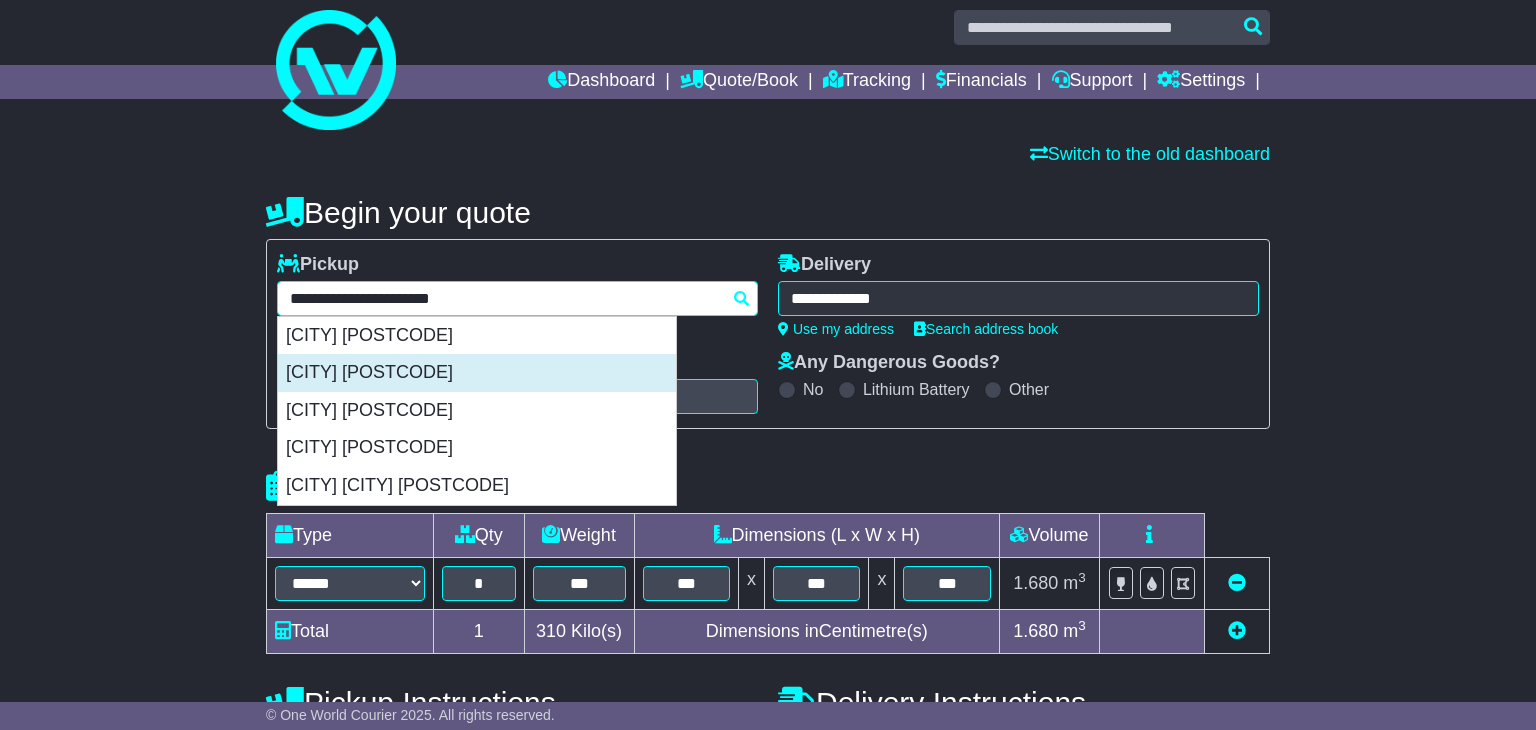 click on "[CITY] [POSTCODE]" at bounding box center [477, 373] 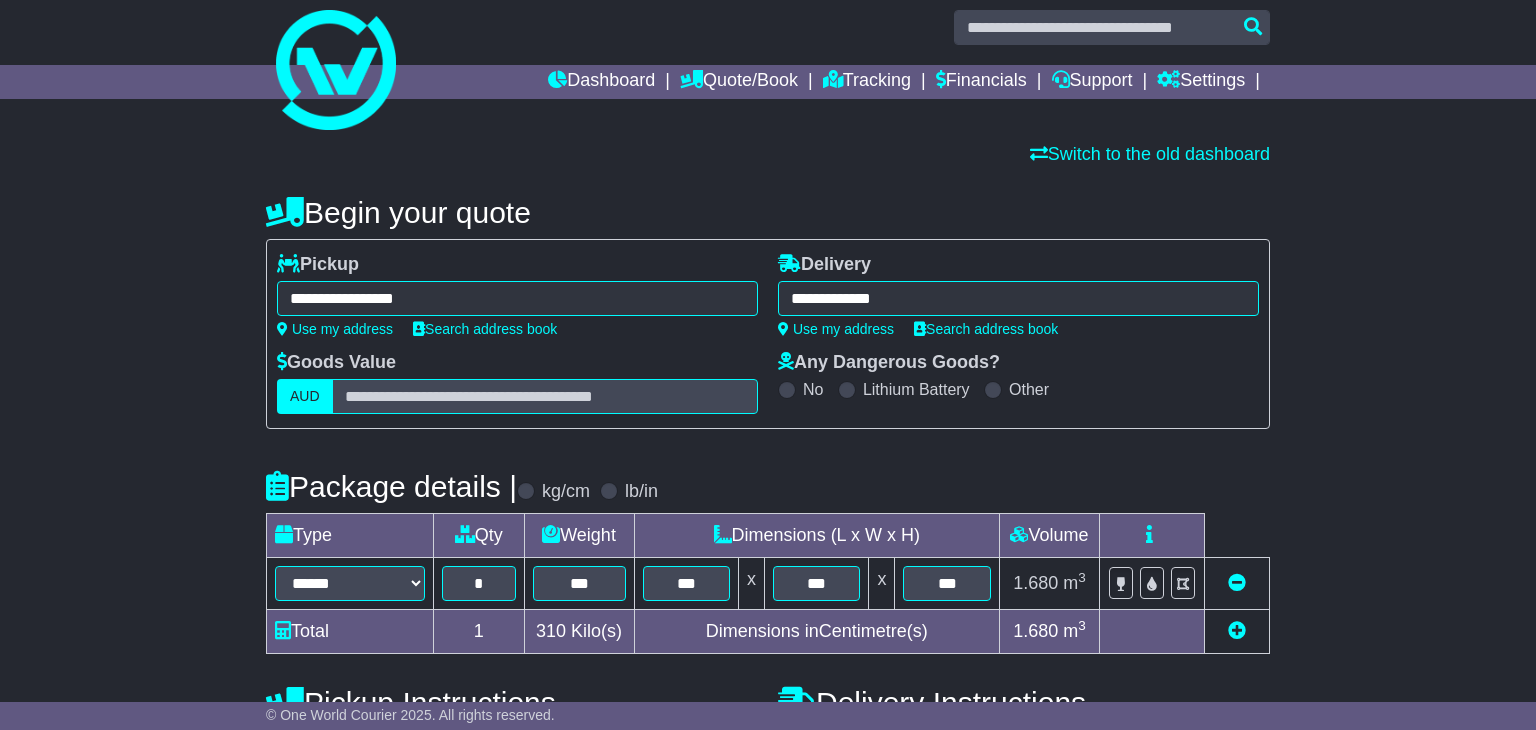 type on "**********" 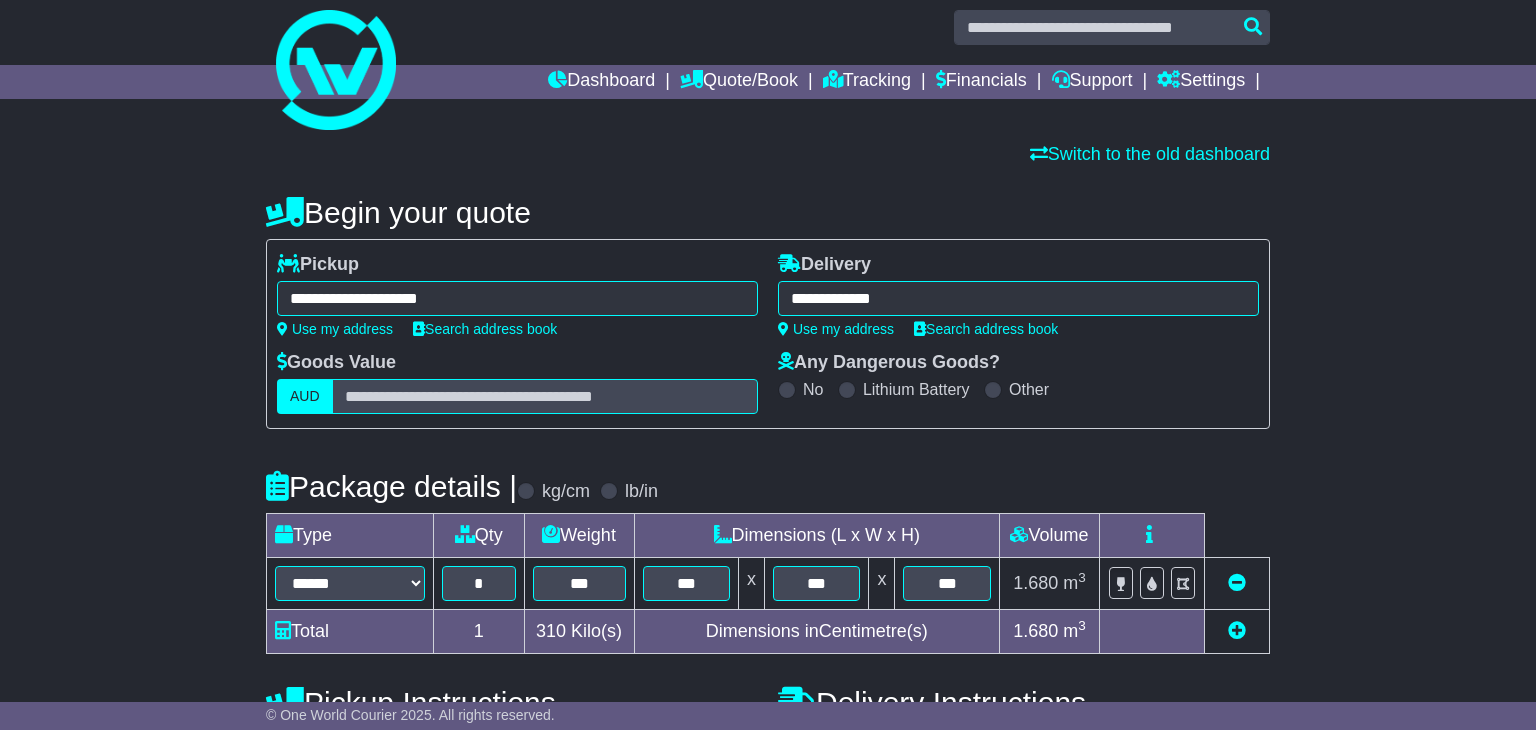 click on "**********" at bounding box center (1018, 298) 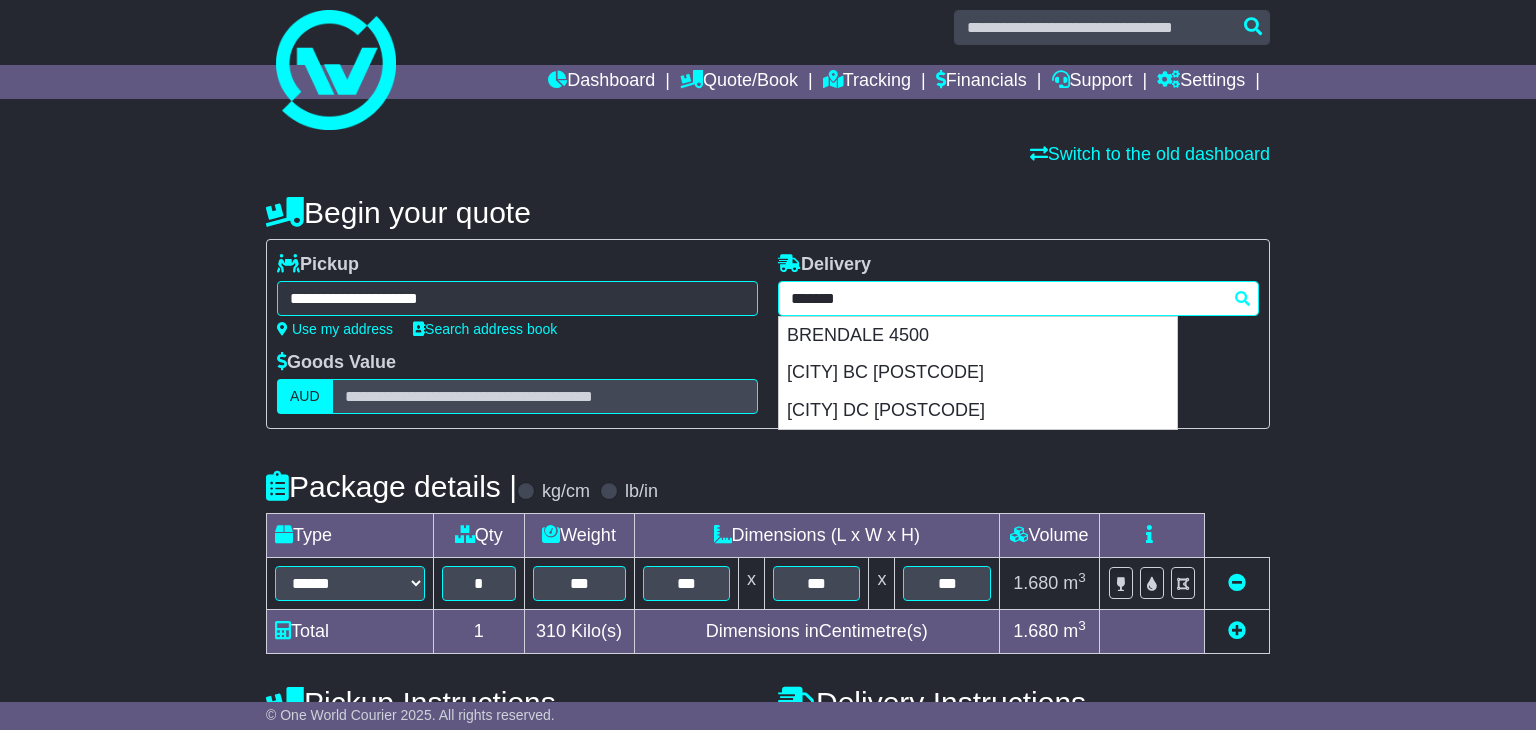 type 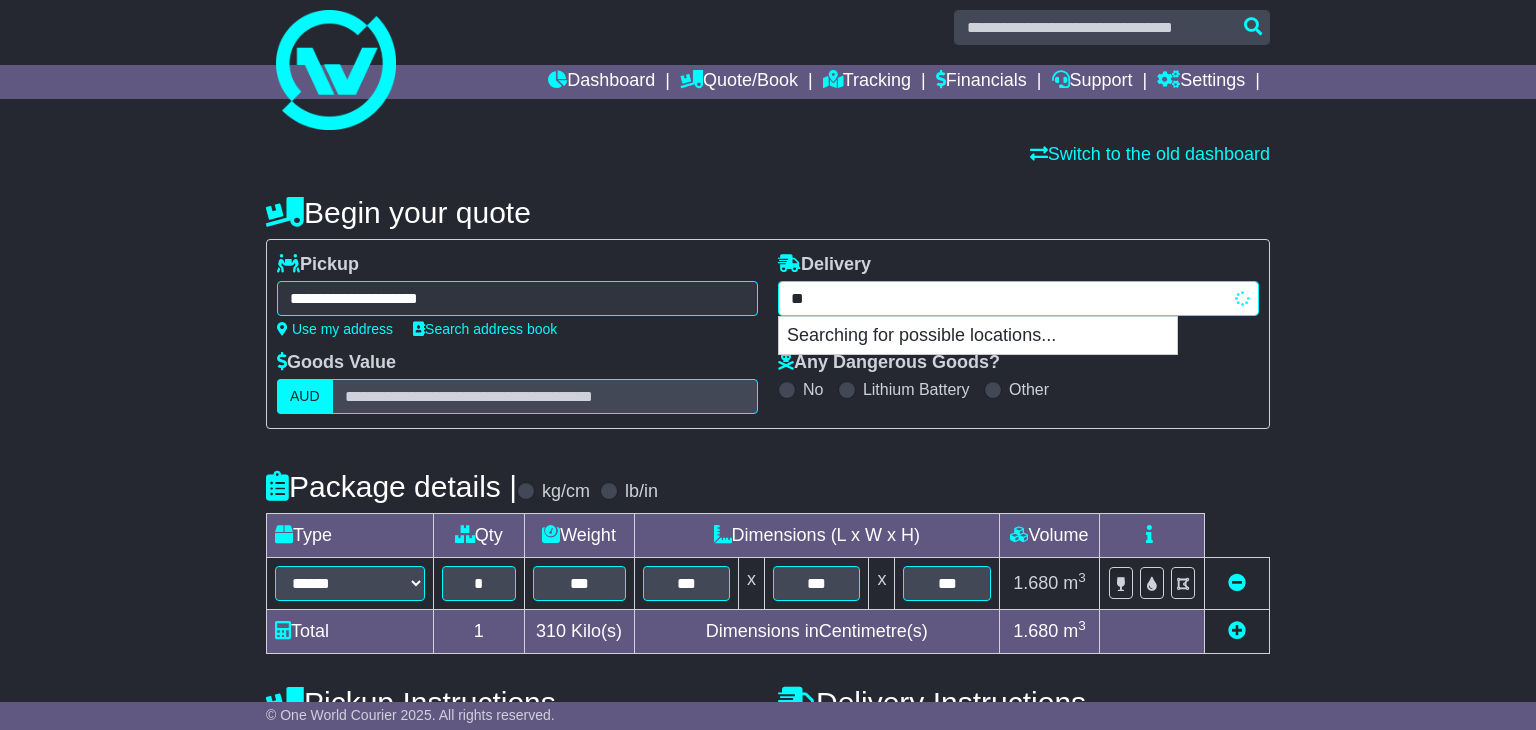 type on "*" 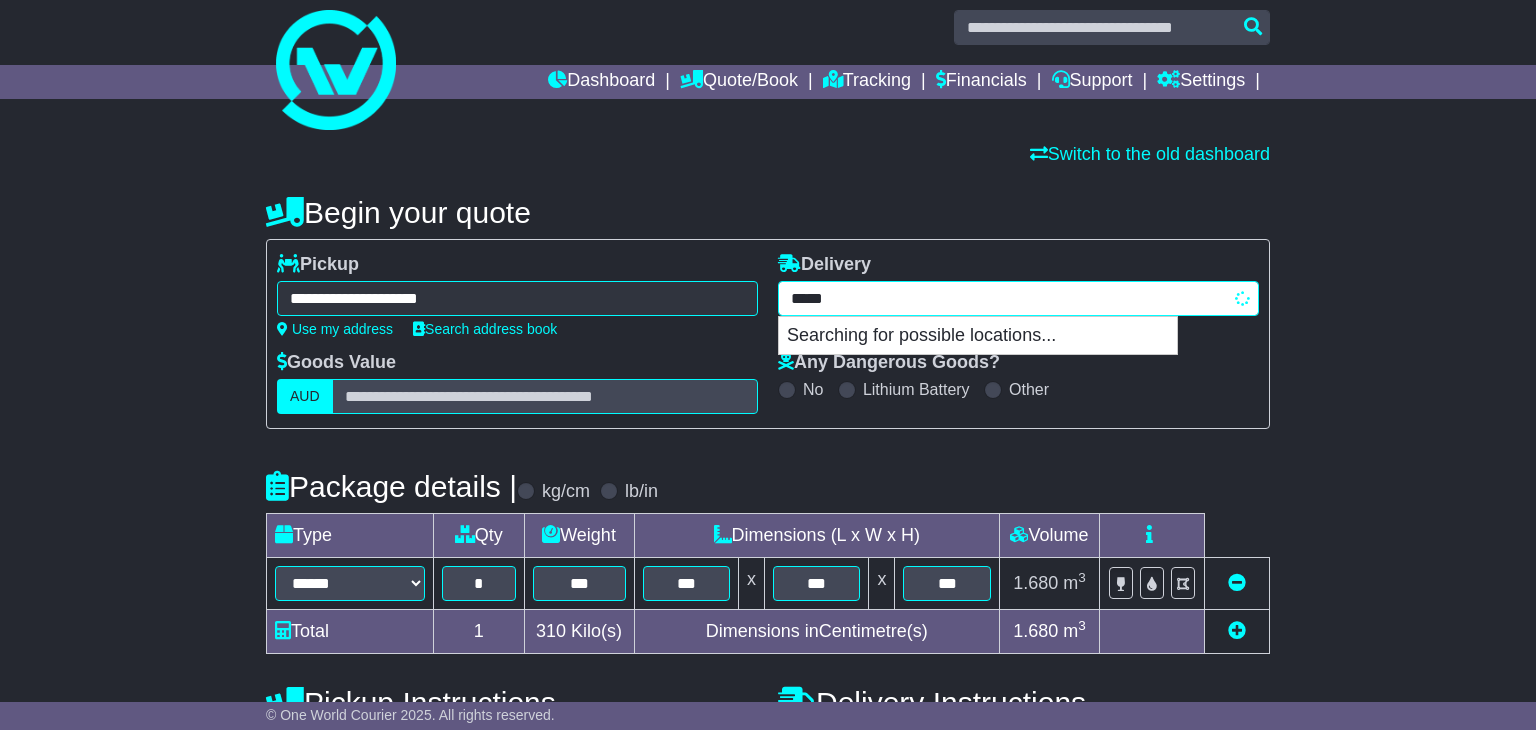type on "******" 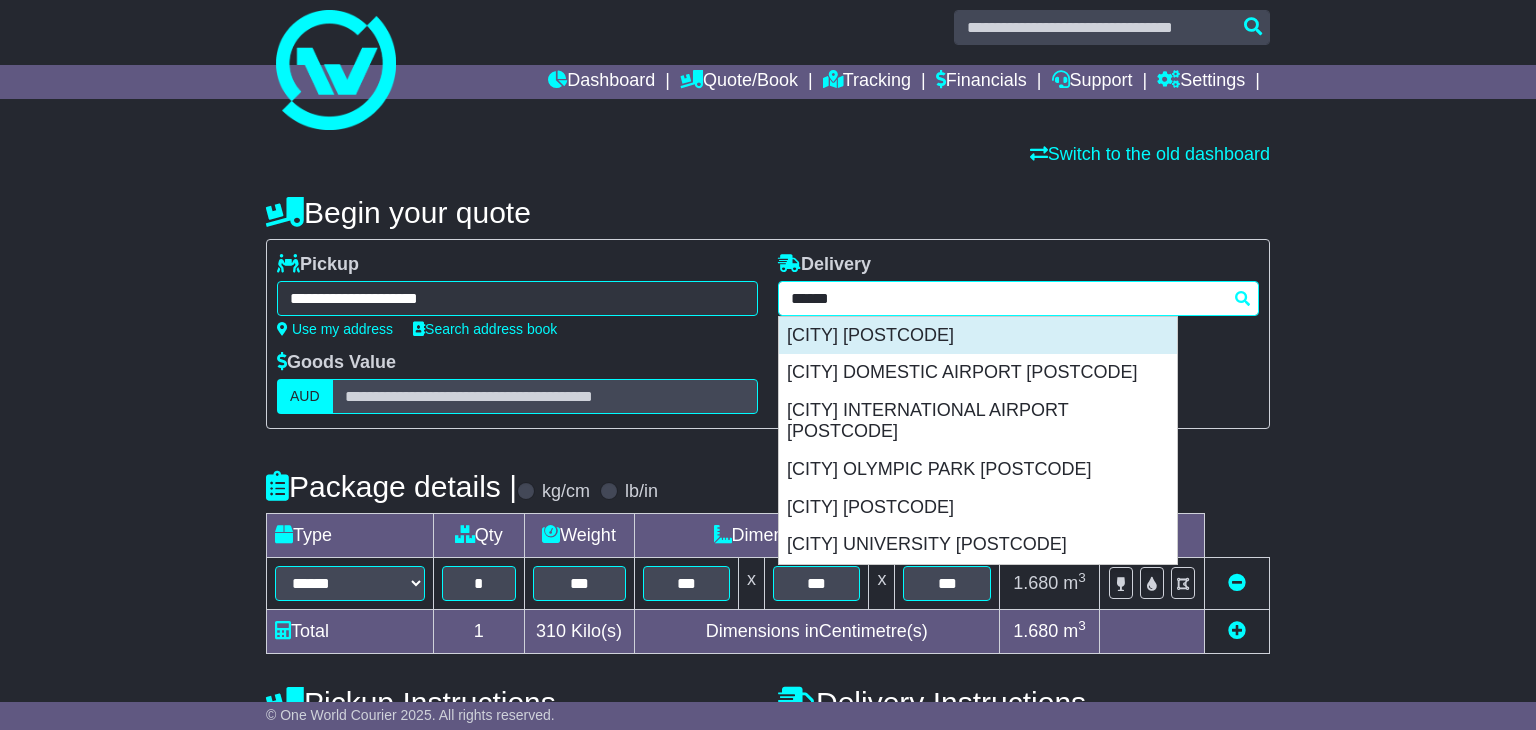click on "[CITY] [POSTCODE]" at bounding box center [978, 336] 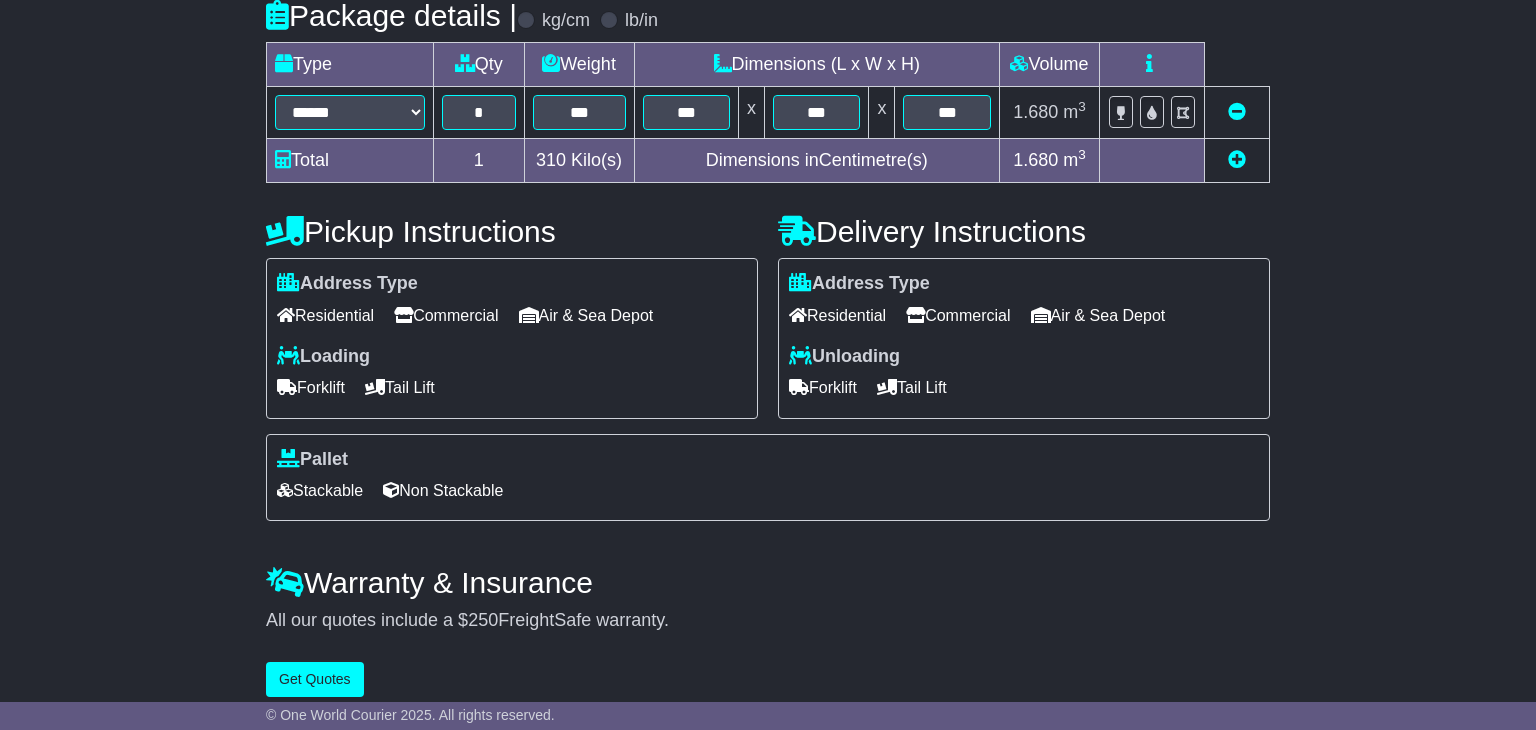 scroll, scrollTop: 505, scrollLeft: 0, axis: vertical 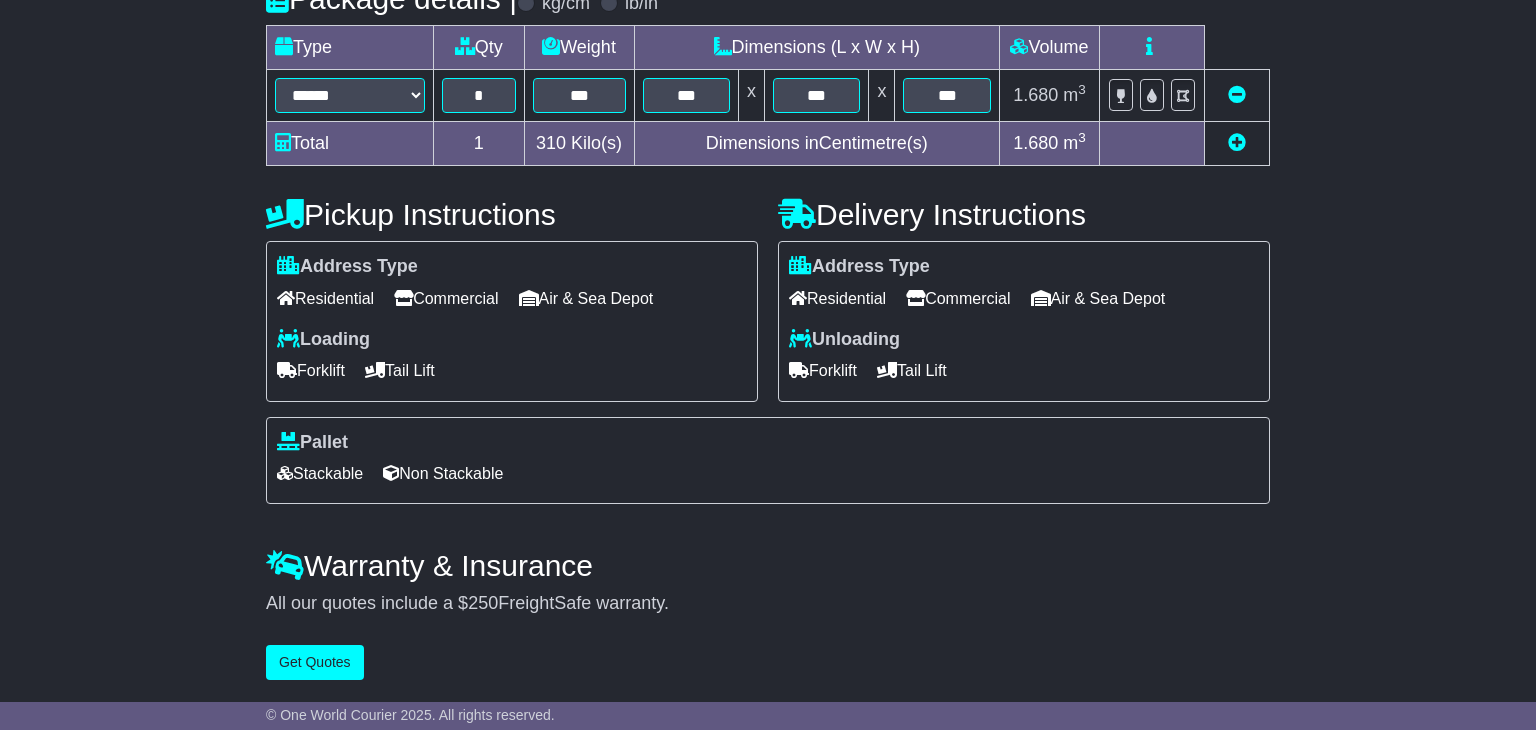 type on "**********" 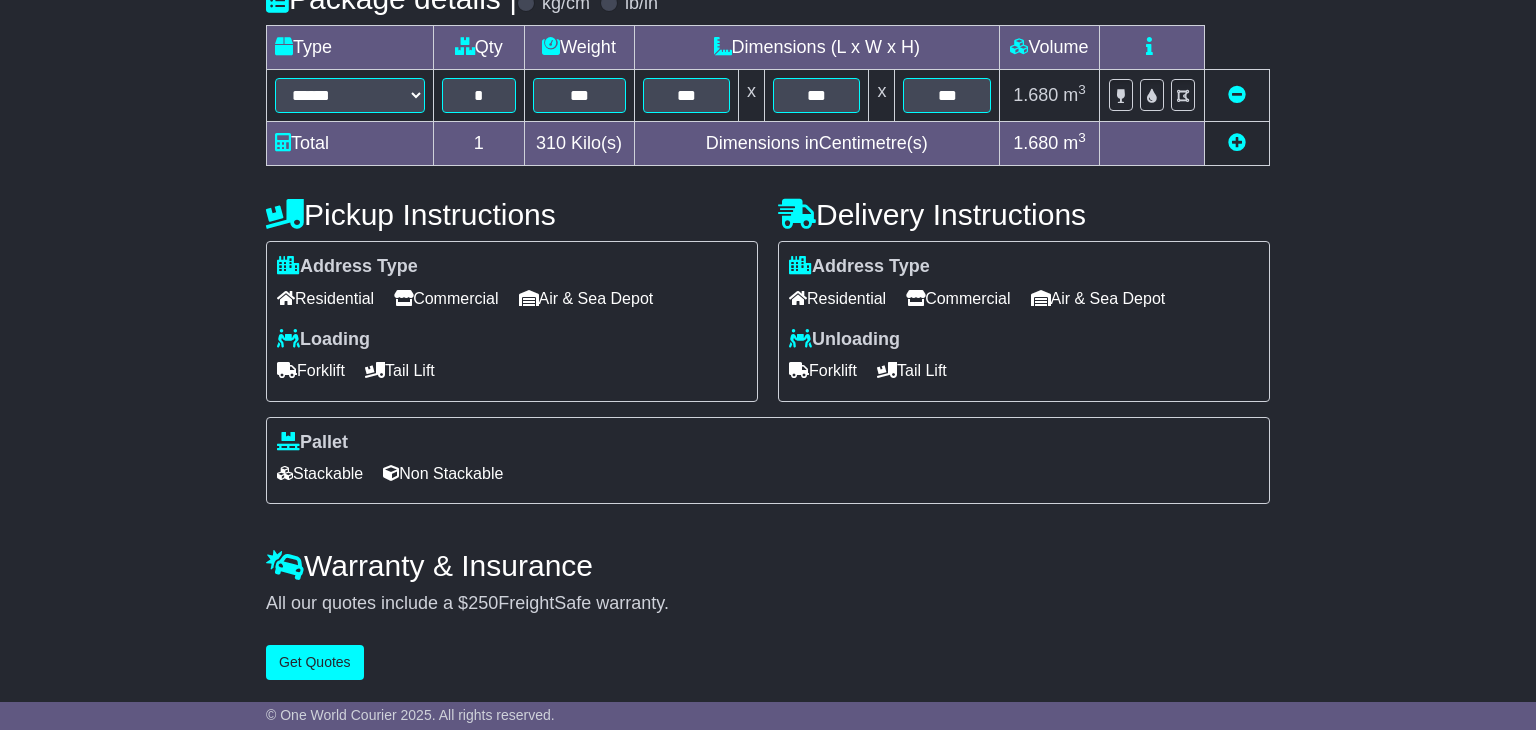 click on "Residential" at bounding box center (837, 298) 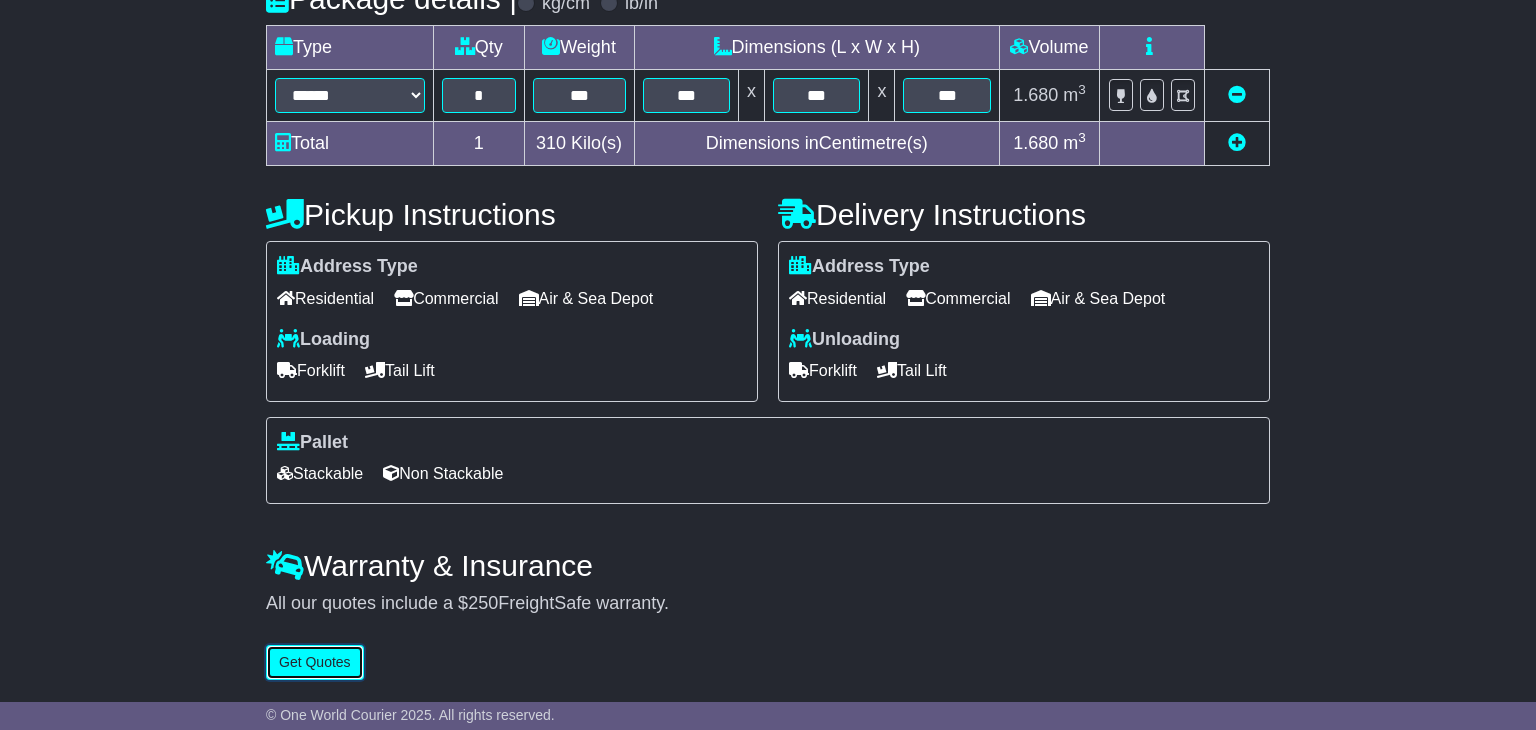 click on "Get Quotes" at bounding box center [315, 662] 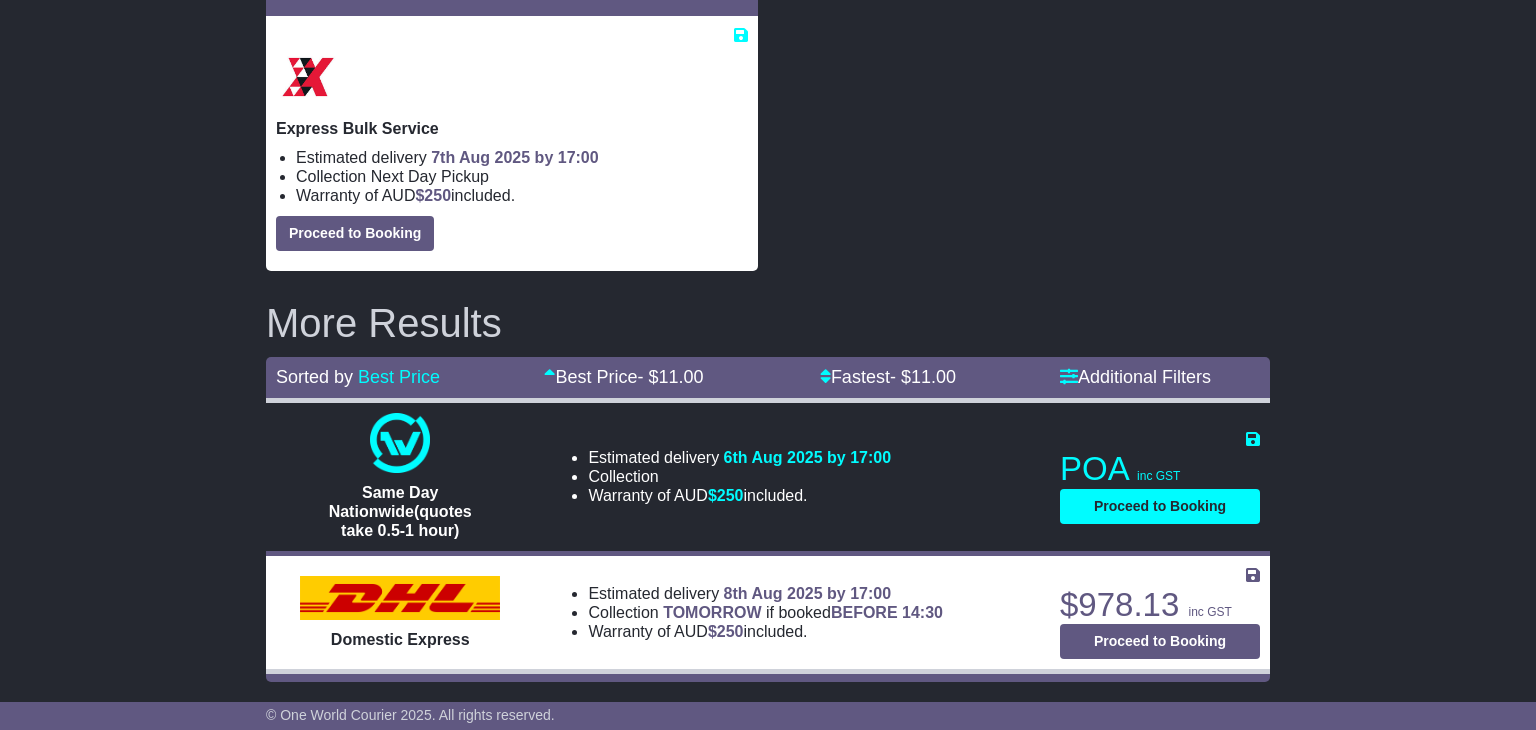 scroll, scrollTop: 0, scrollLeft: 0, axis: both 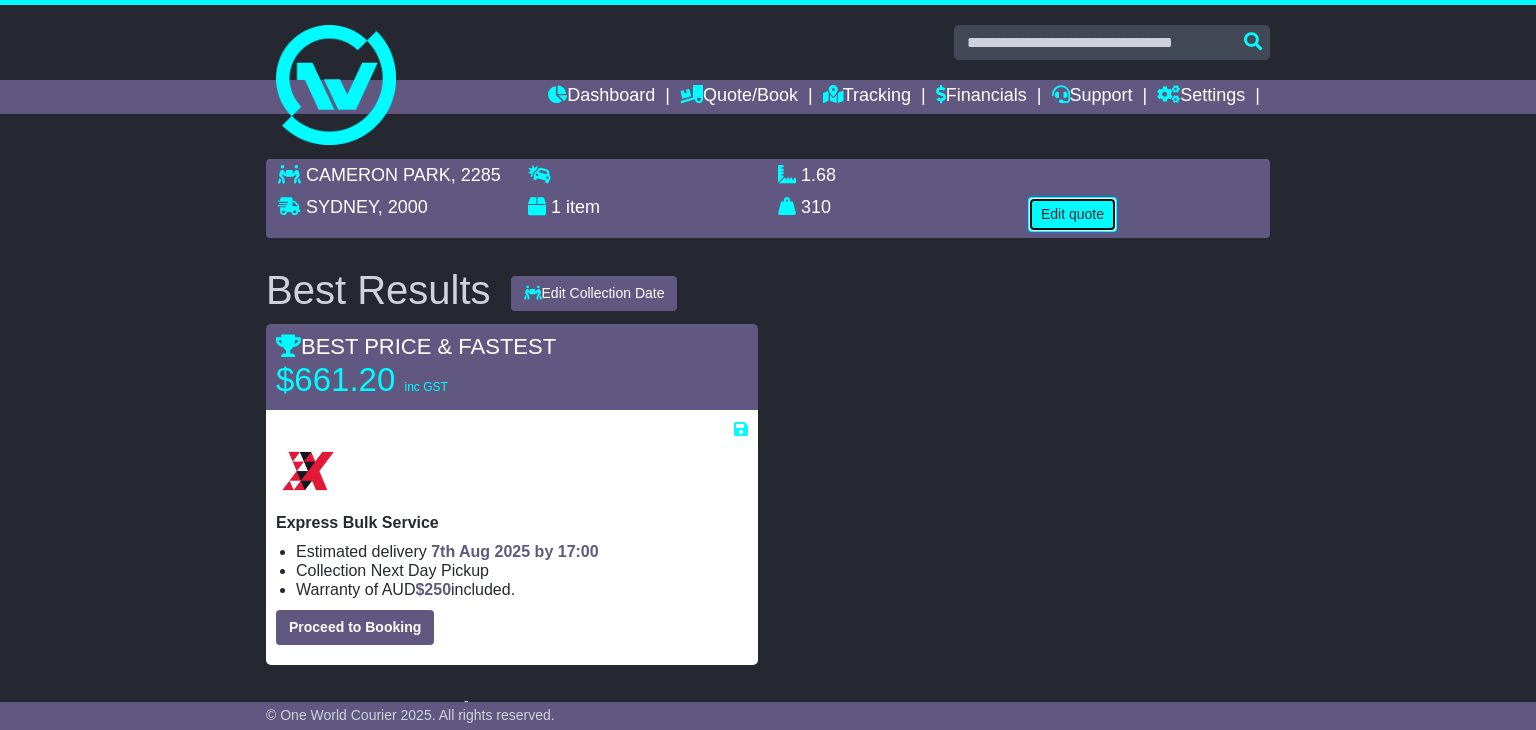 click on "Edit quote" at bounding box center [1072, 214] 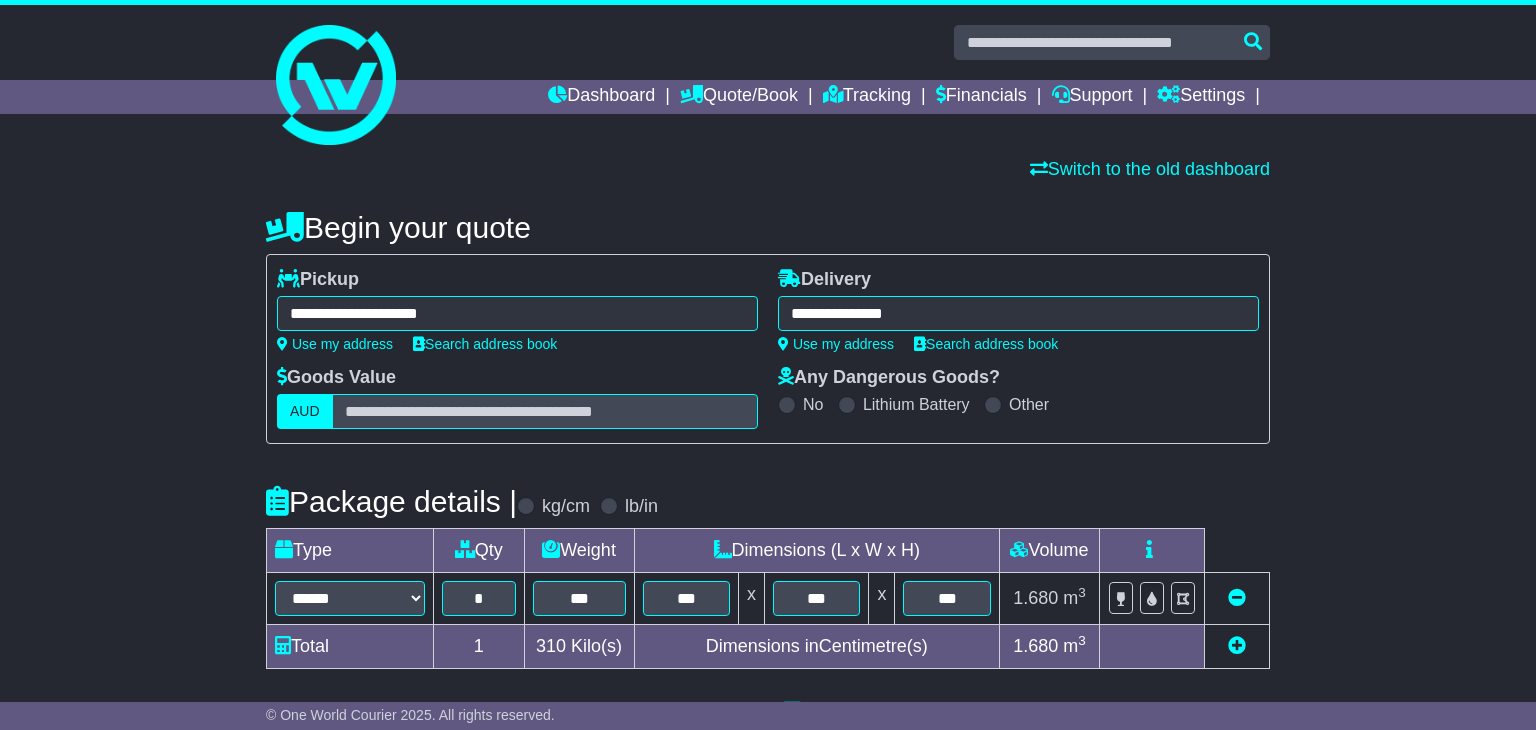 scroll, scrollTop: 505, scrollLeft: 0, axis: vertical 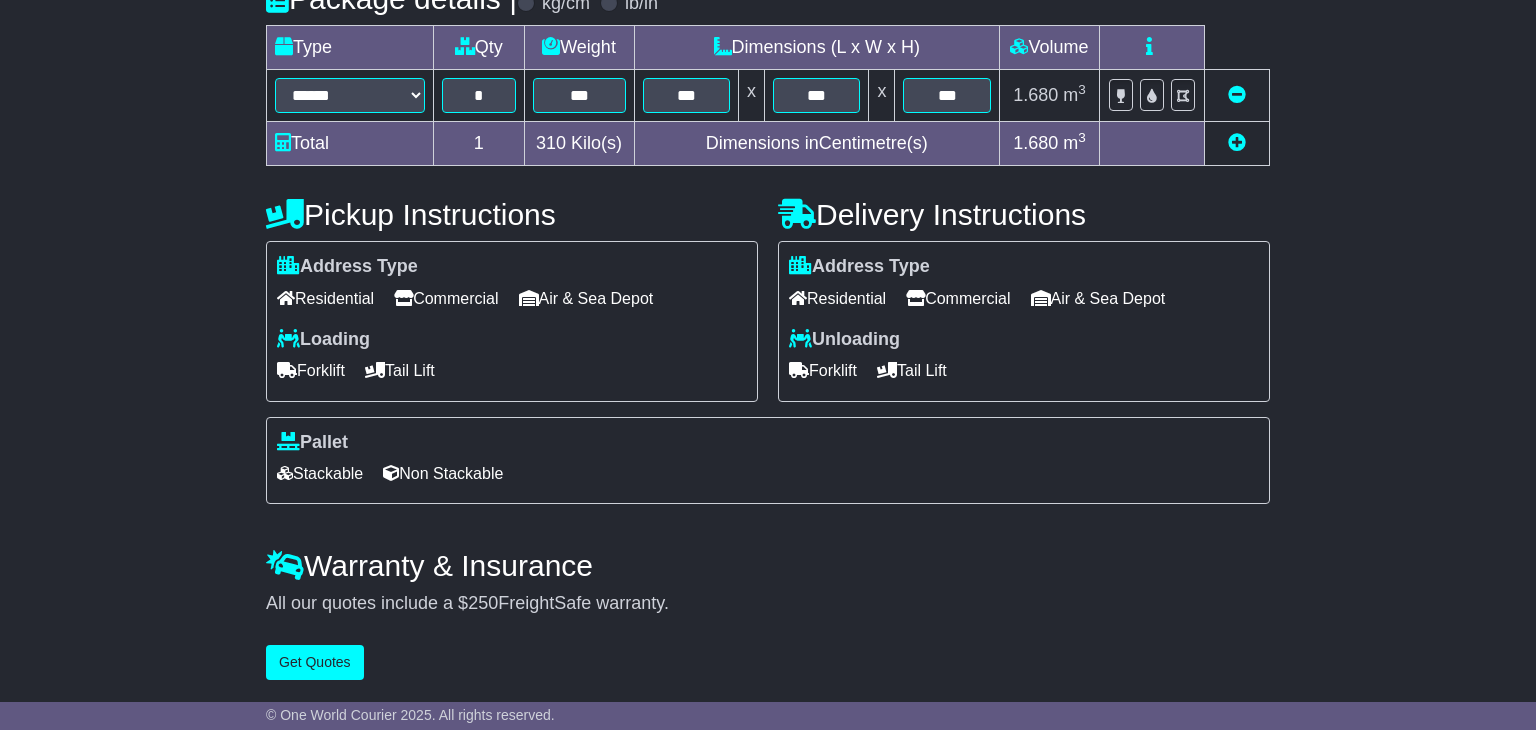 click on "Commercial" at bounding box center [958, 298] 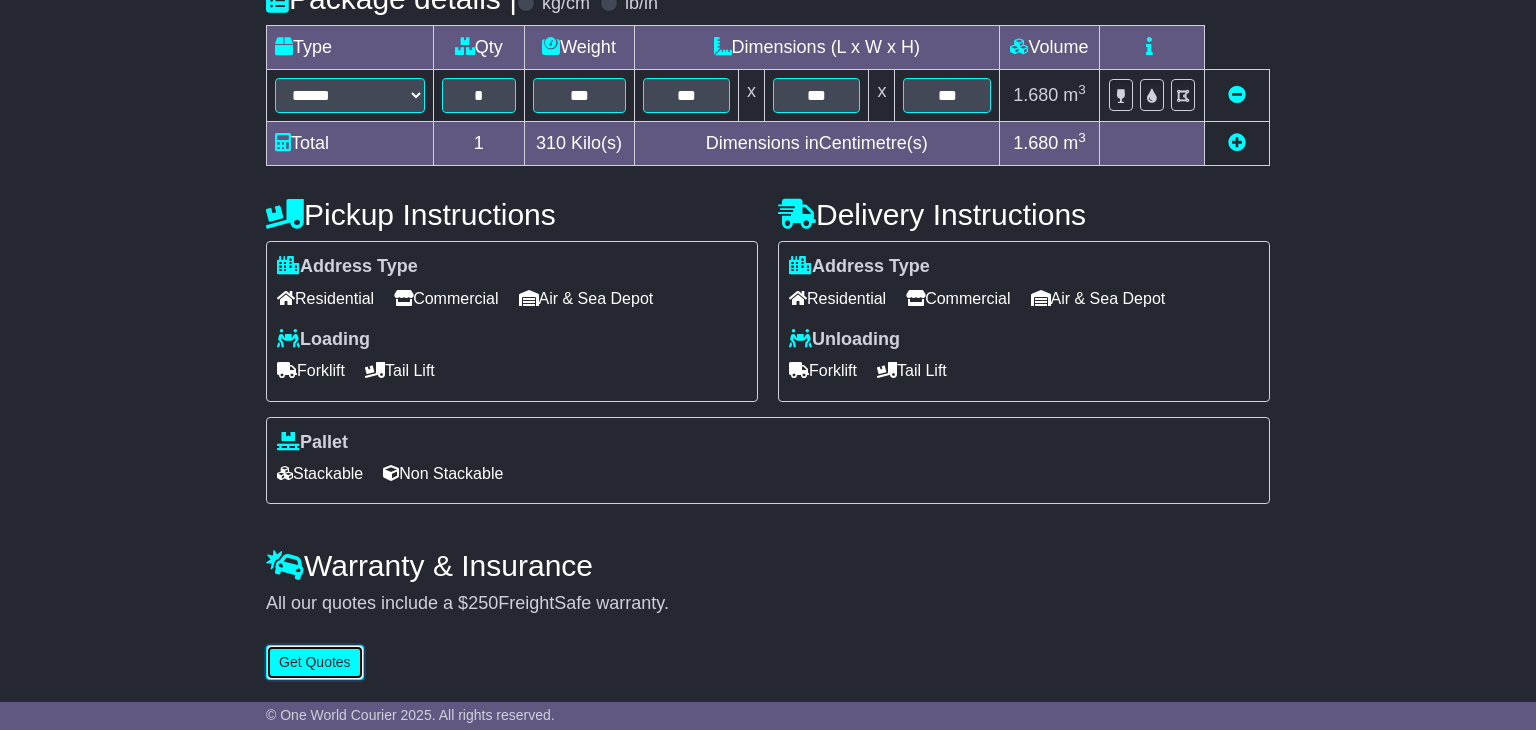 click on "Get Quotes" at bounding box center [315, 662] 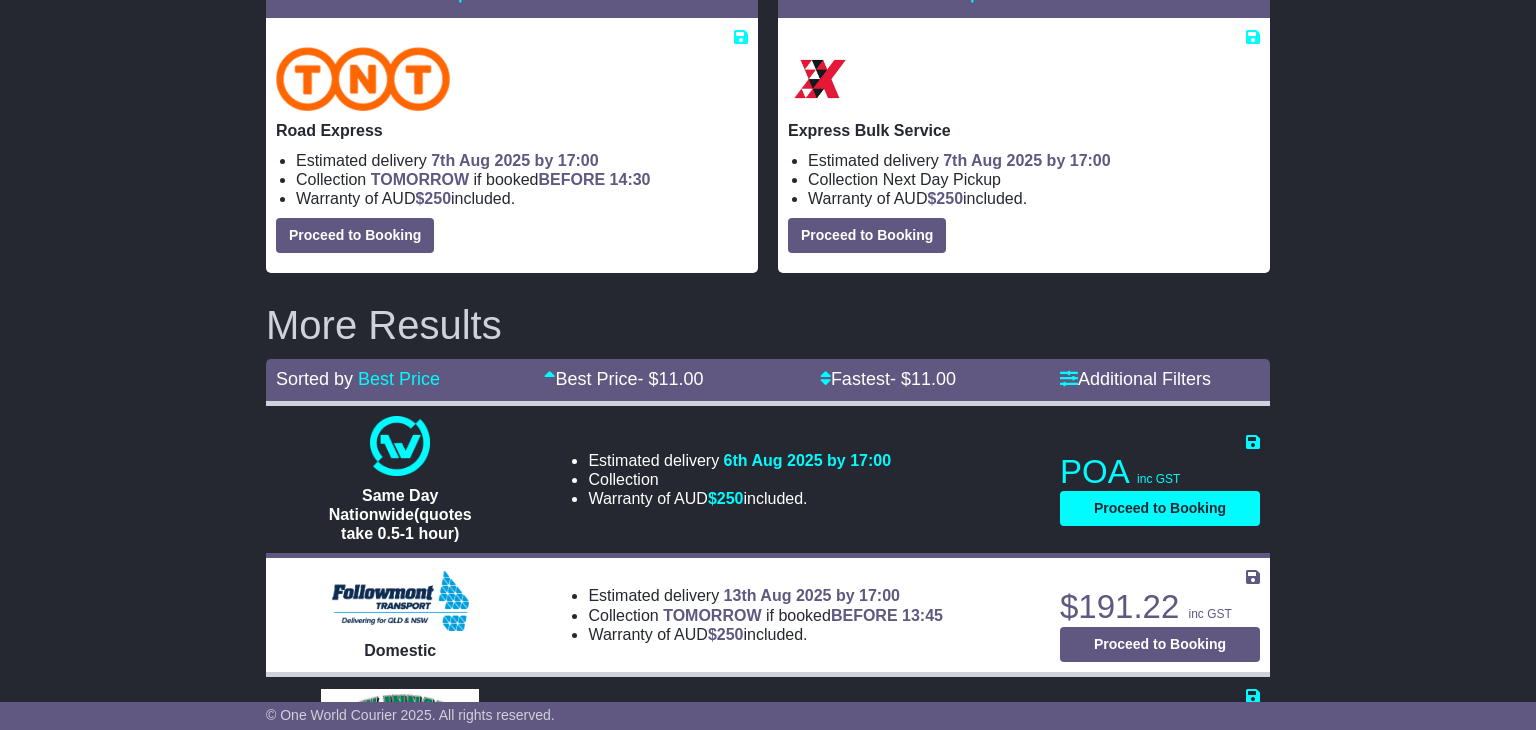 scroll, scrollTop: 0, scrollLeft: 0, axis: both 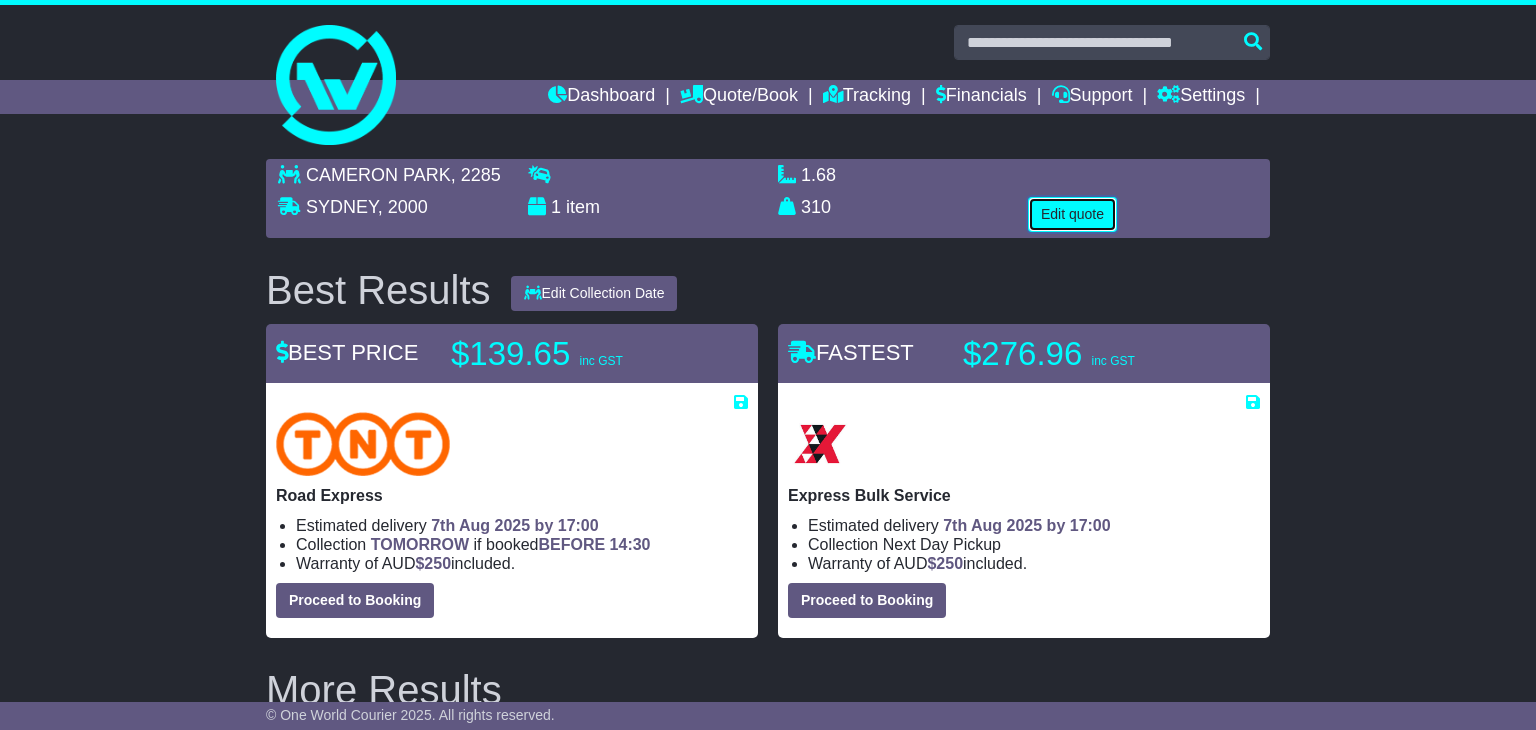 click on "Edit quote" at bounding box center (1072, 214) 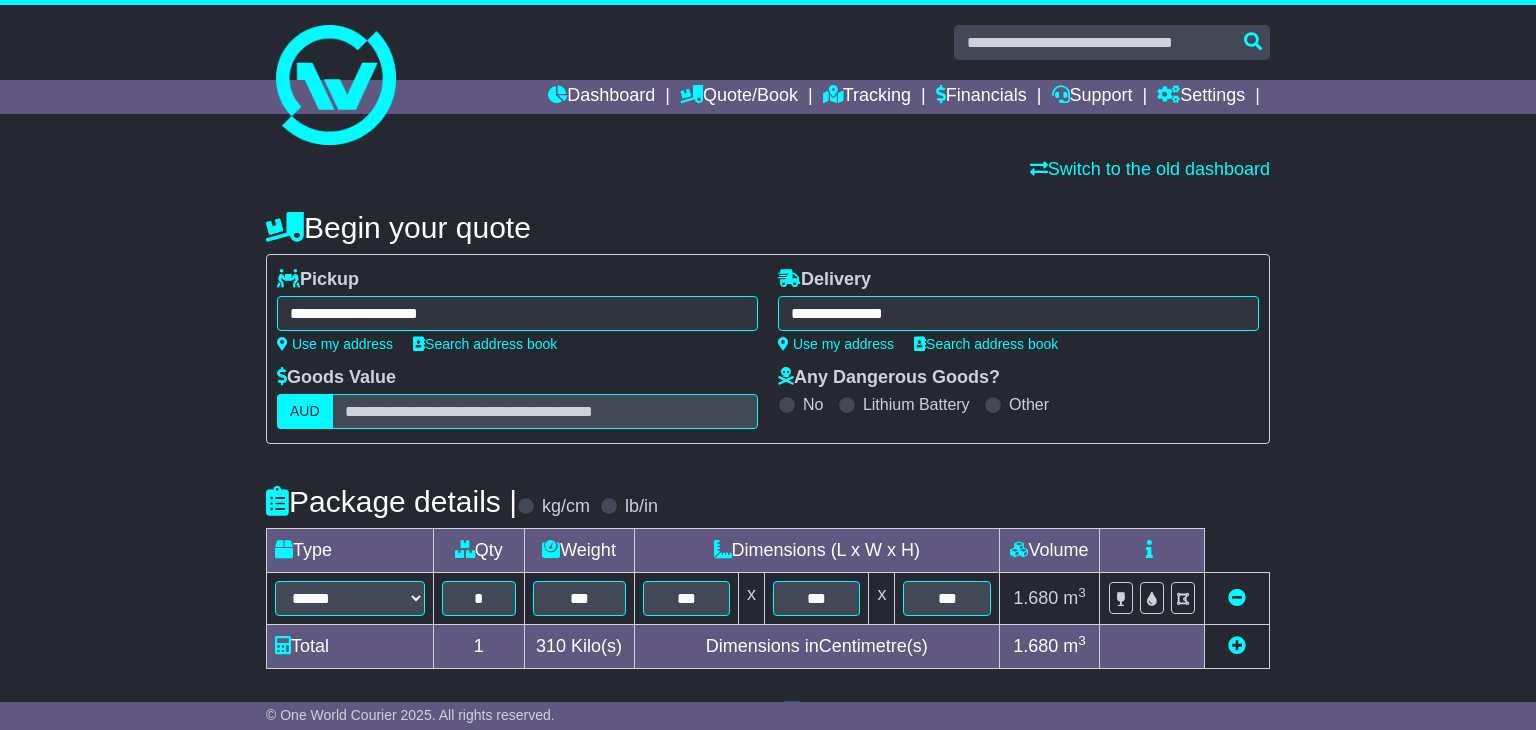 click on "**********" at bounding box center [517, 313] 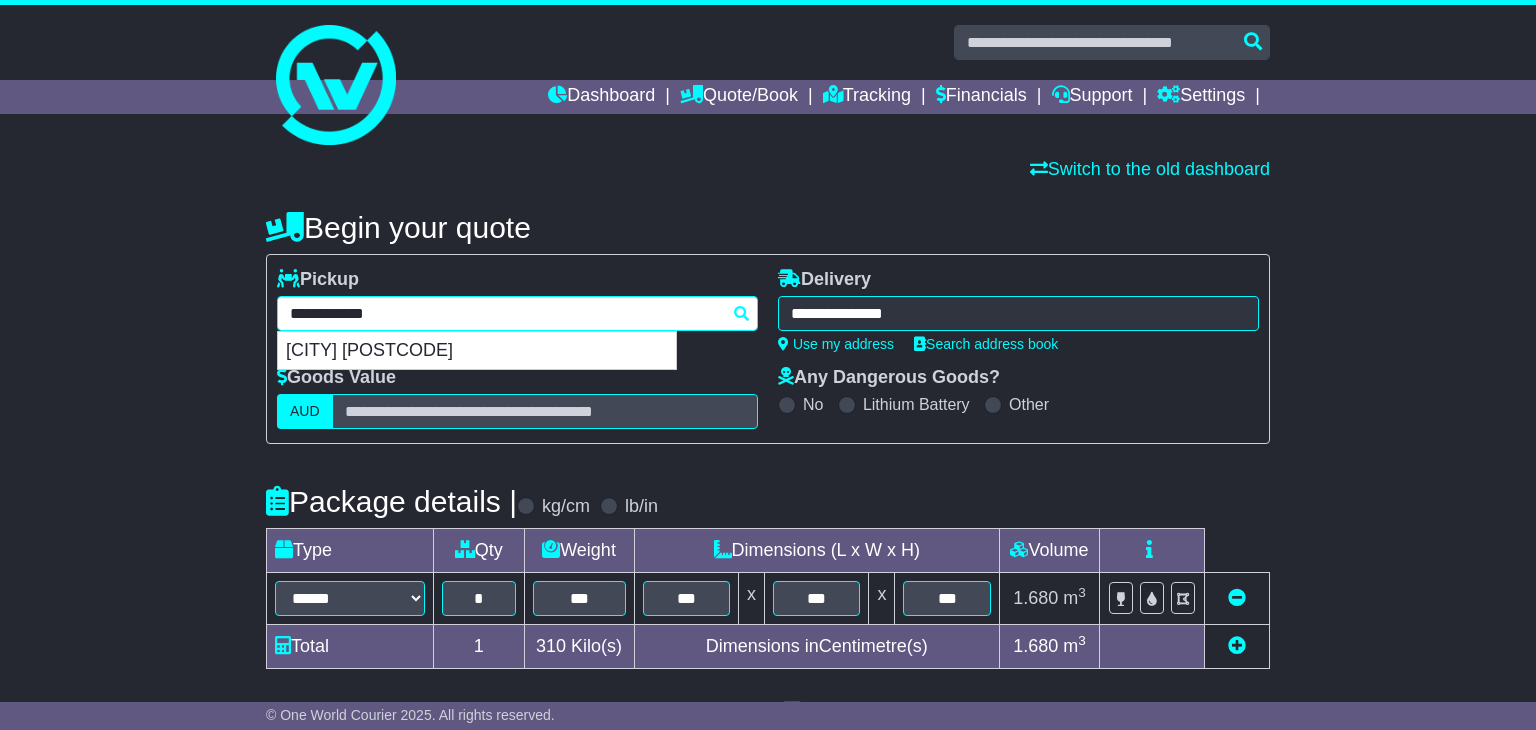 type 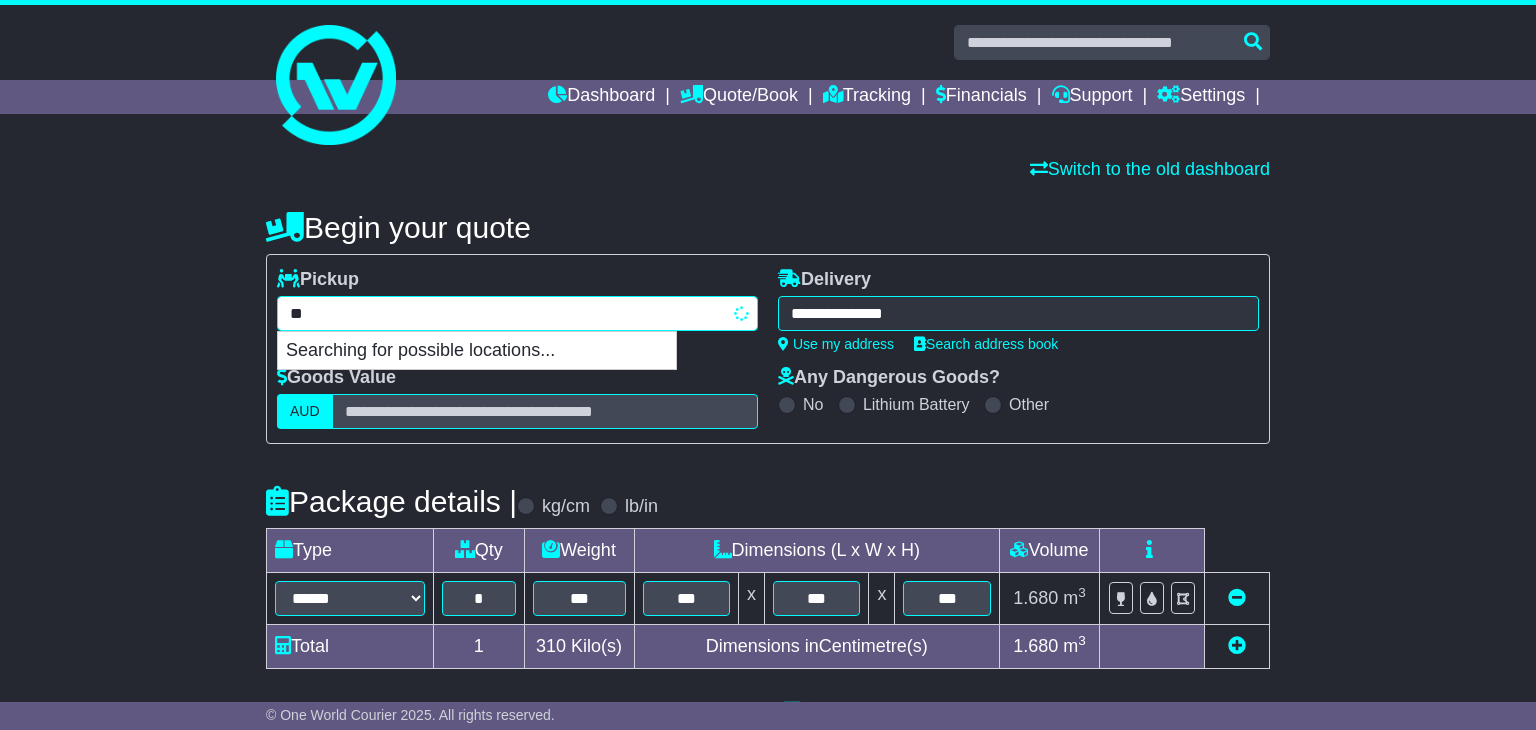 type on "*" 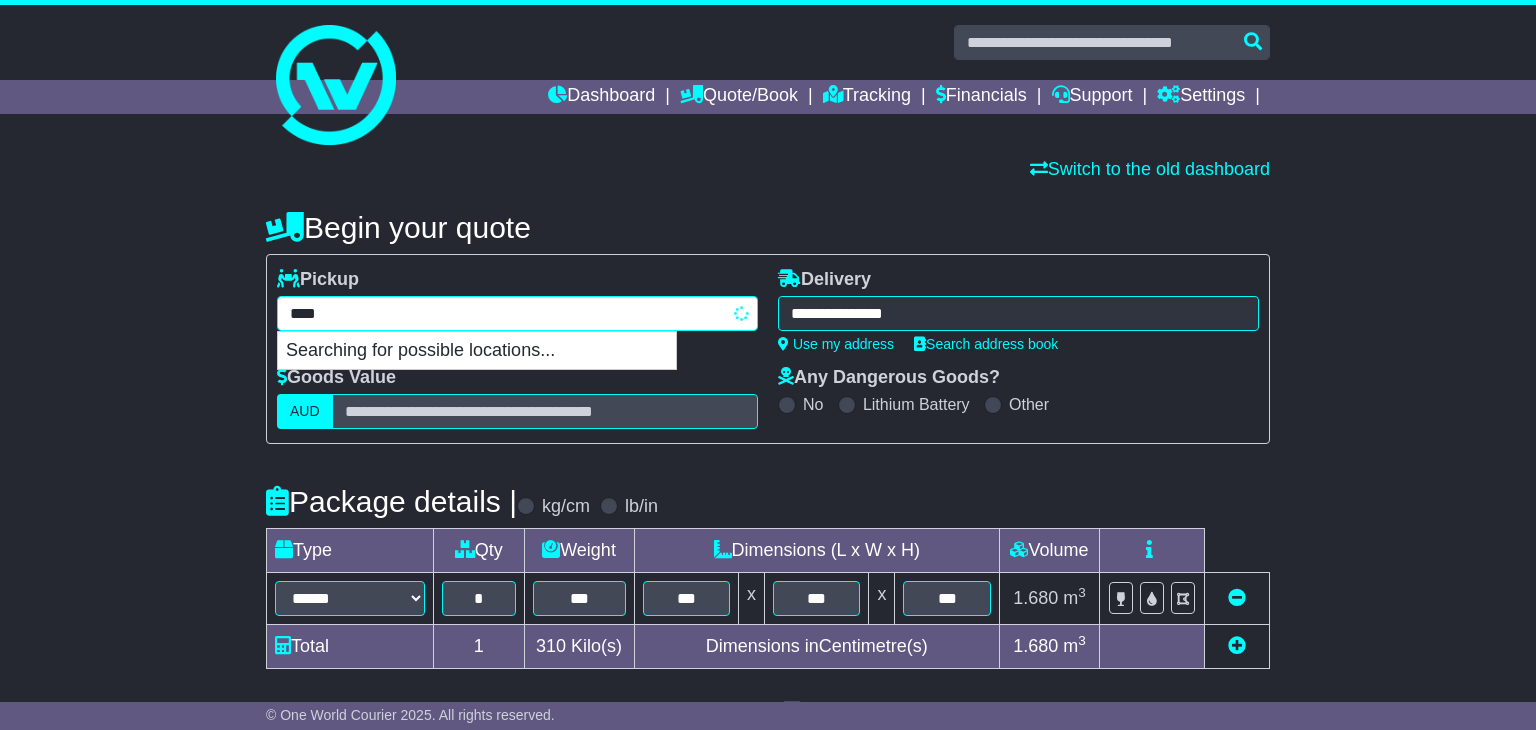 type on "*****" 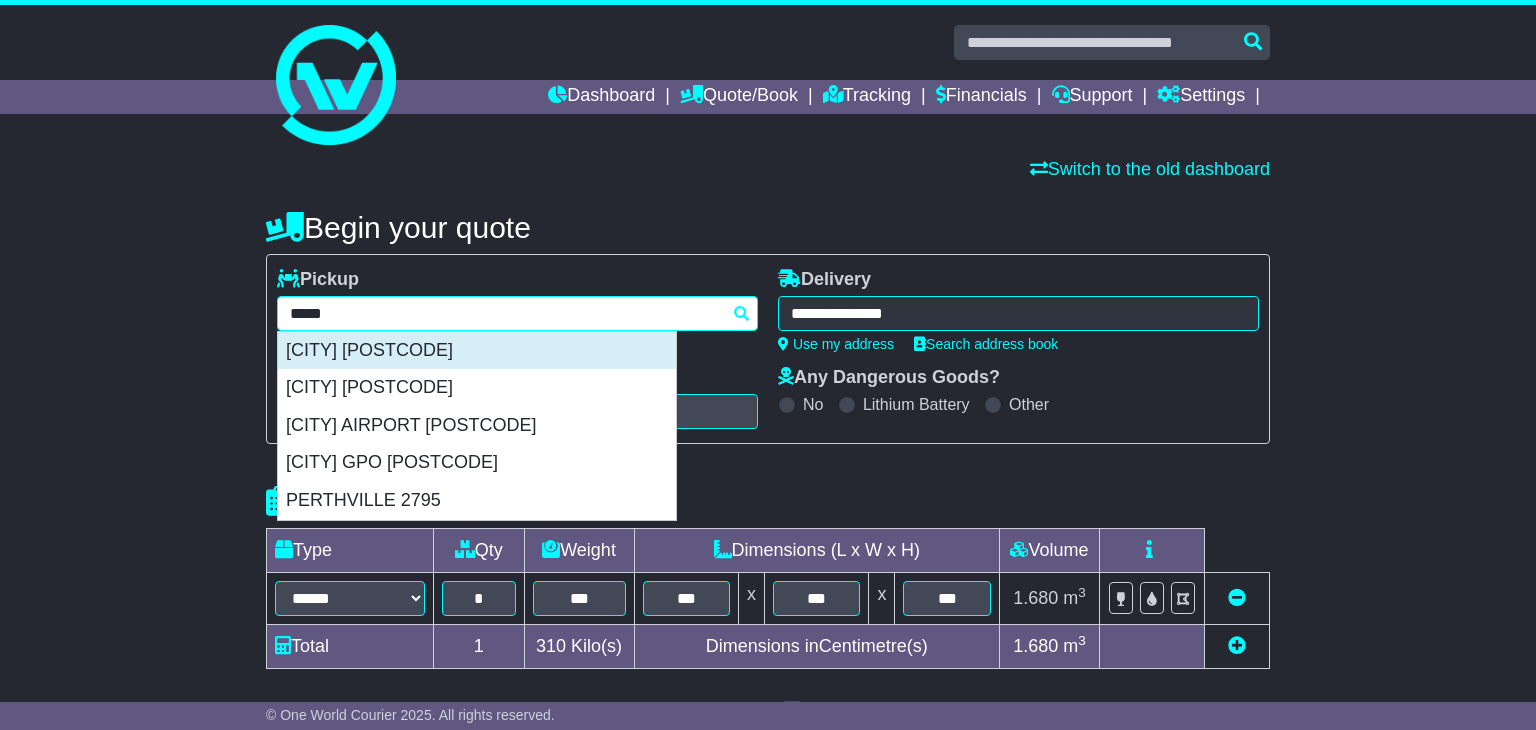 click on "[CITY] [POSTCODE]" at bounding box center [477, 351] 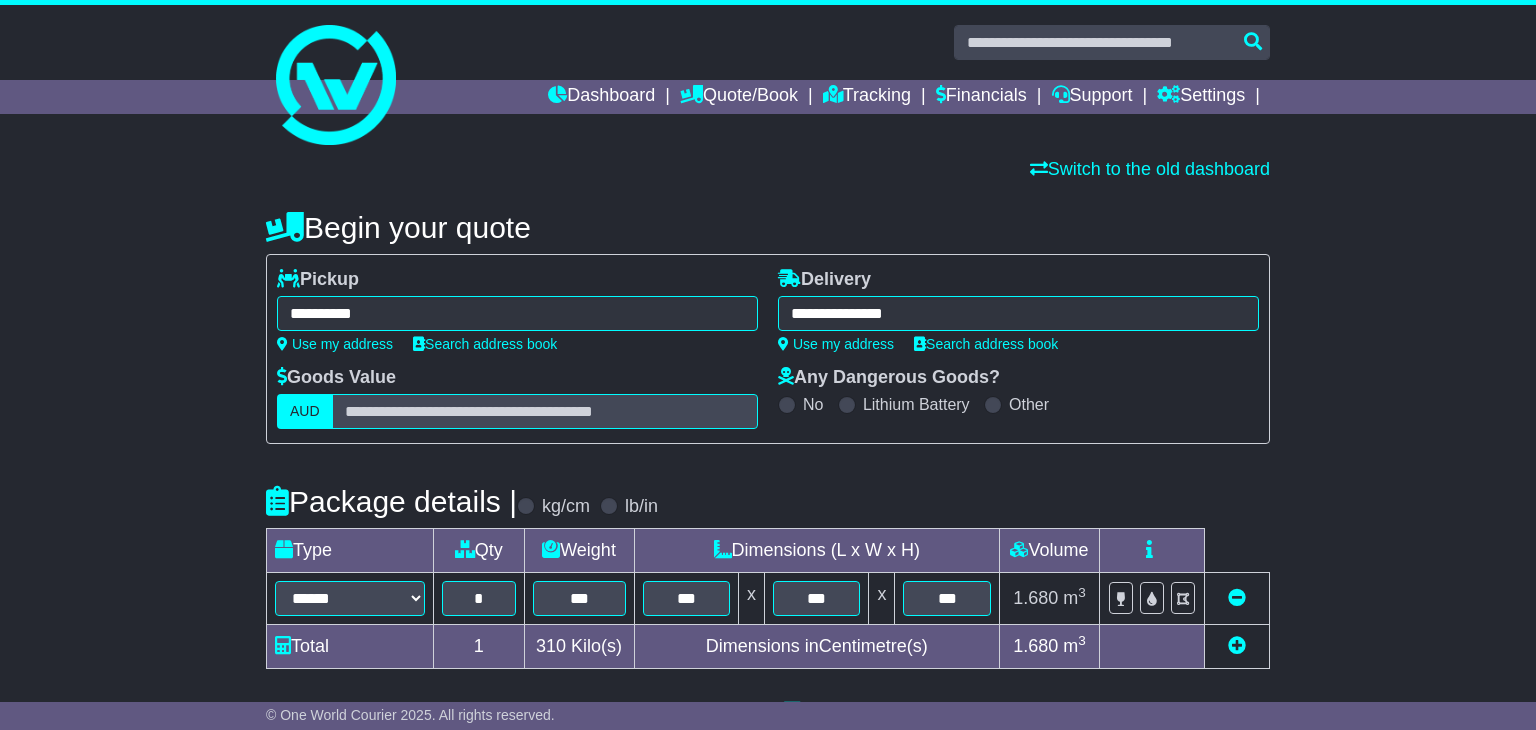 type on "**********" 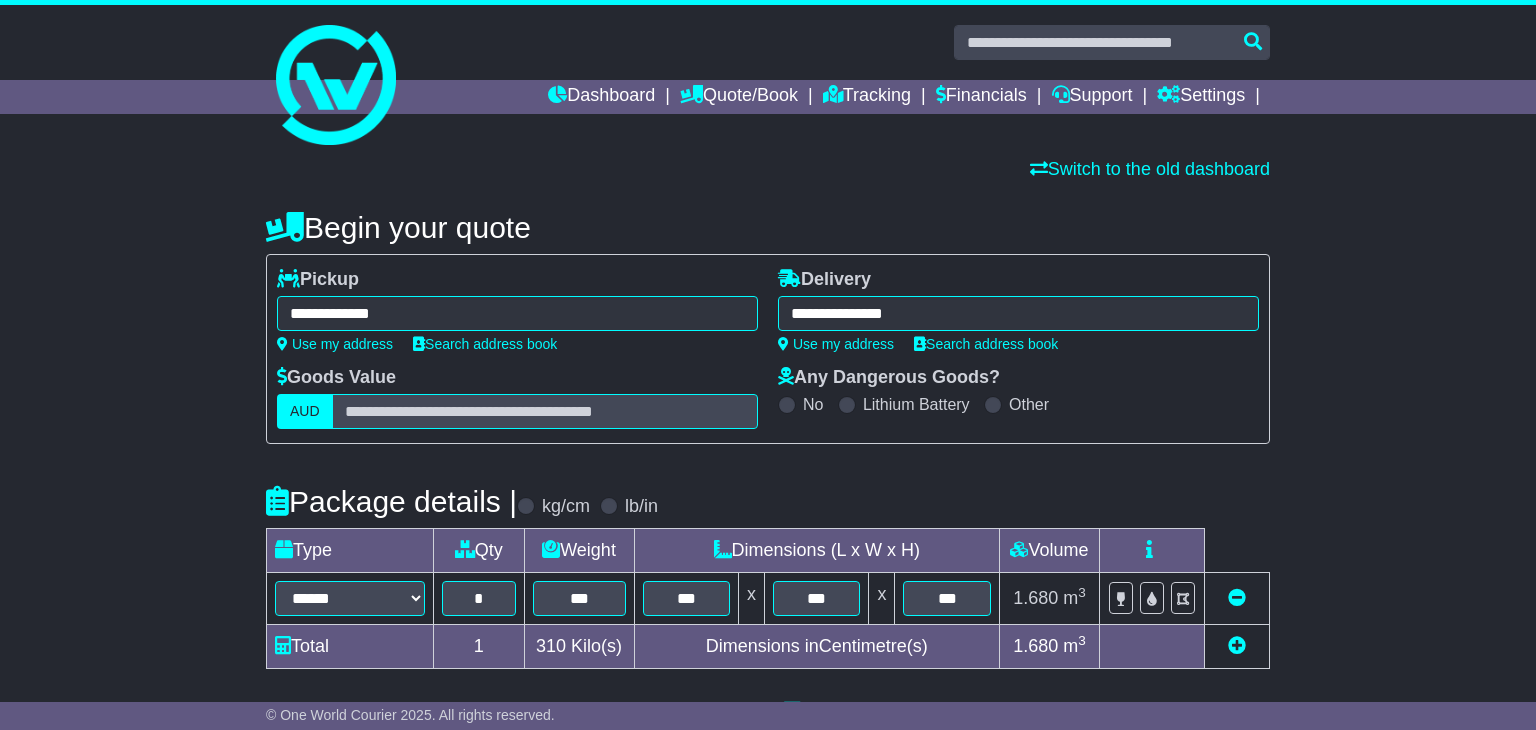 click on "**********" at bounding box center (1018, 313) 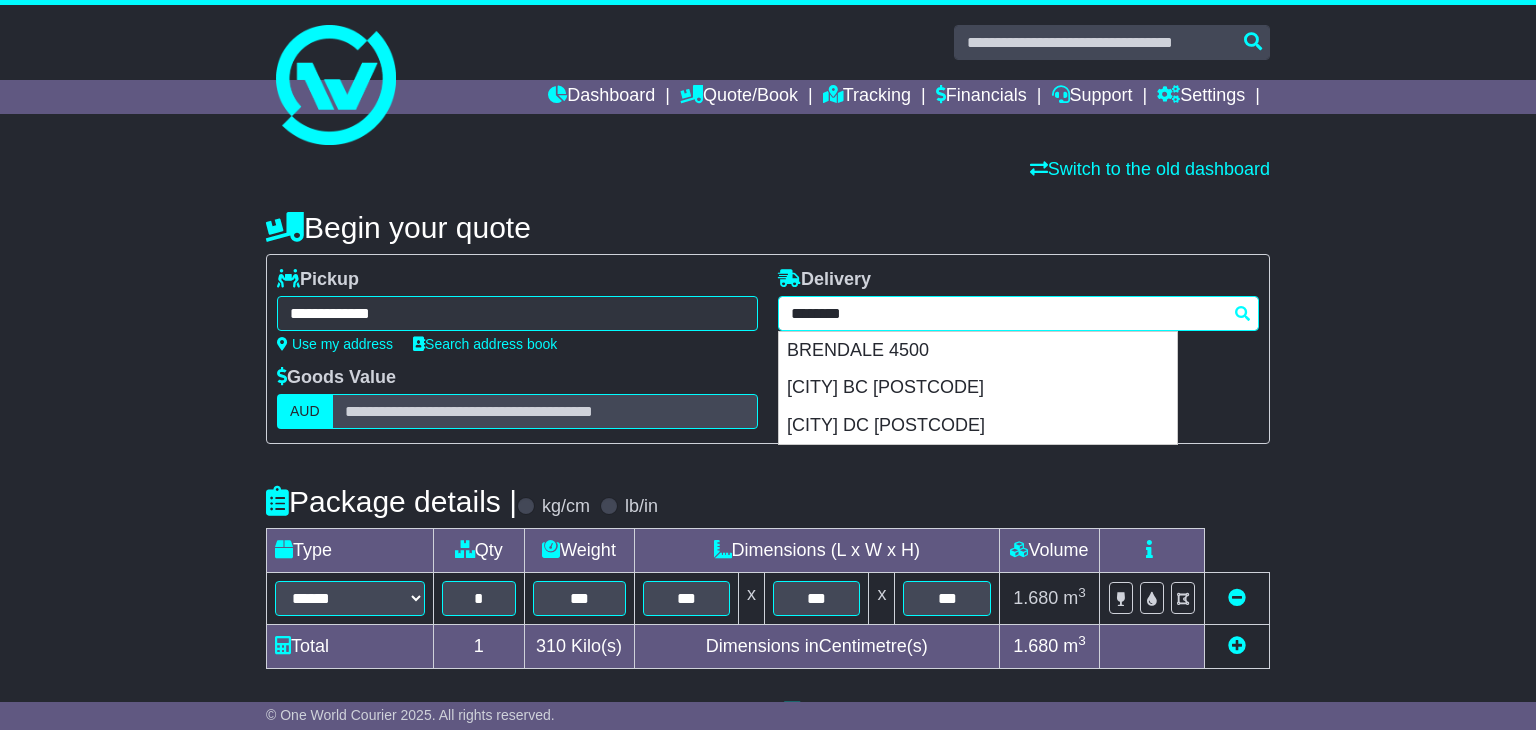 type on "********" 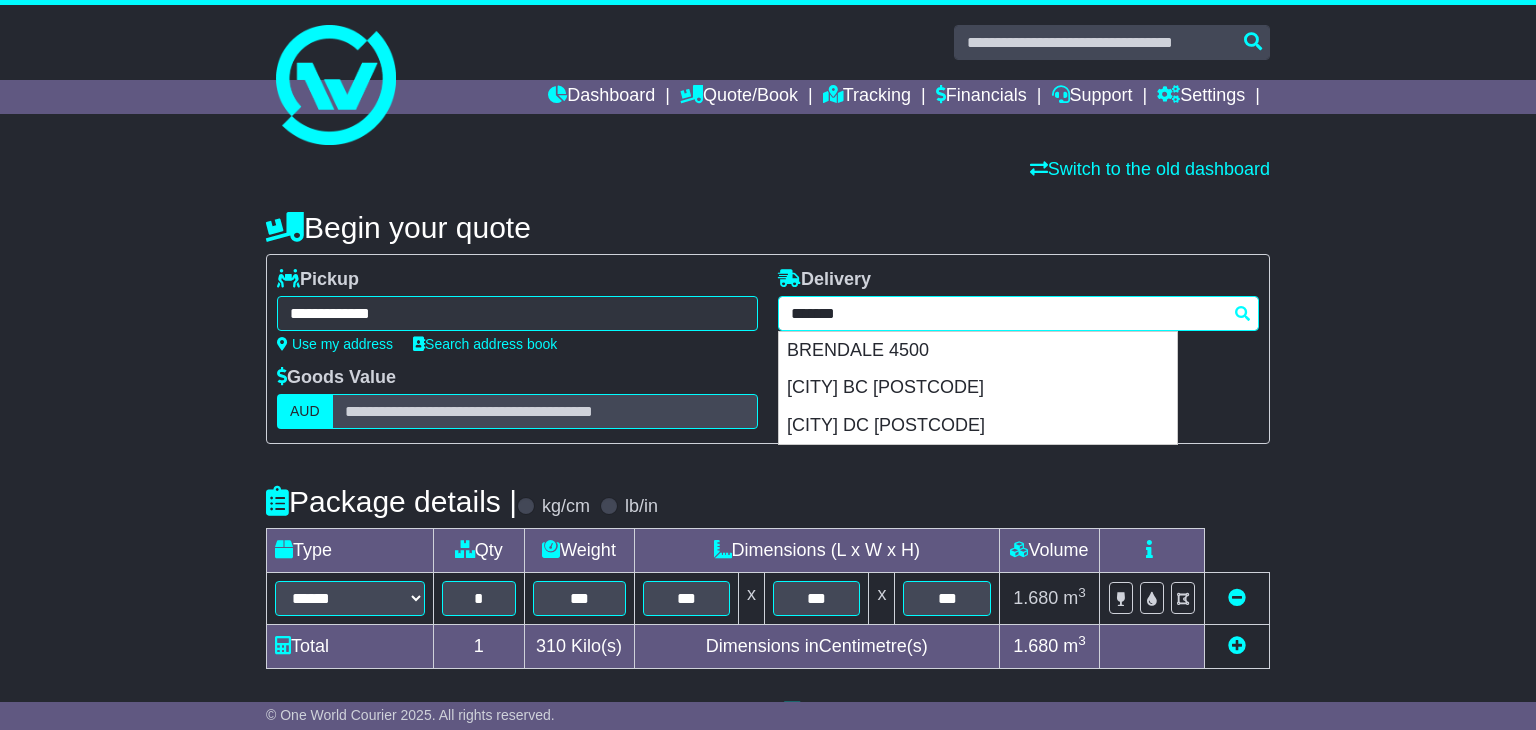 type 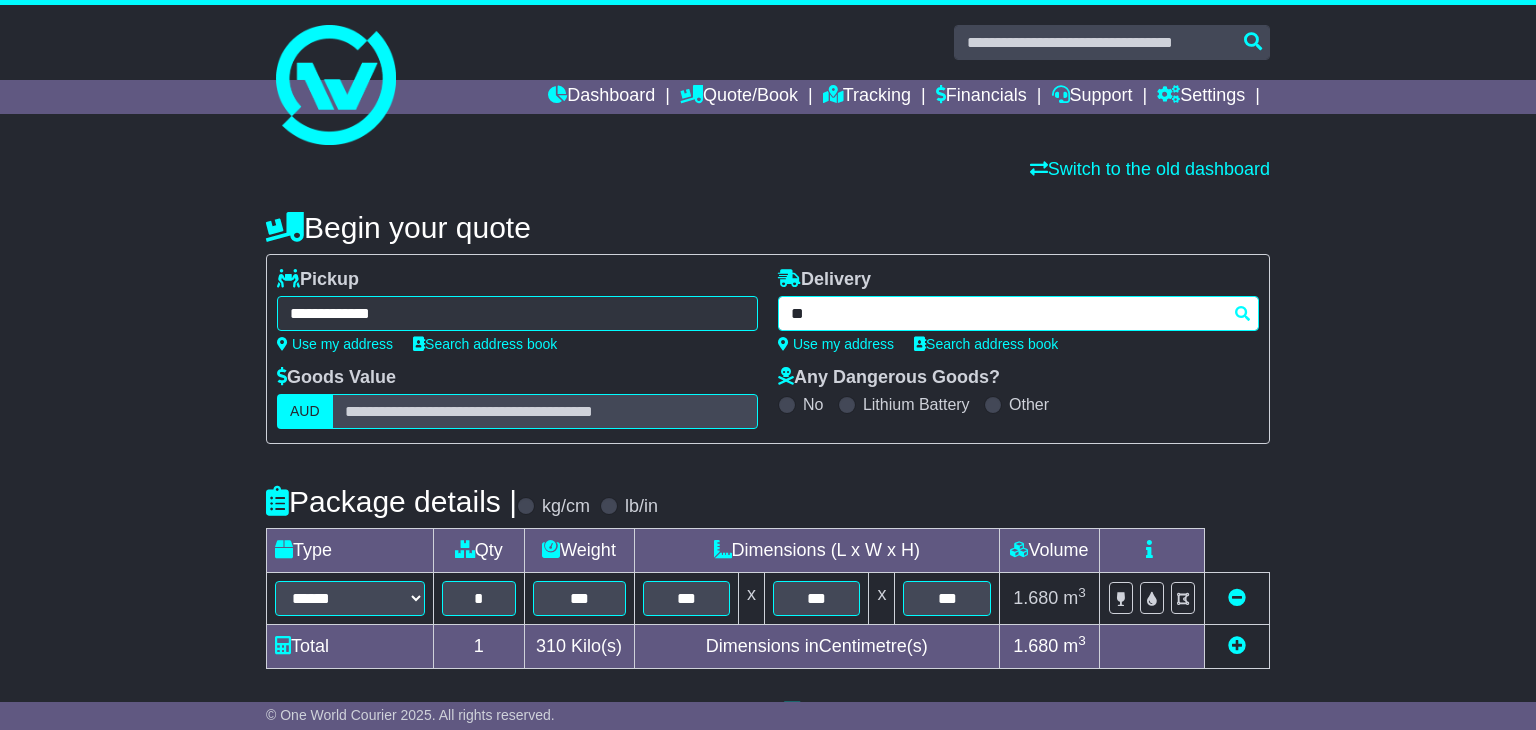 type on "*" 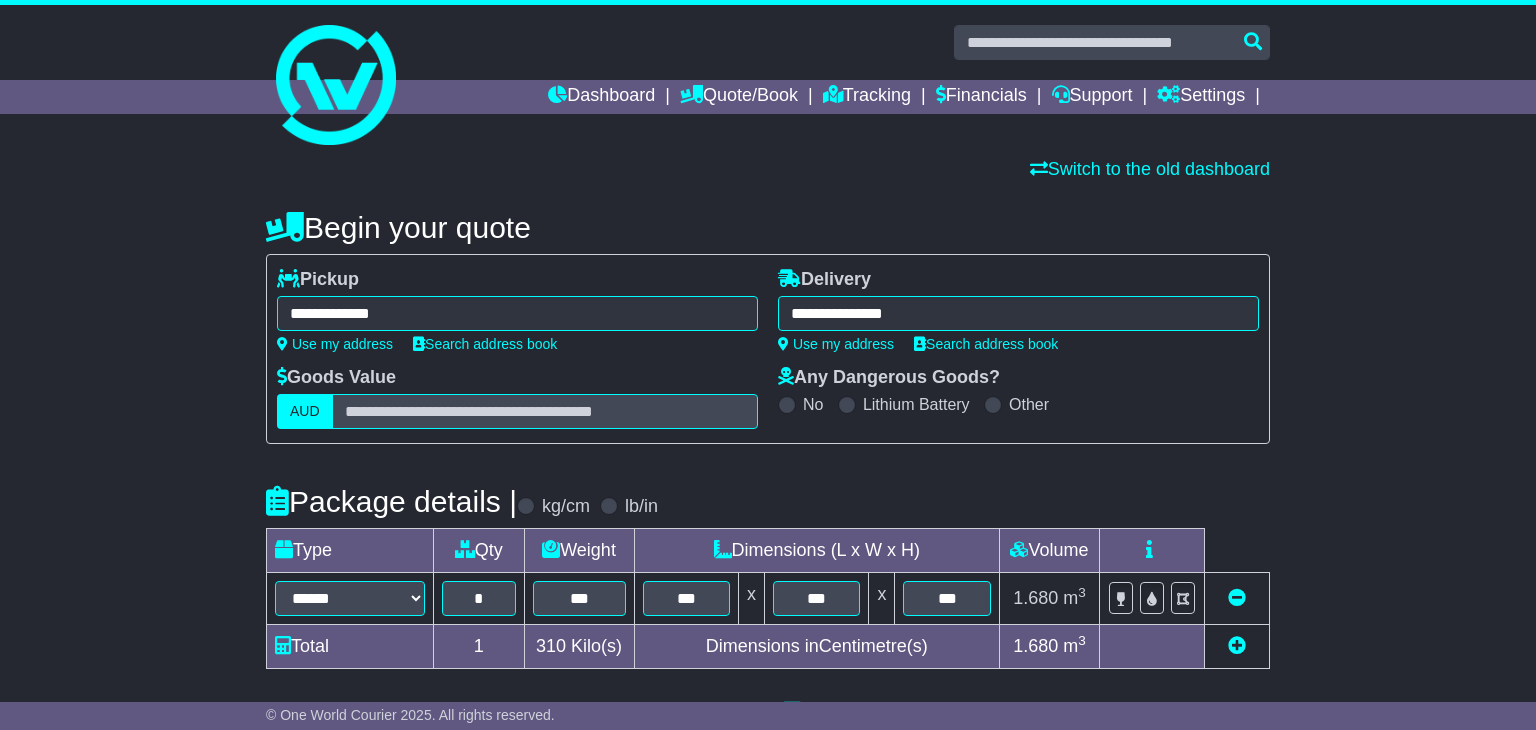 click on "**********" at bounding box center [517, 310] 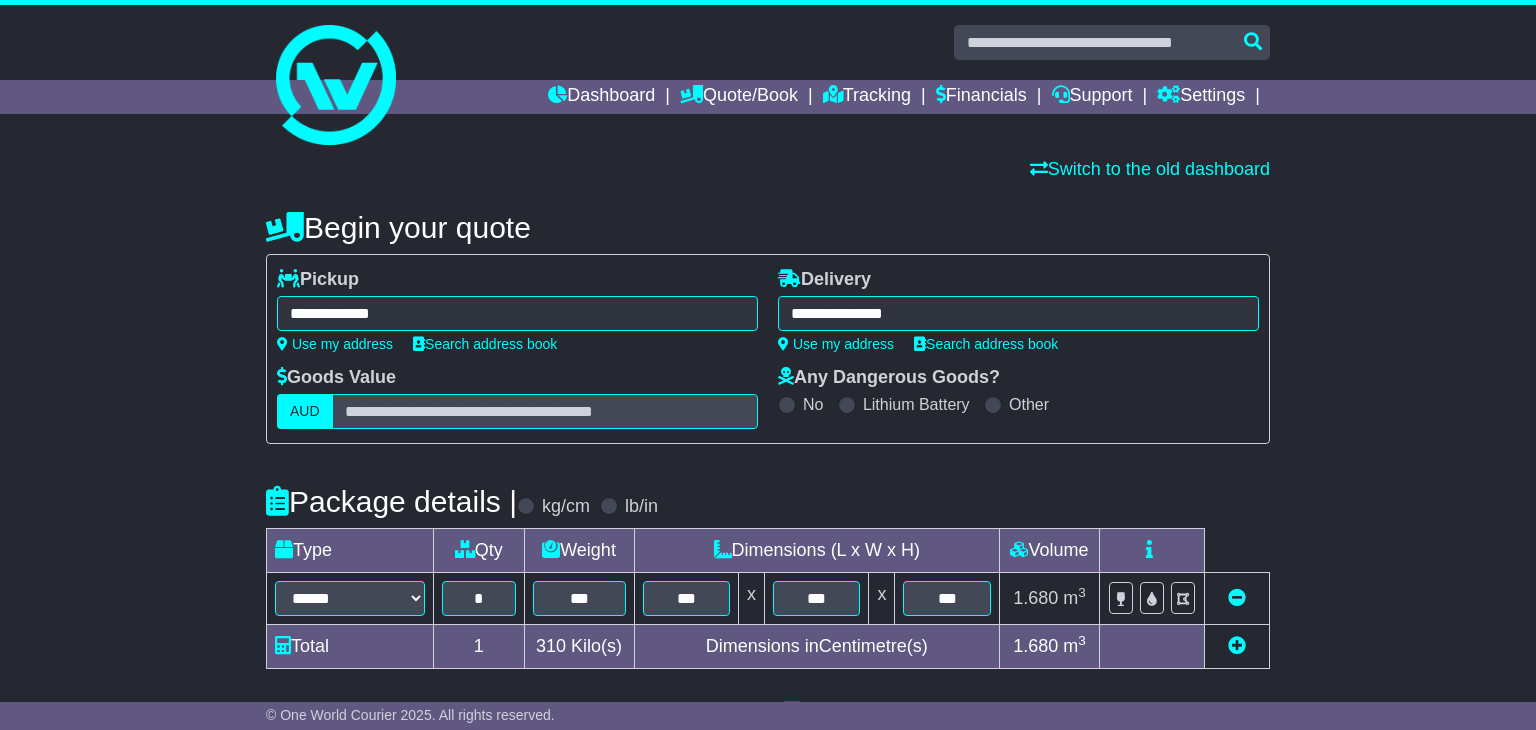 click on "**********" at bounding box center (1018, 313) 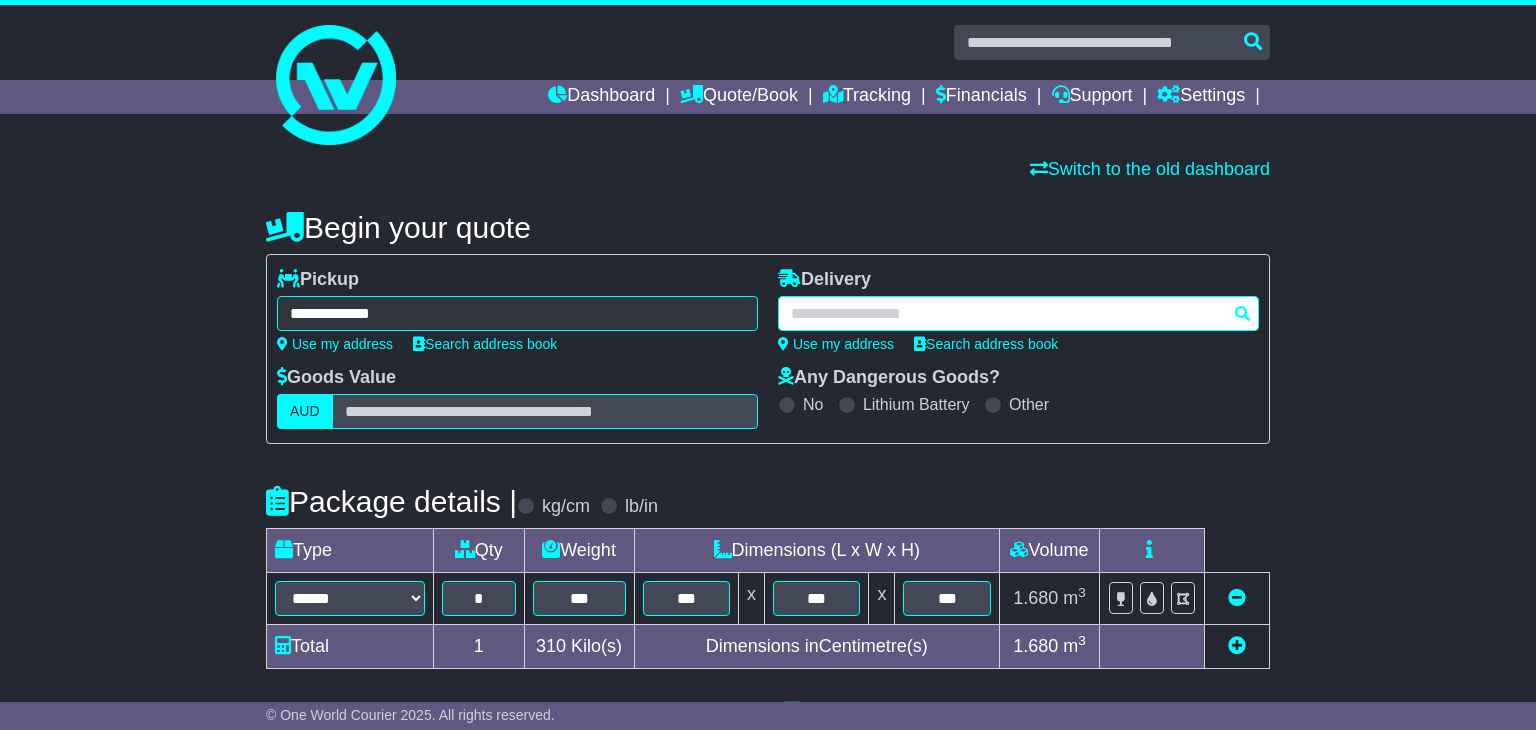 paste on "**********" 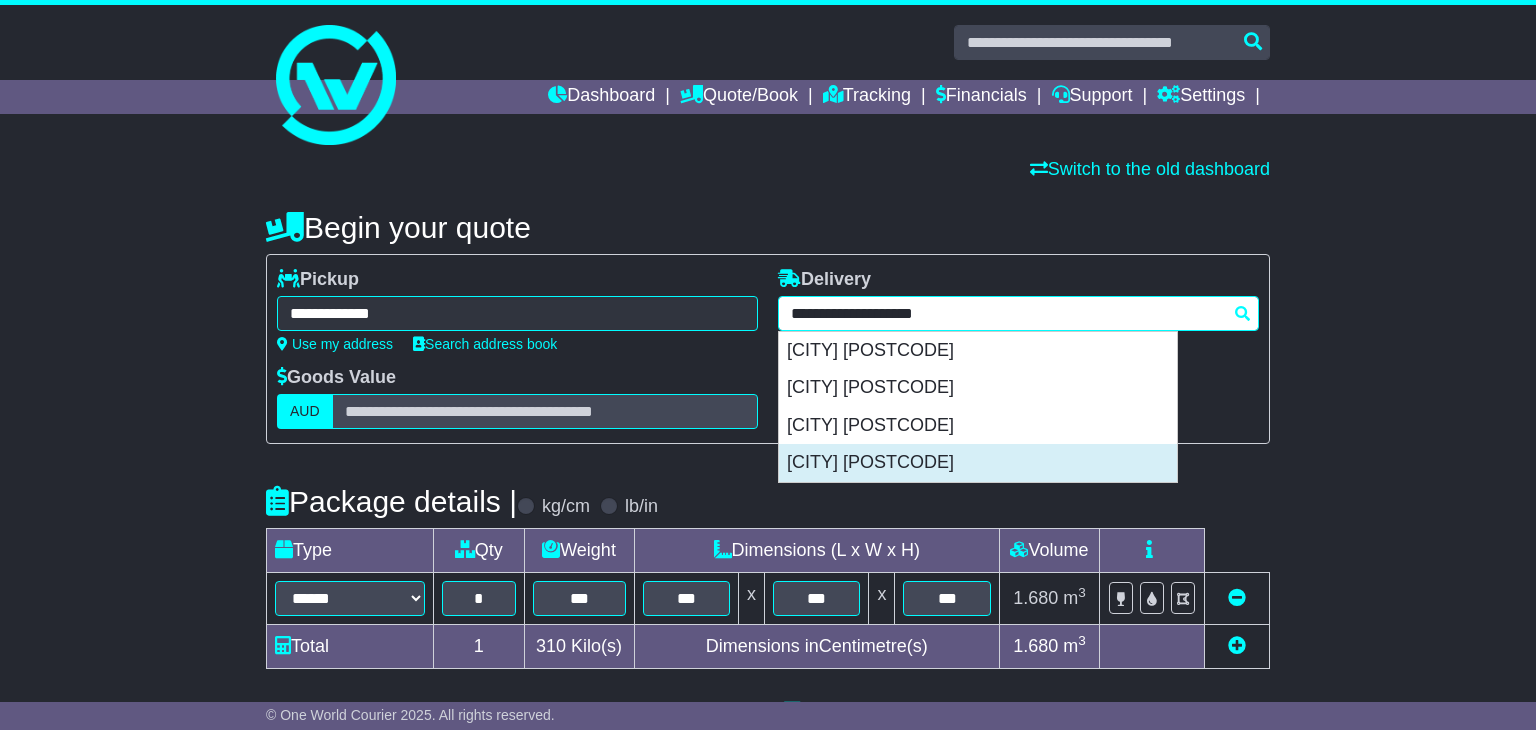 click on "[CITY] [POSTCODE]" at bounding box center [978, 463] 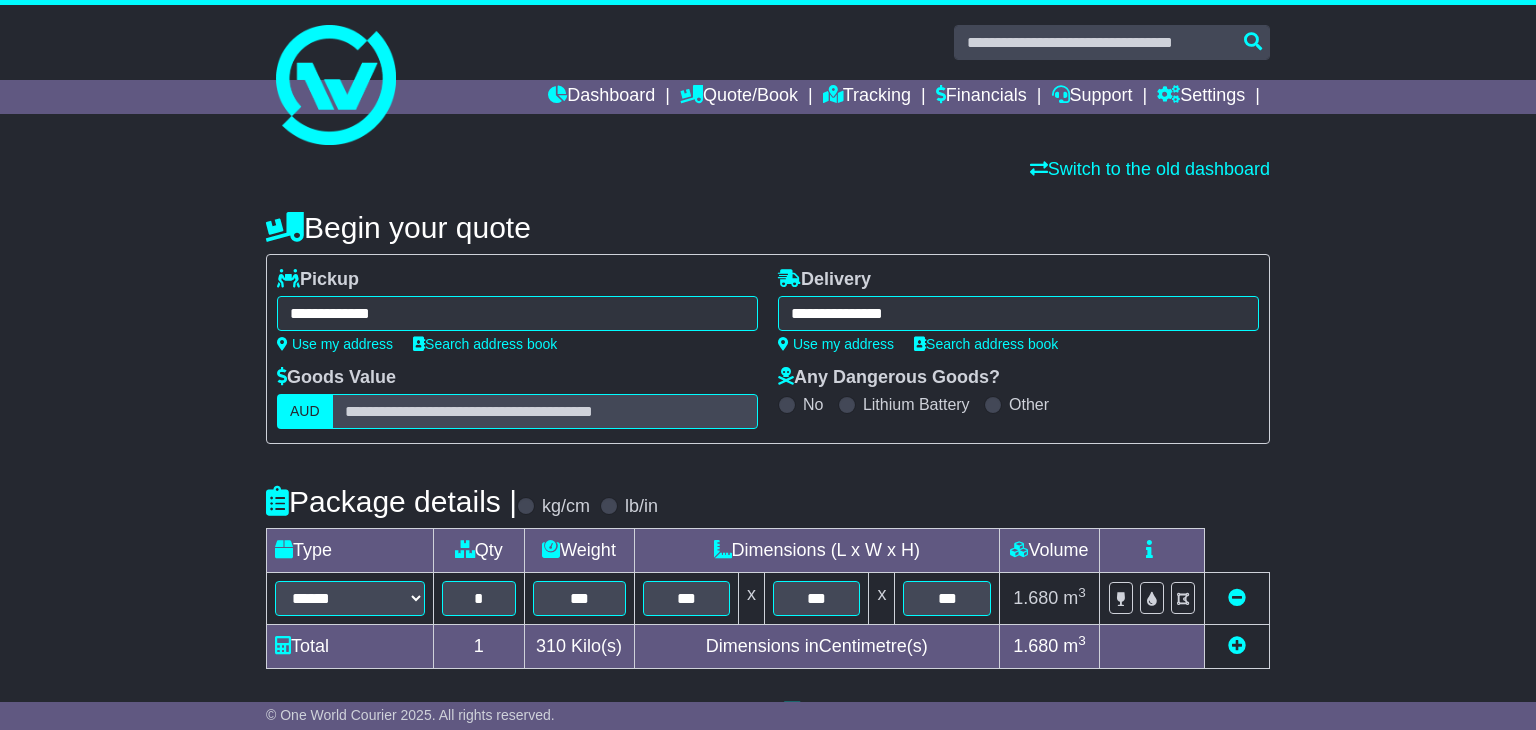 type on "**********" 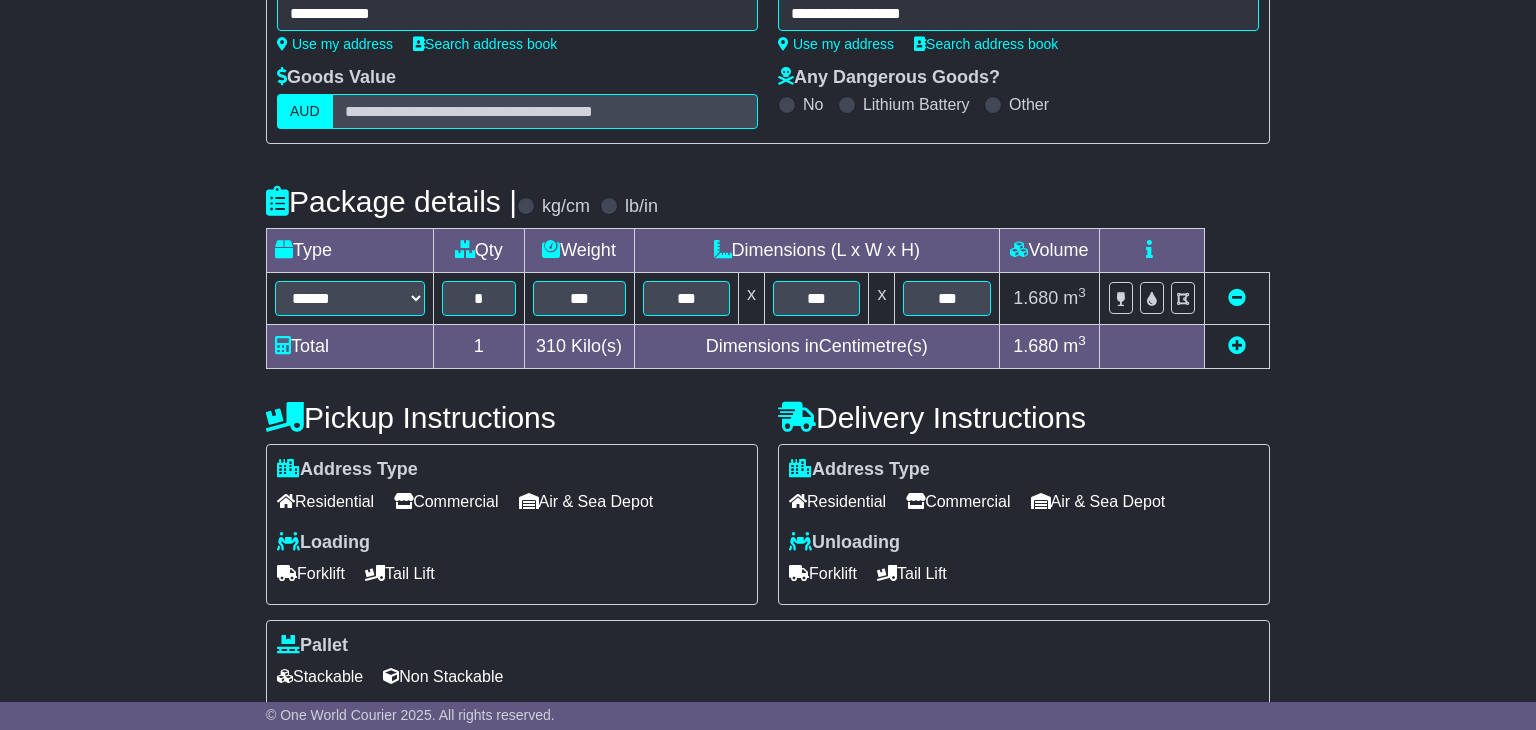 scroll, scrollTop: 505, scrollLeft: 0, axis: vertical 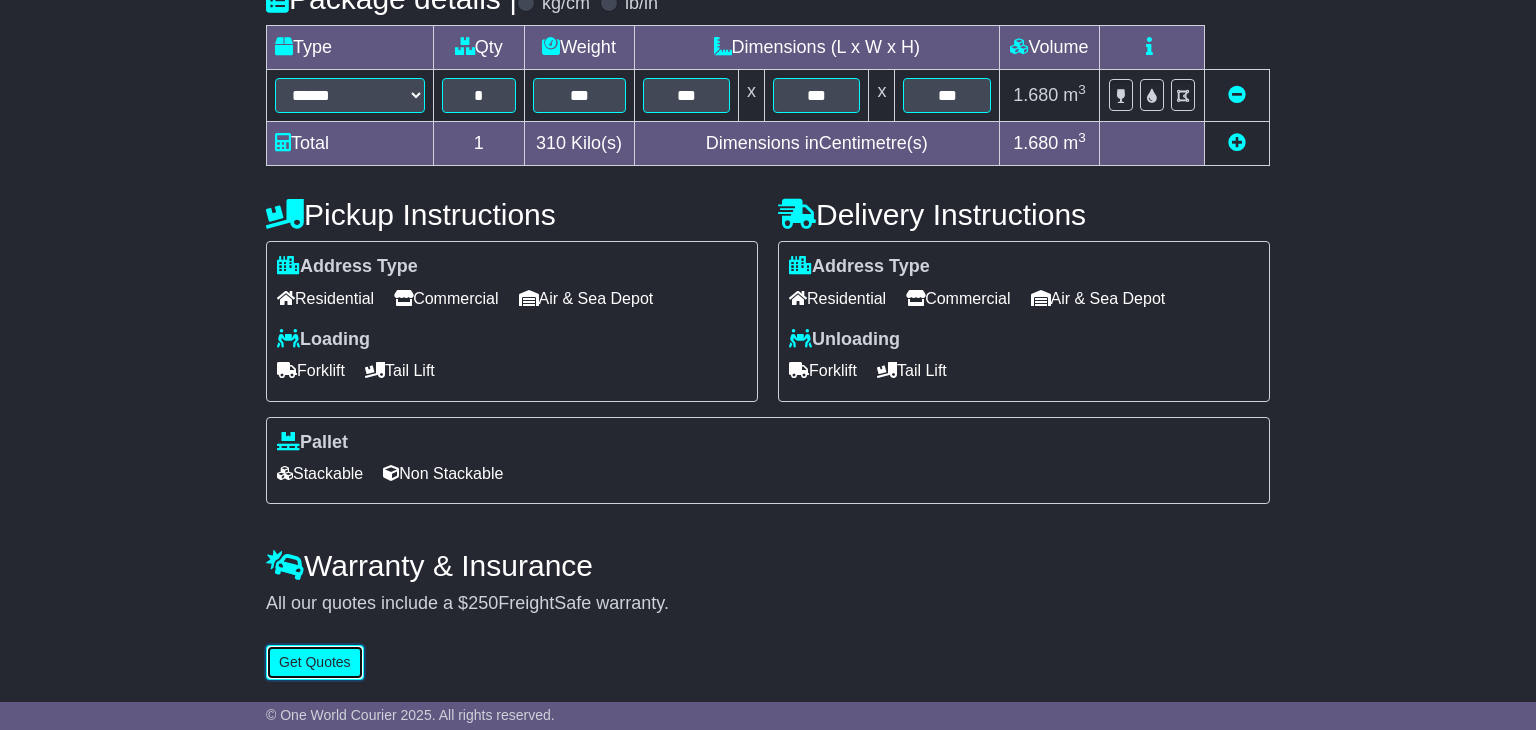 click on "Get Quotes" at bounding box center (315, 662) 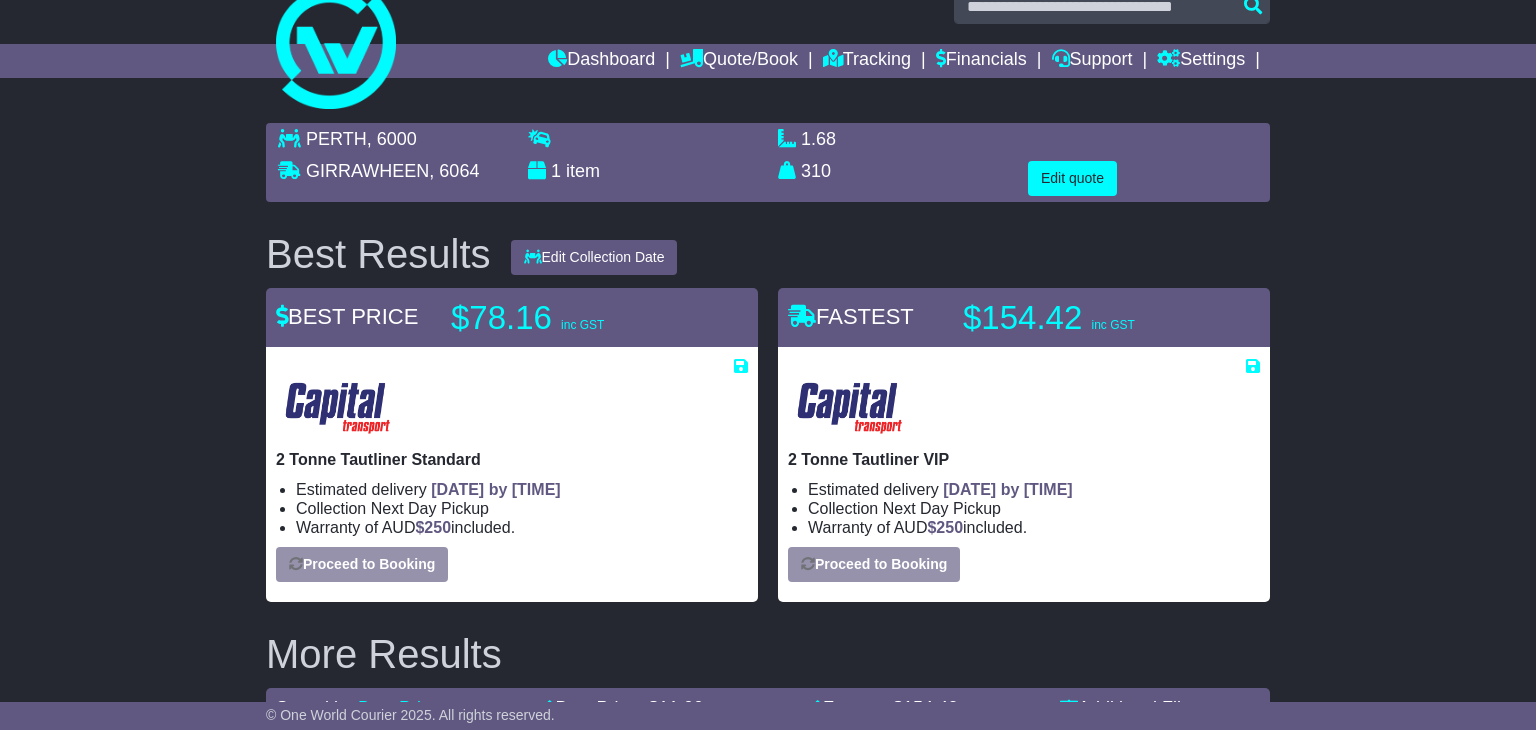 scroll, scrollTop: 33, scrollLeft: 0, axis: vertical 